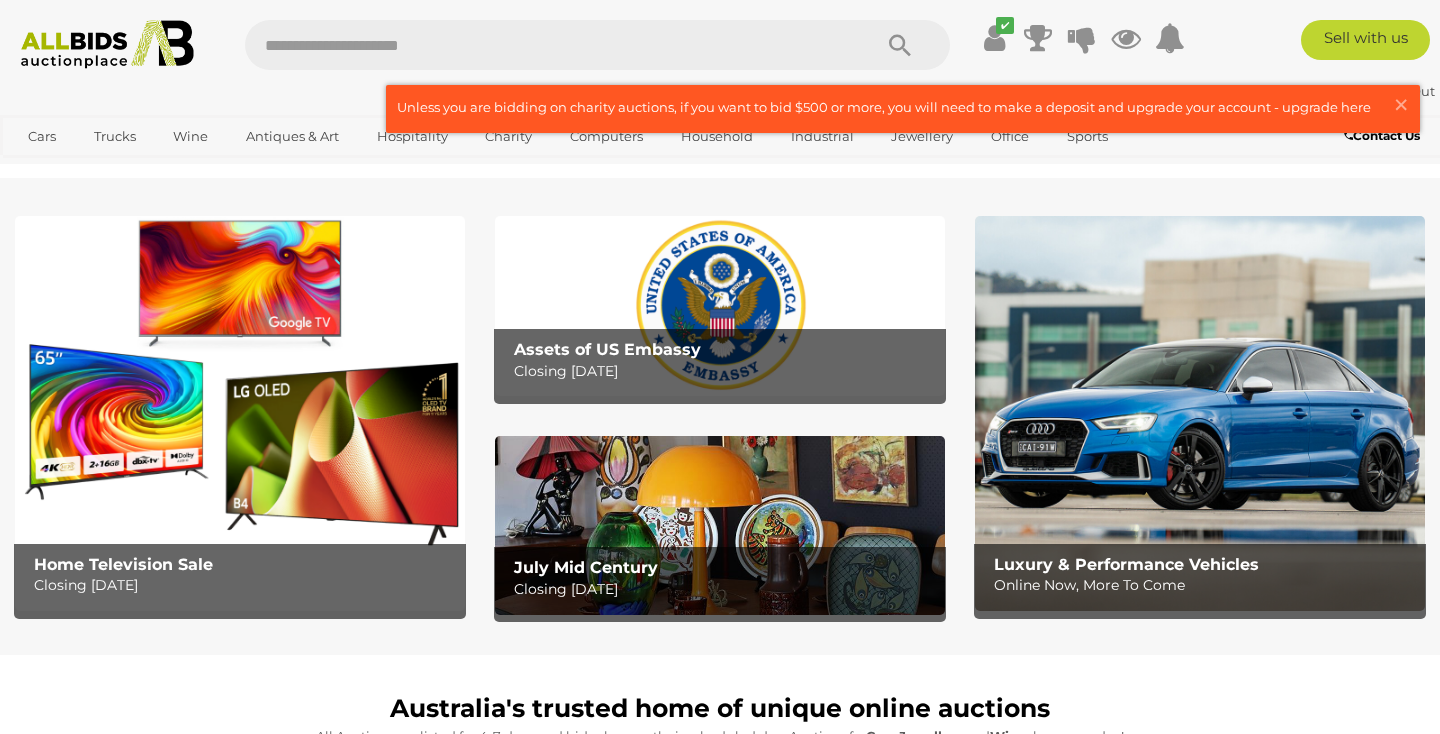 scroll, scrollTop: 0, scrollLeft: 0, axis: both 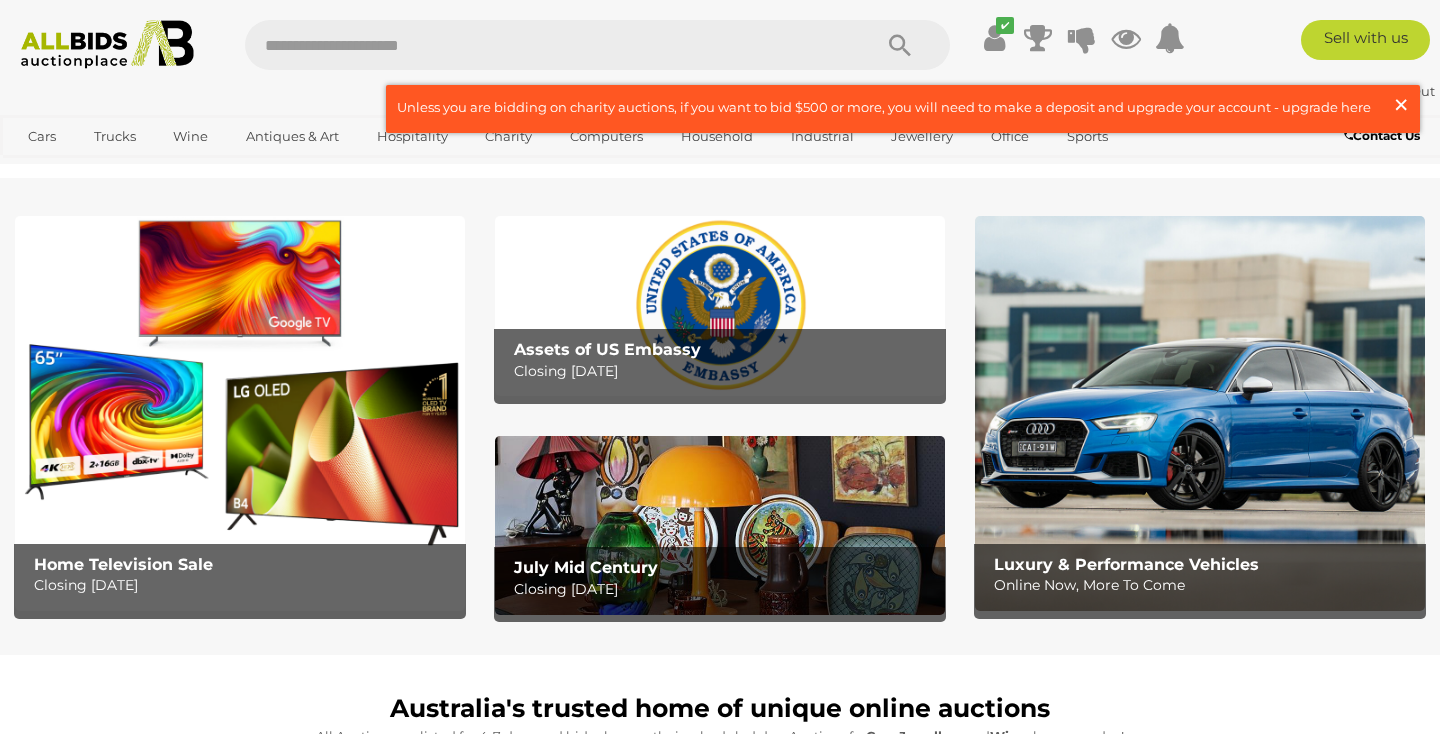 click on "×" at bounding box center (1401, 104) 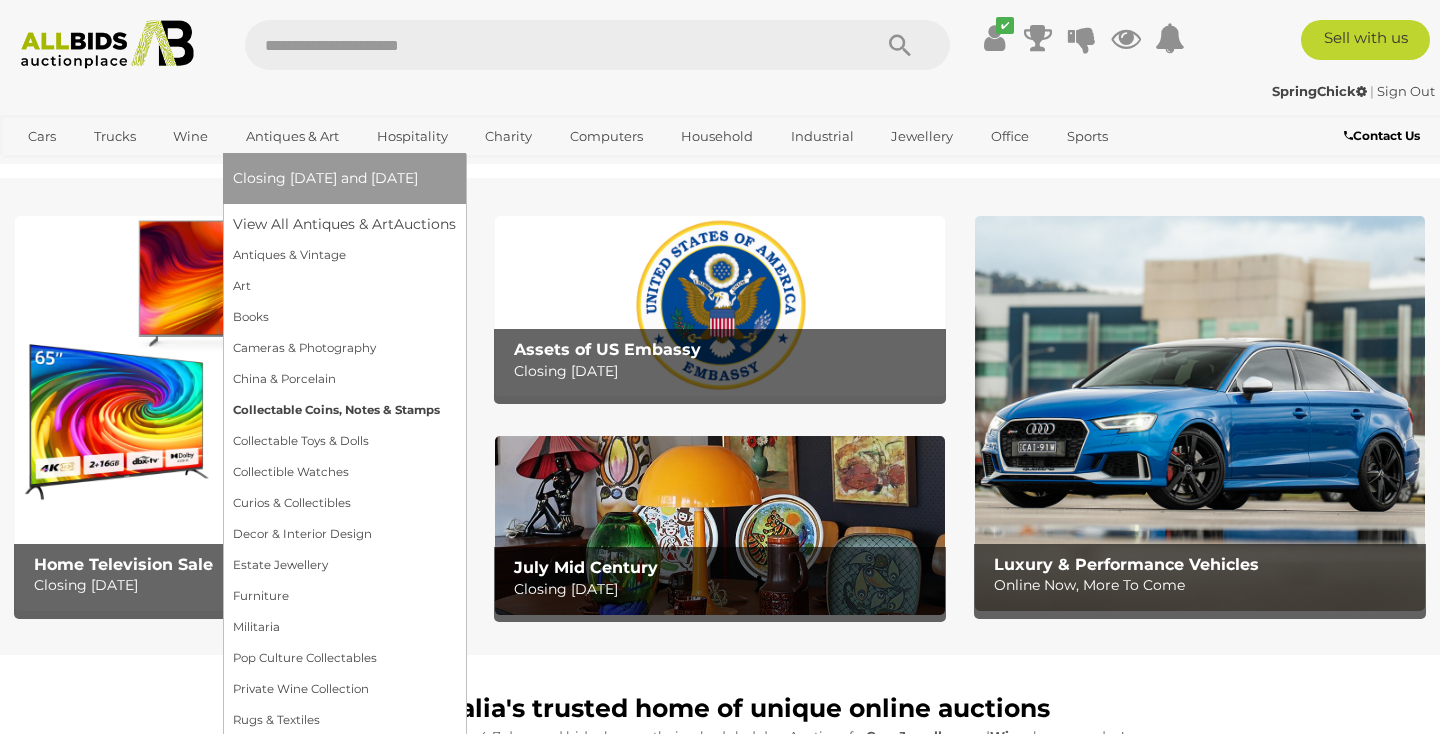 click on "Collectable Coins, Notes & Stamps" at bounding box center (344, 410) 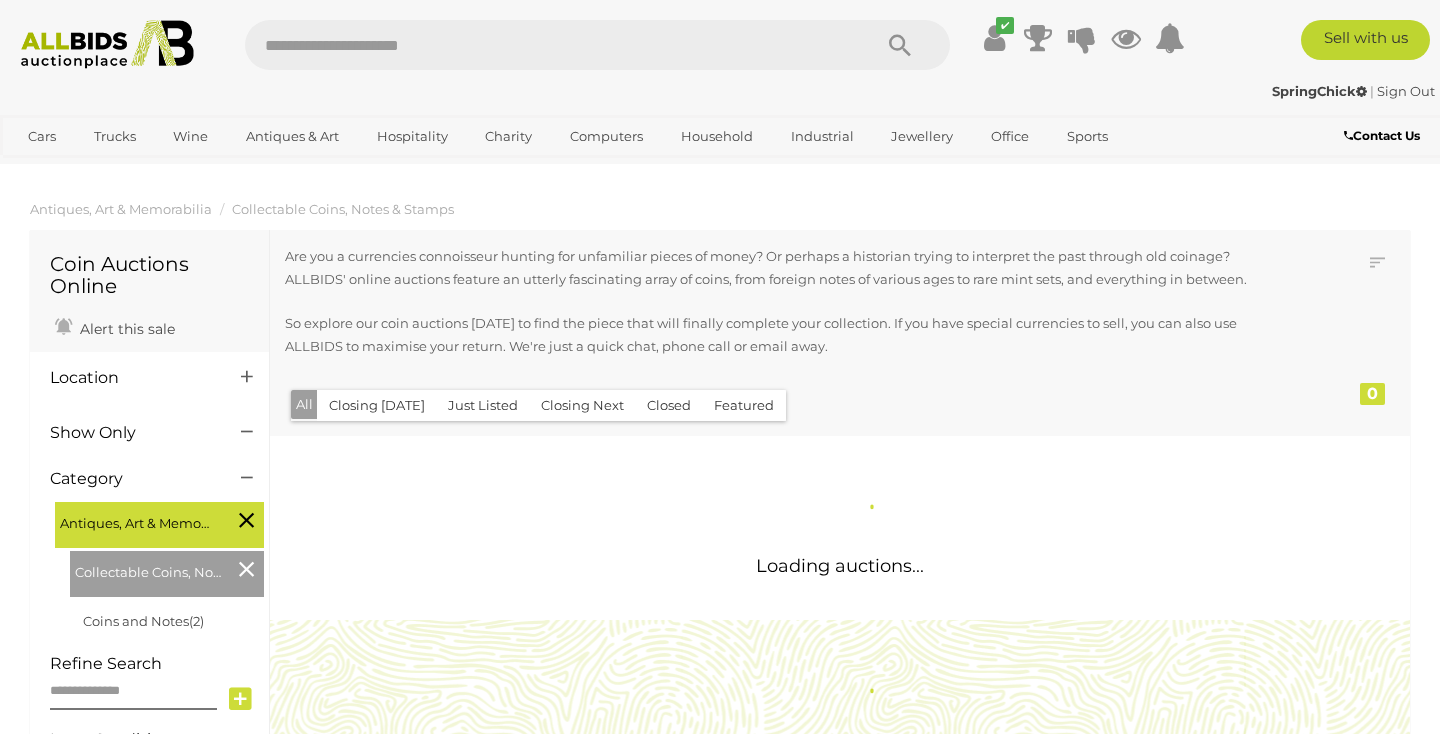 scroll, scrollTop: 0, scrollLeft: 0, axis: both 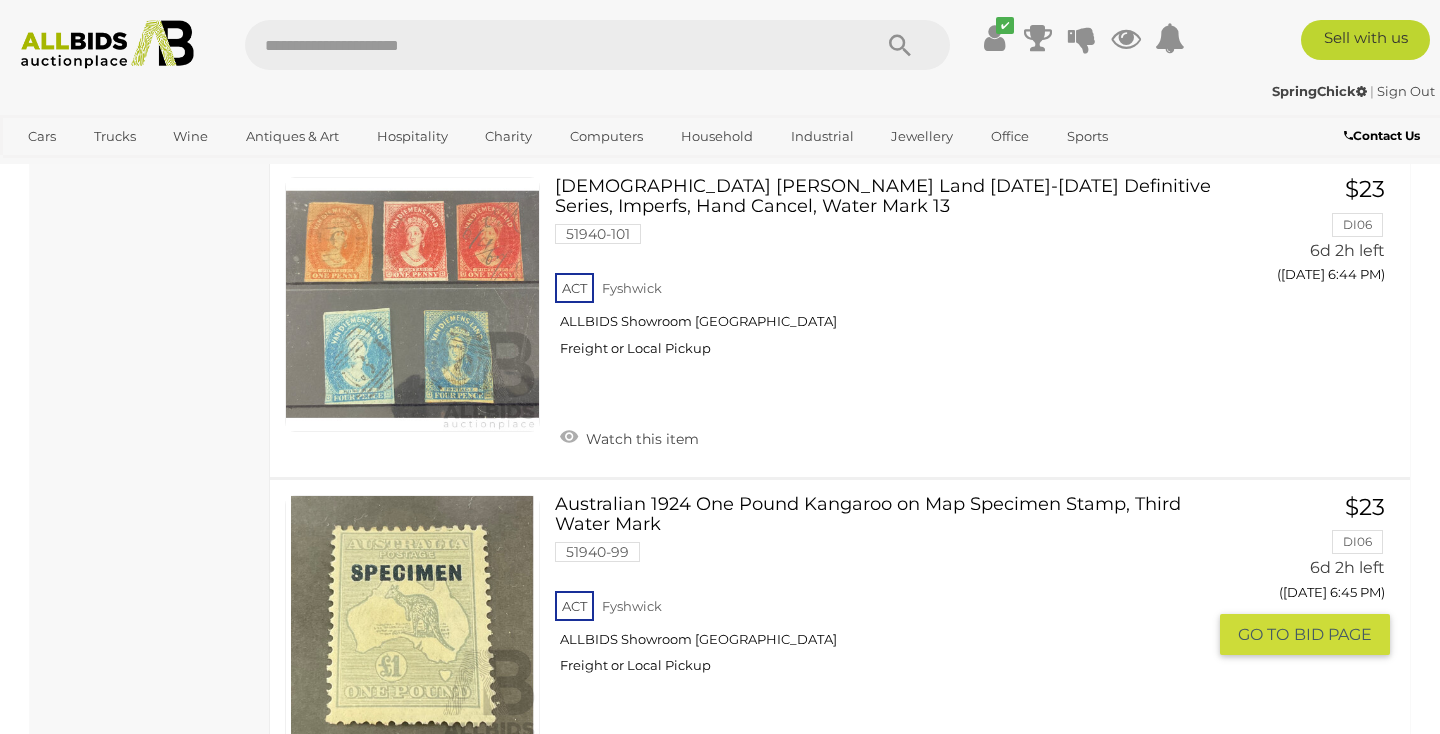 click at bounding box center [412, 622] 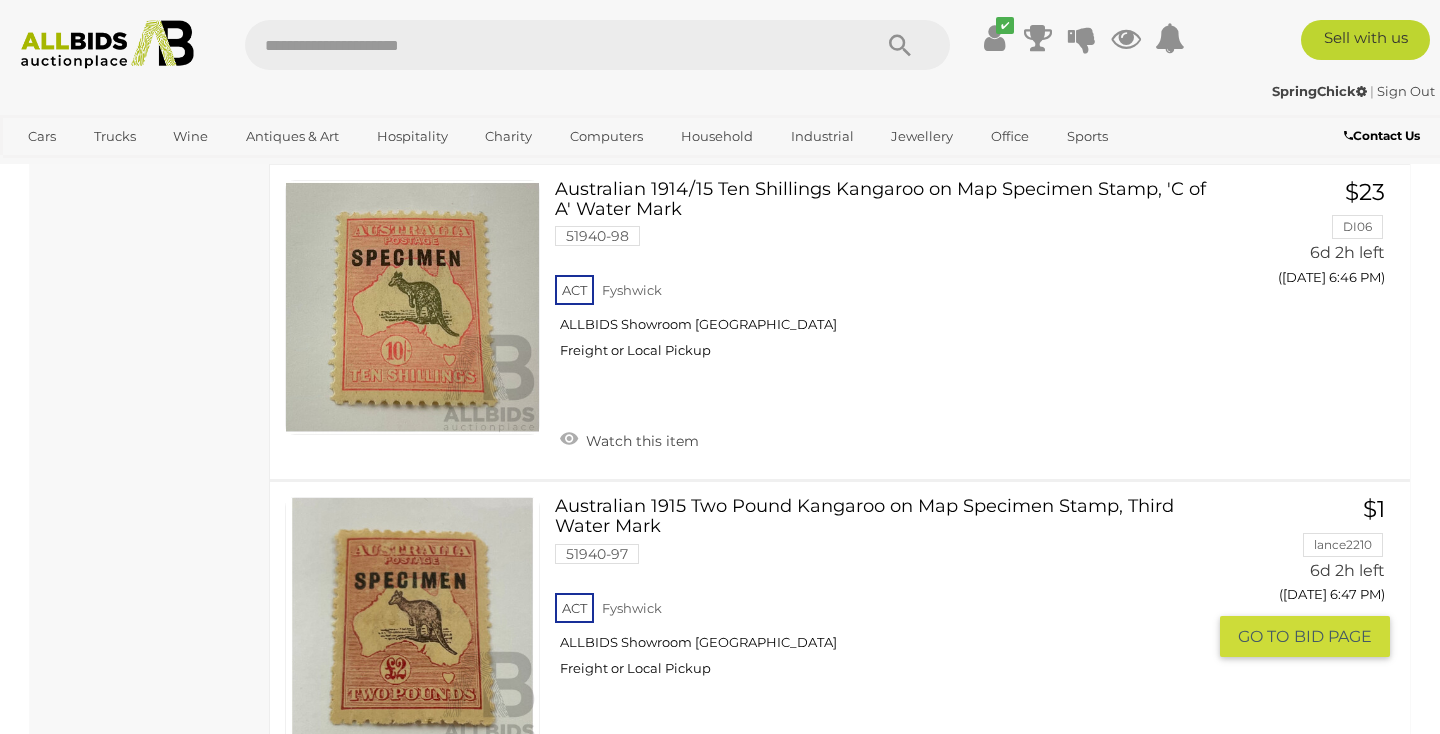 scroll, scrollTop: 5653, scrollLeft: 0, axis: vertical 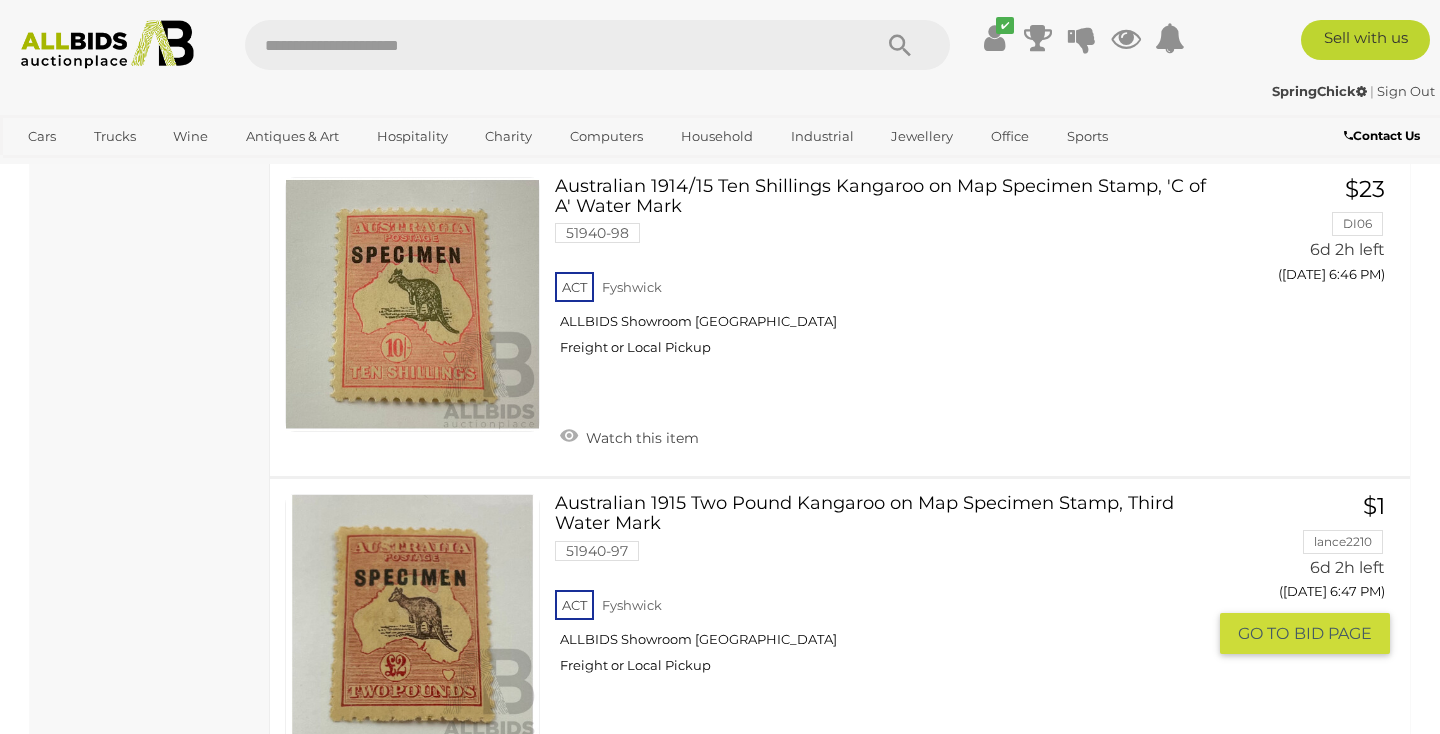 click at bounding box center [412, 621] 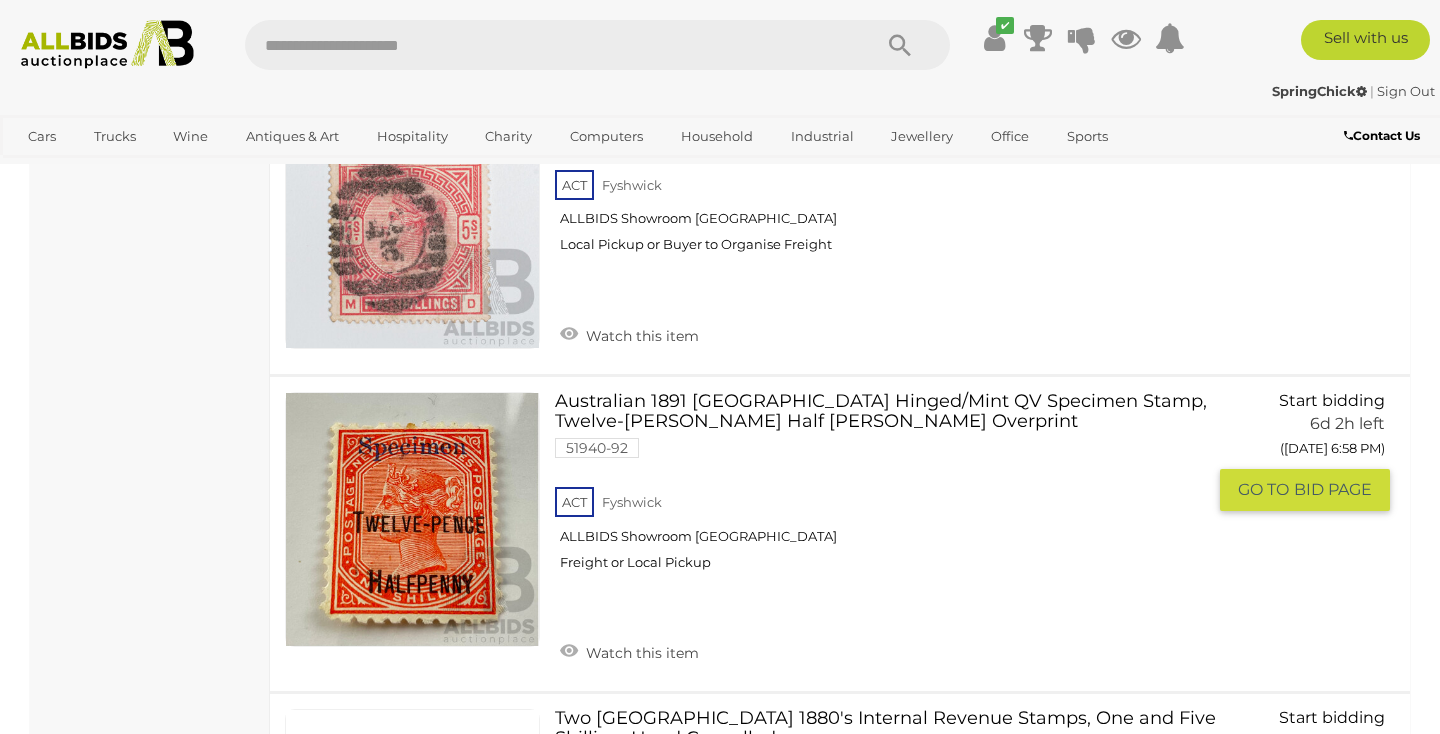 scroll, scrollTop: 9149, scrollLeft: 0, axis: vertical 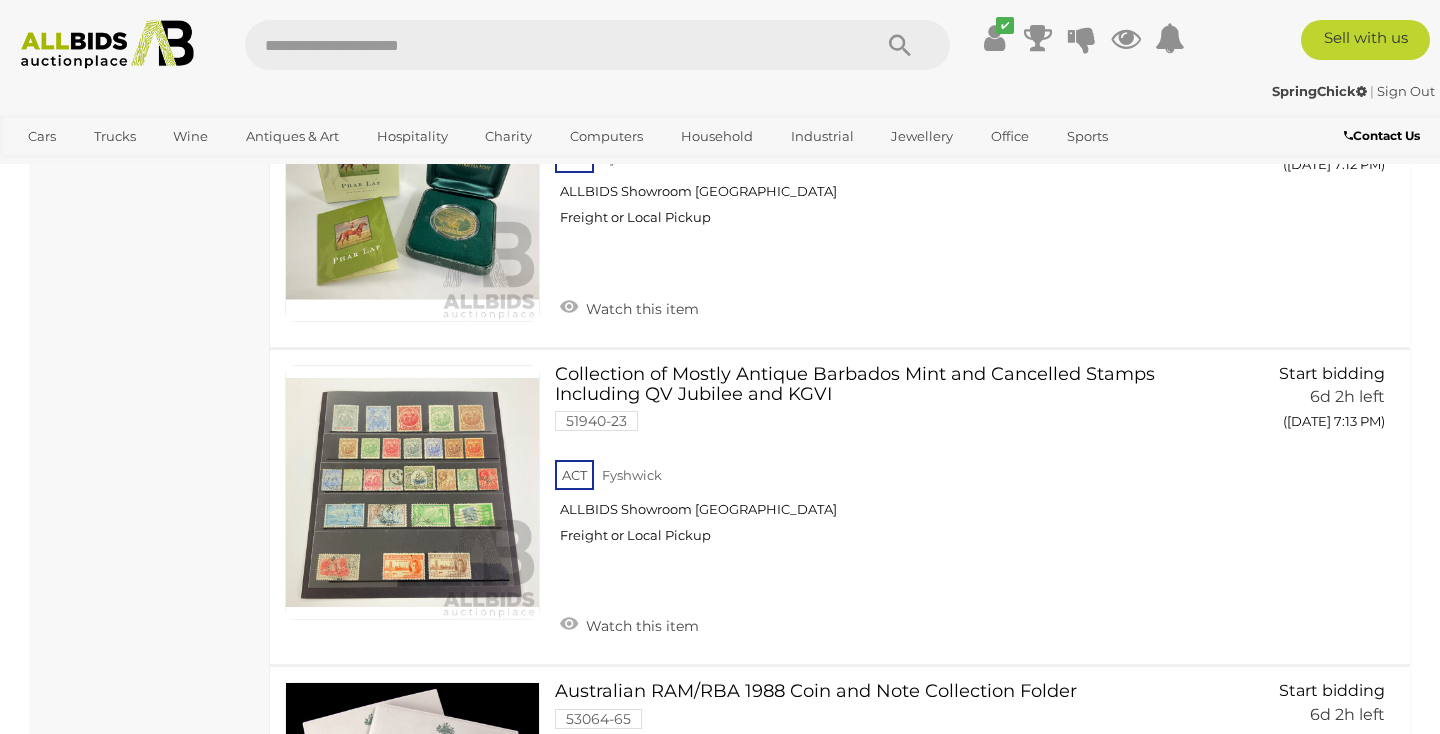 click on "Australian RAM/RBA 1988 Coin and Note Collection Folder
53064-65
ACT
Fyshwick" at bounding box center (887, 769) 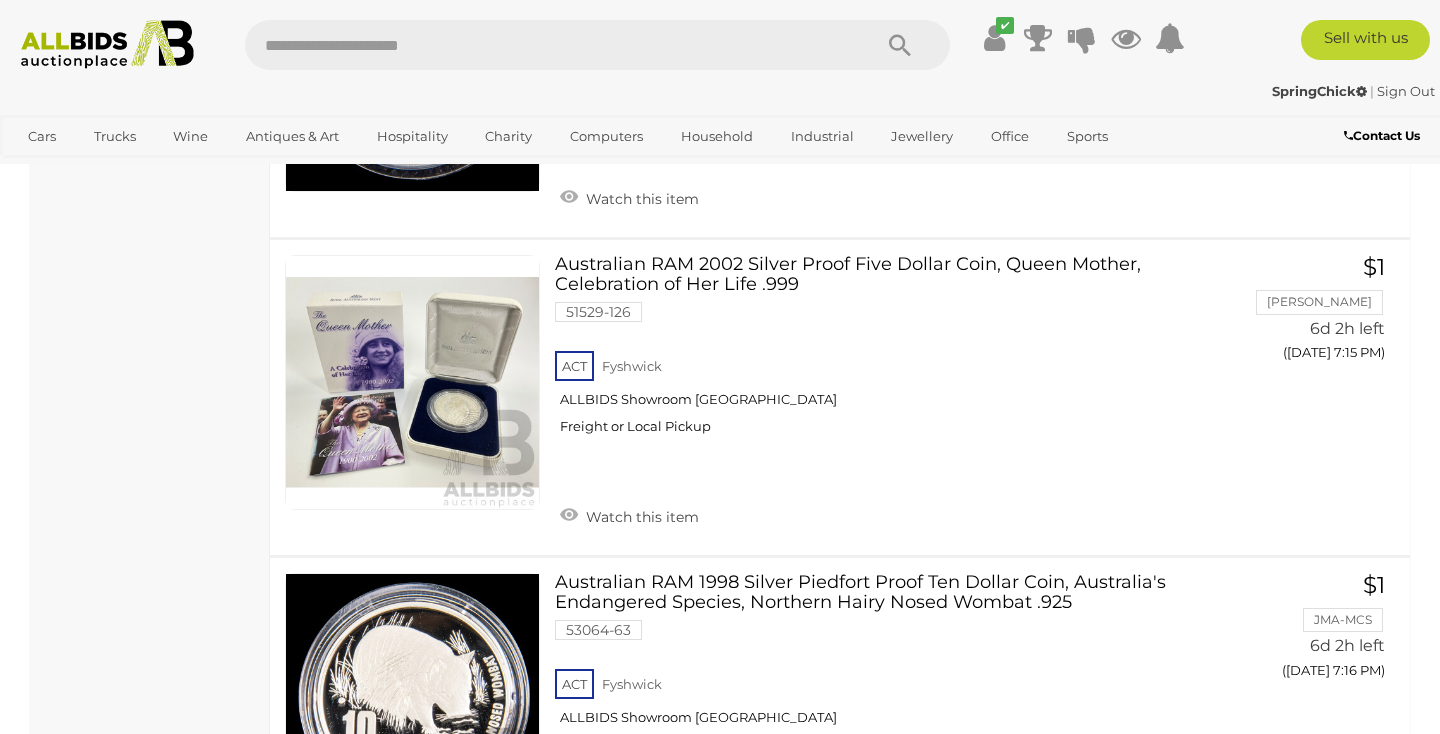 scroll, scrollTop: 15327, scrollLeft: 0, axis: vertical 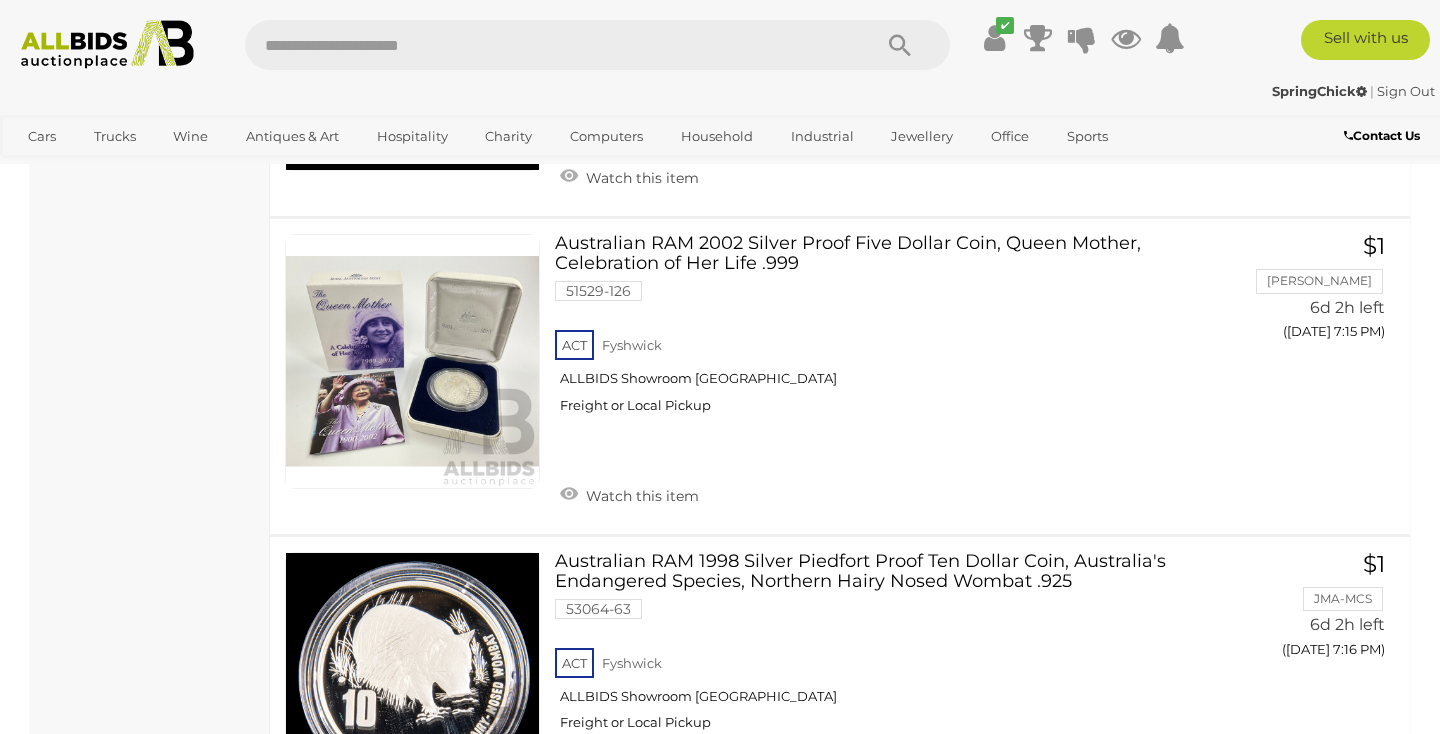 click on "2" at bounding box center (403, 902) 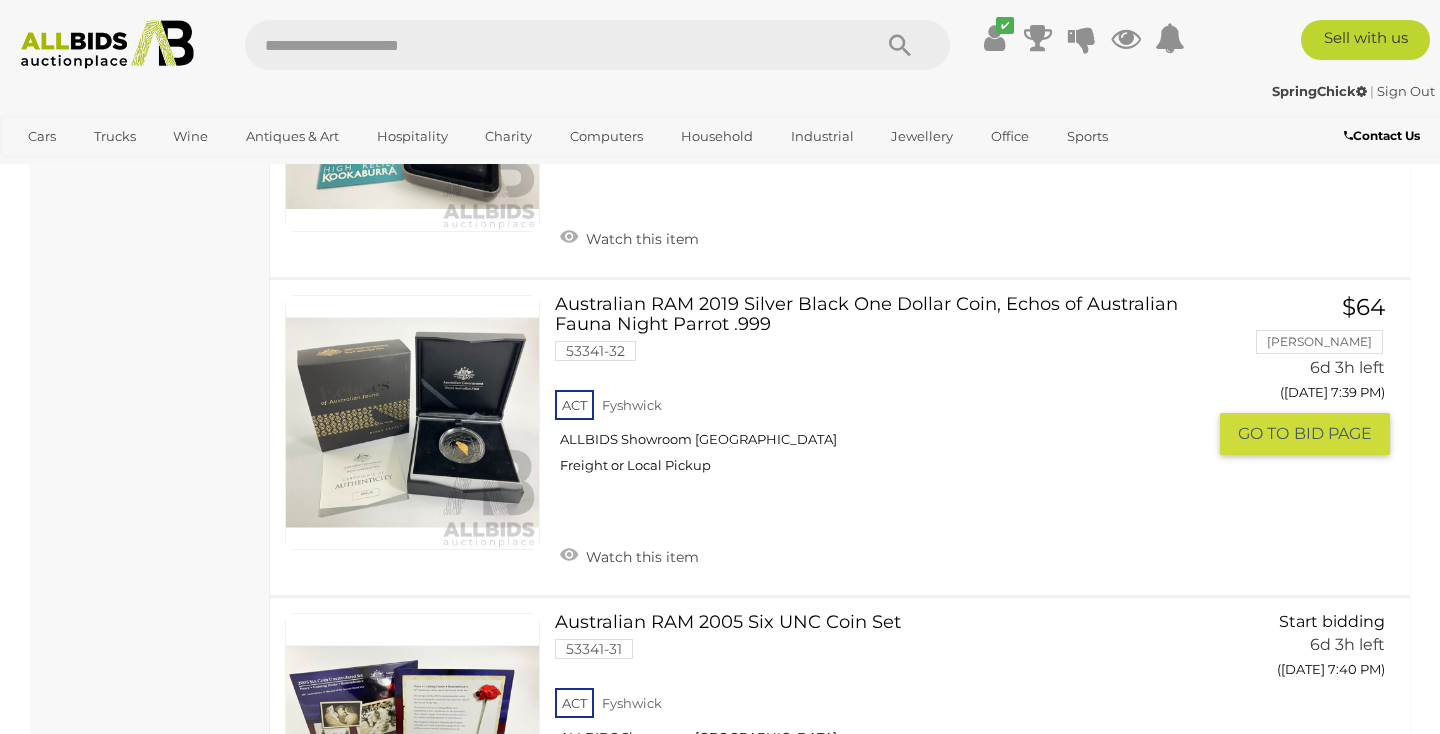 scroll, scrollTop: 7169, scrollLeft: 0, axis: vertical 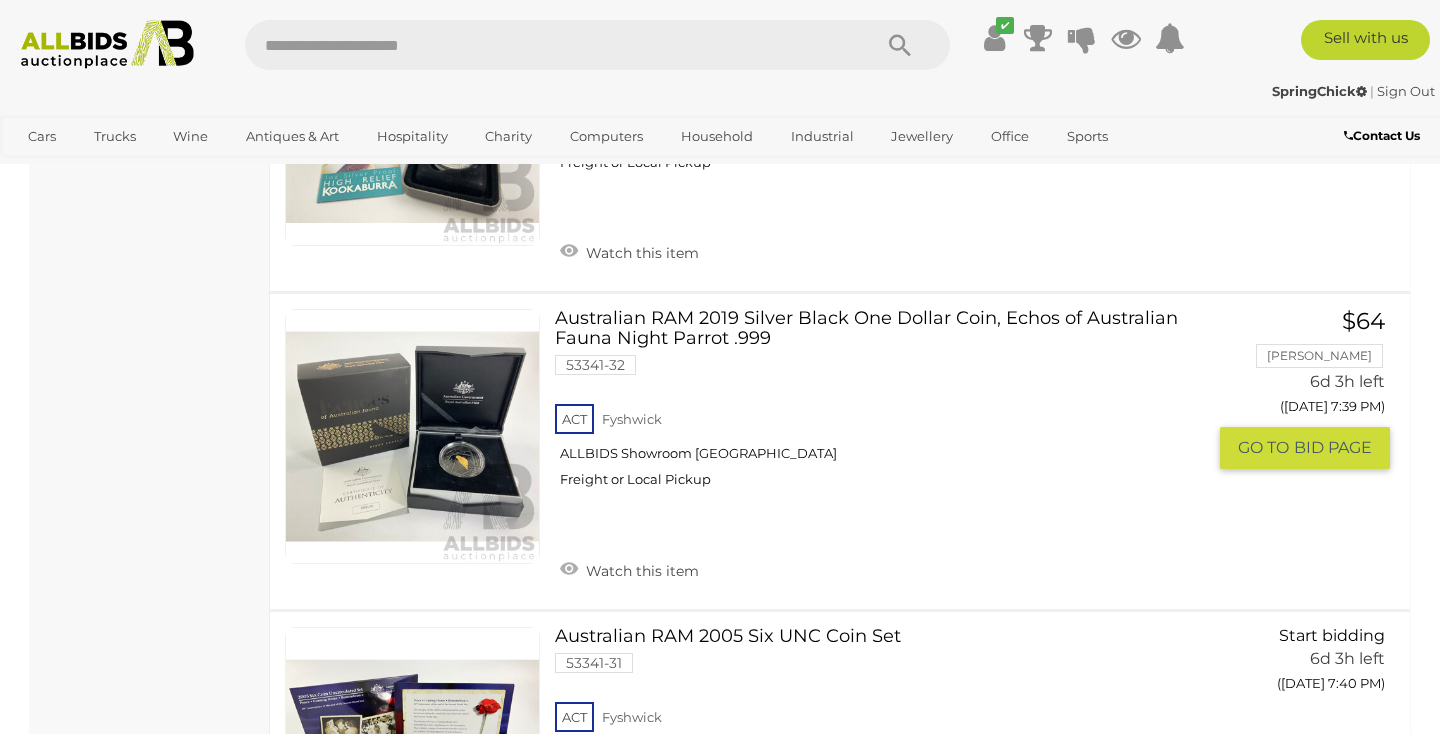 click at bounding box center [412, 436] 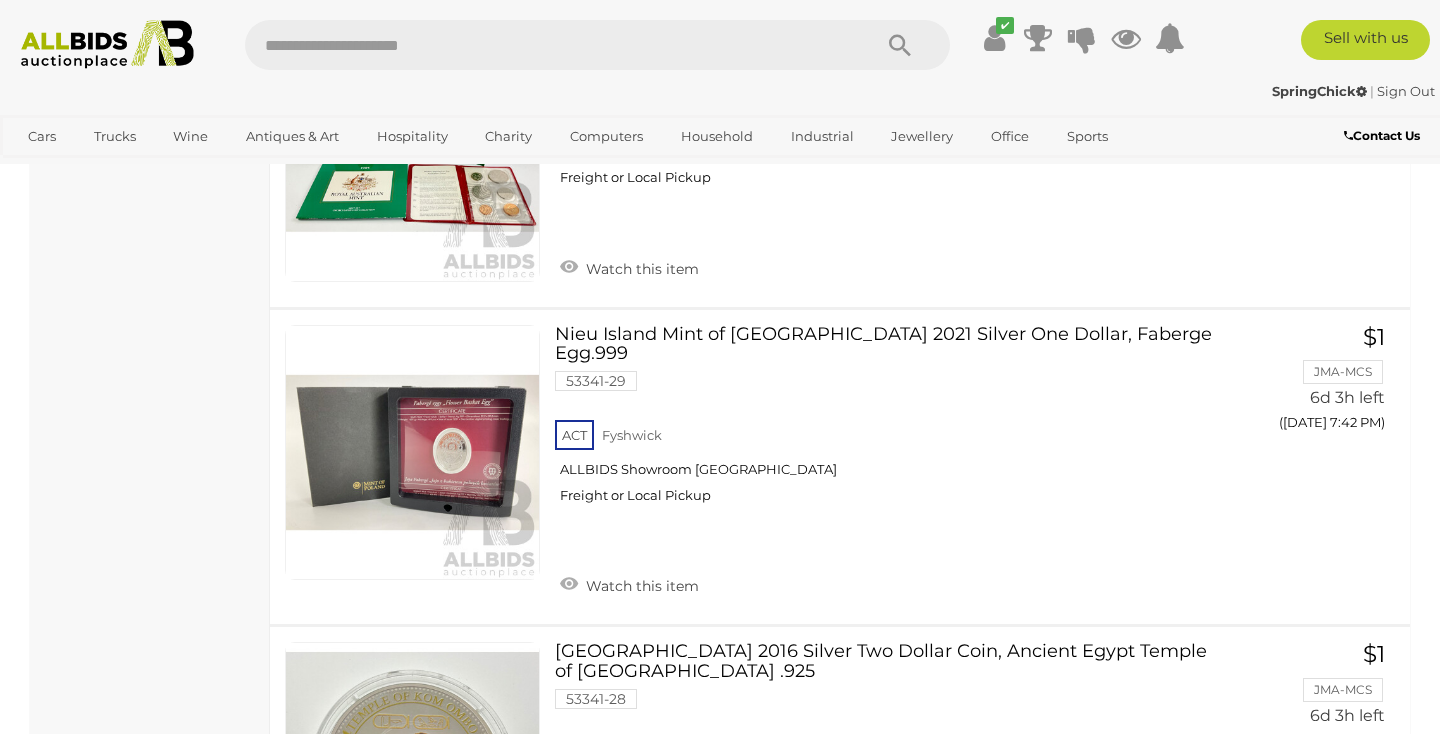 scroll, scrollTop: 8066, scrollLeft: 0, axis: vertical 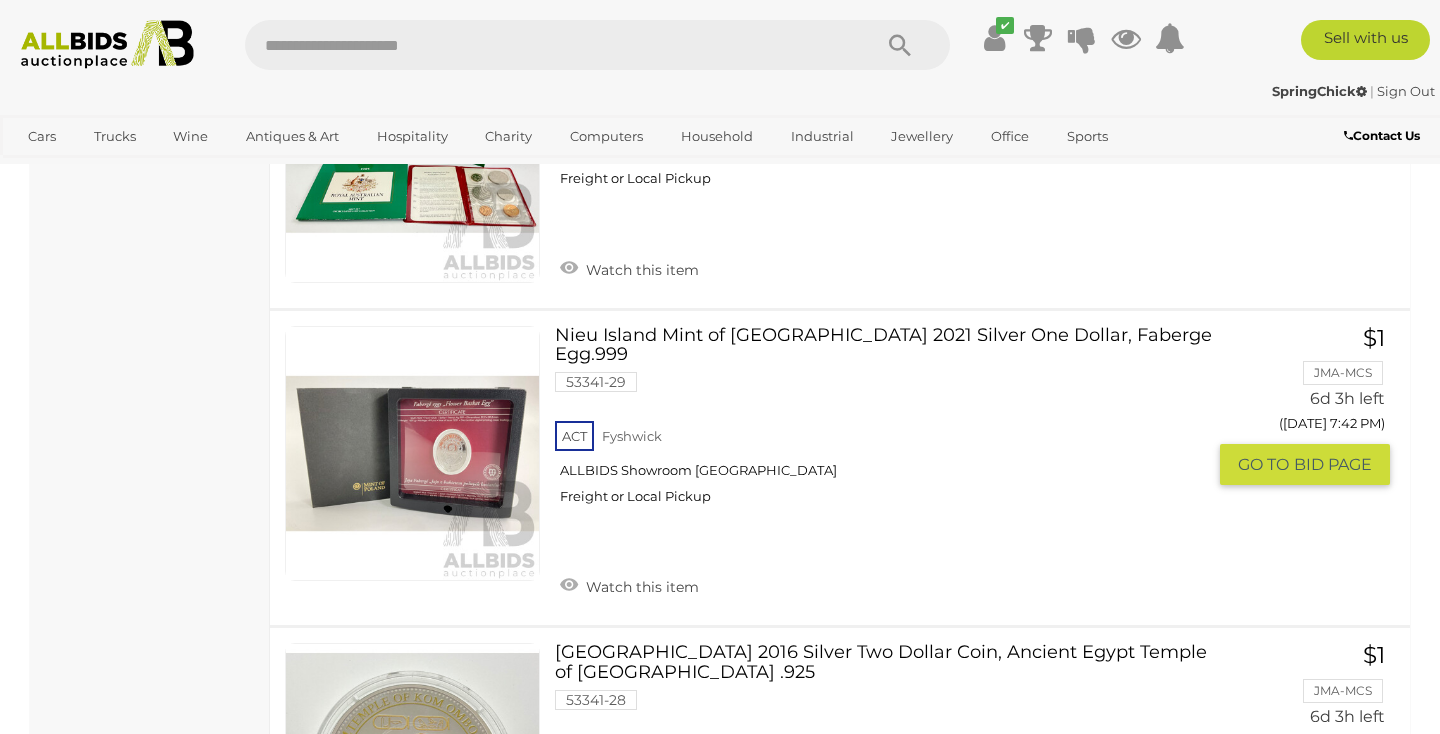 click at bounding box center [412, 453] 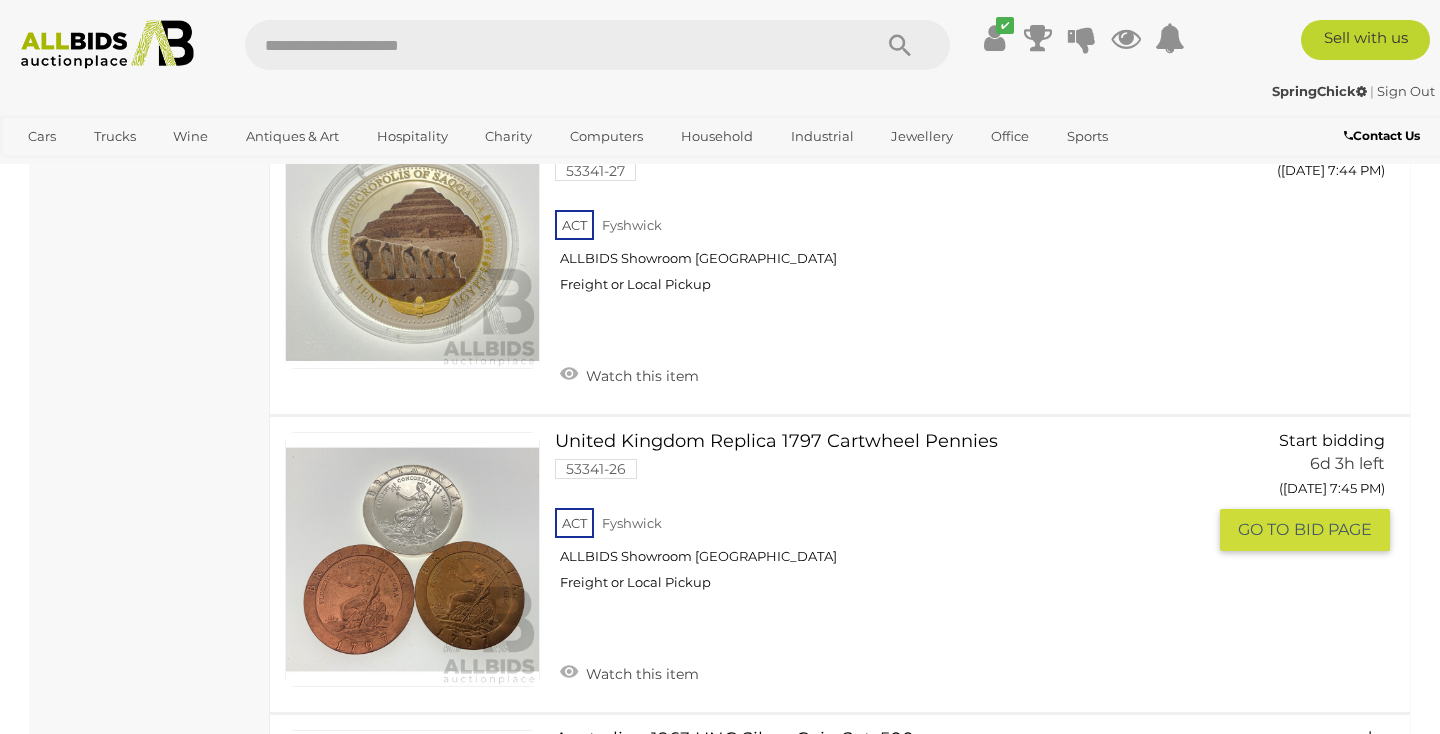 scroll, scrollTop: 8915, scrollLeft: 0, axis: vertical 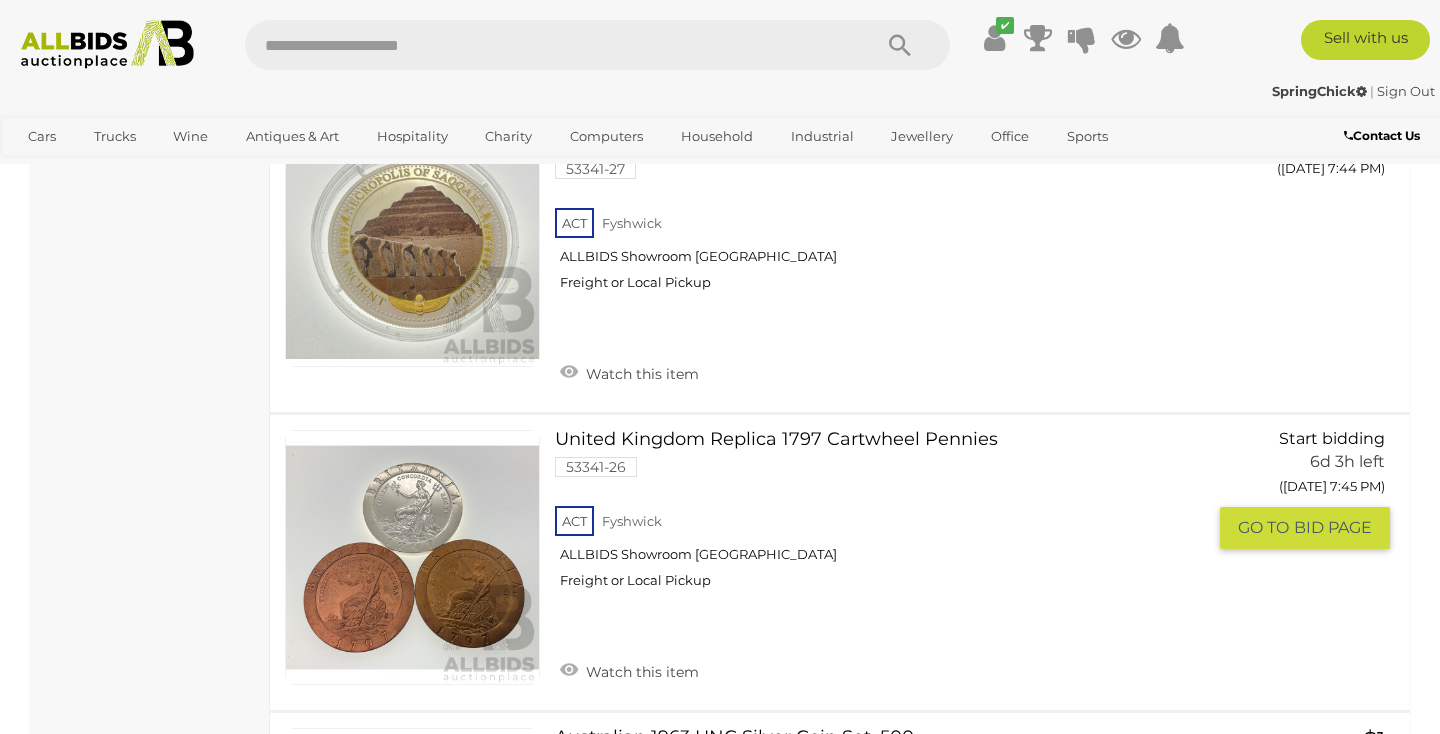 click at bounding box center [412, 557] 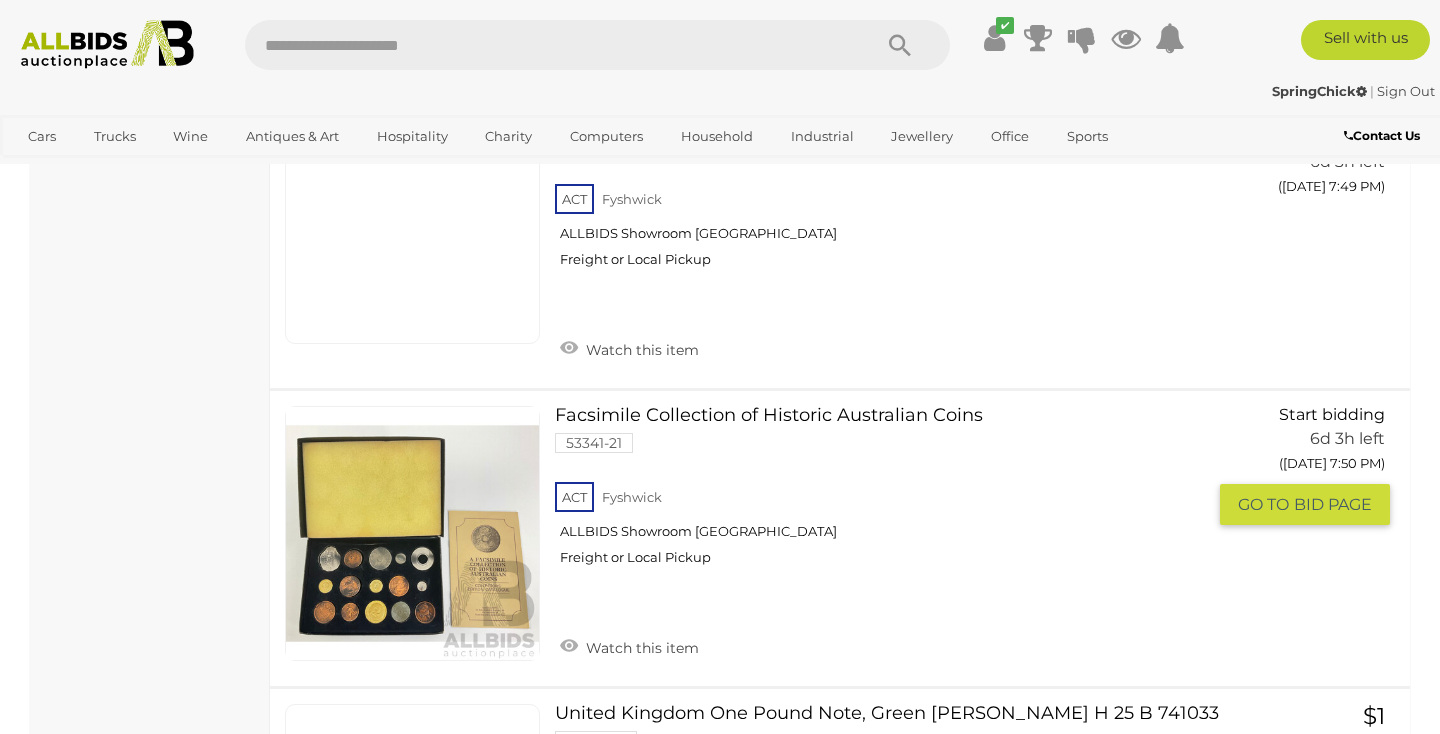scroll, scrollTop: 9870, scrollLeft: 0, axis: vertical 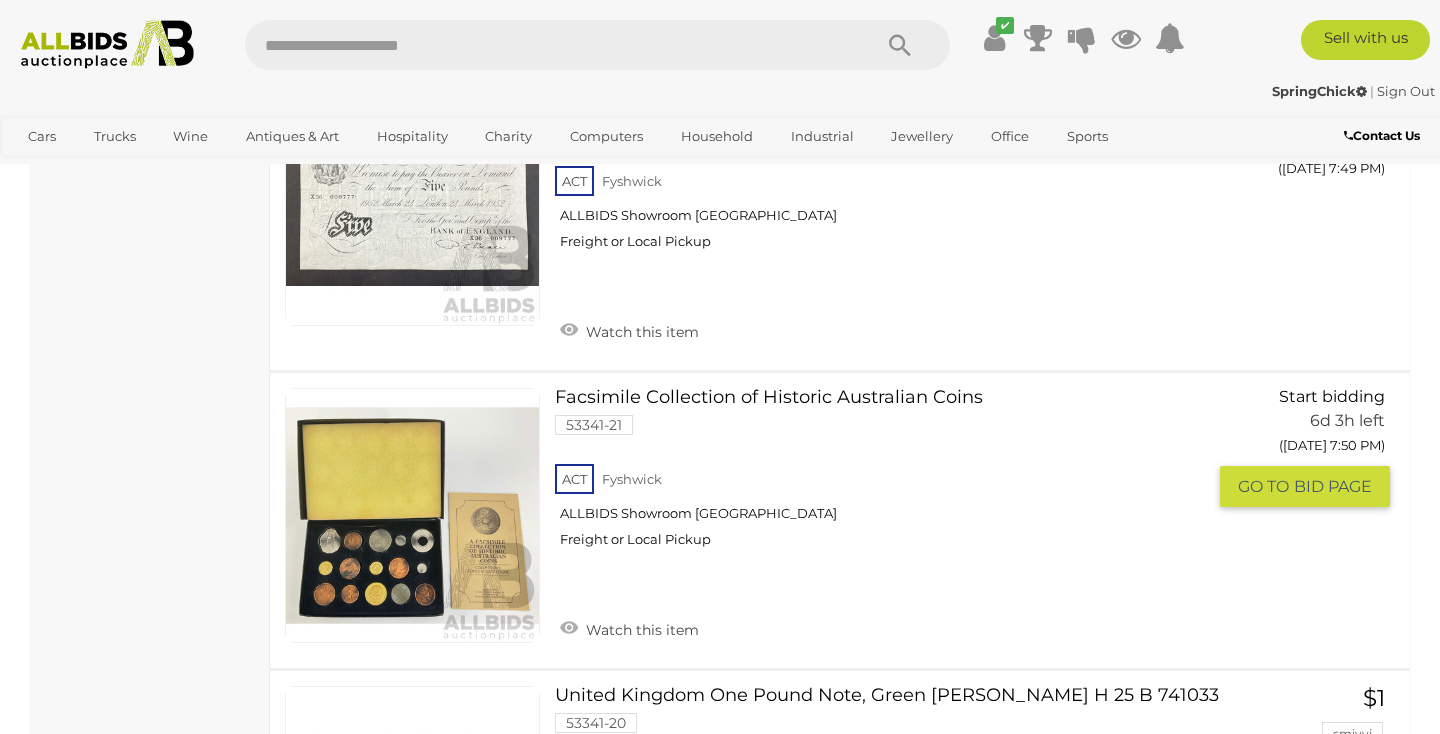 click at bounding box center (412, 515) 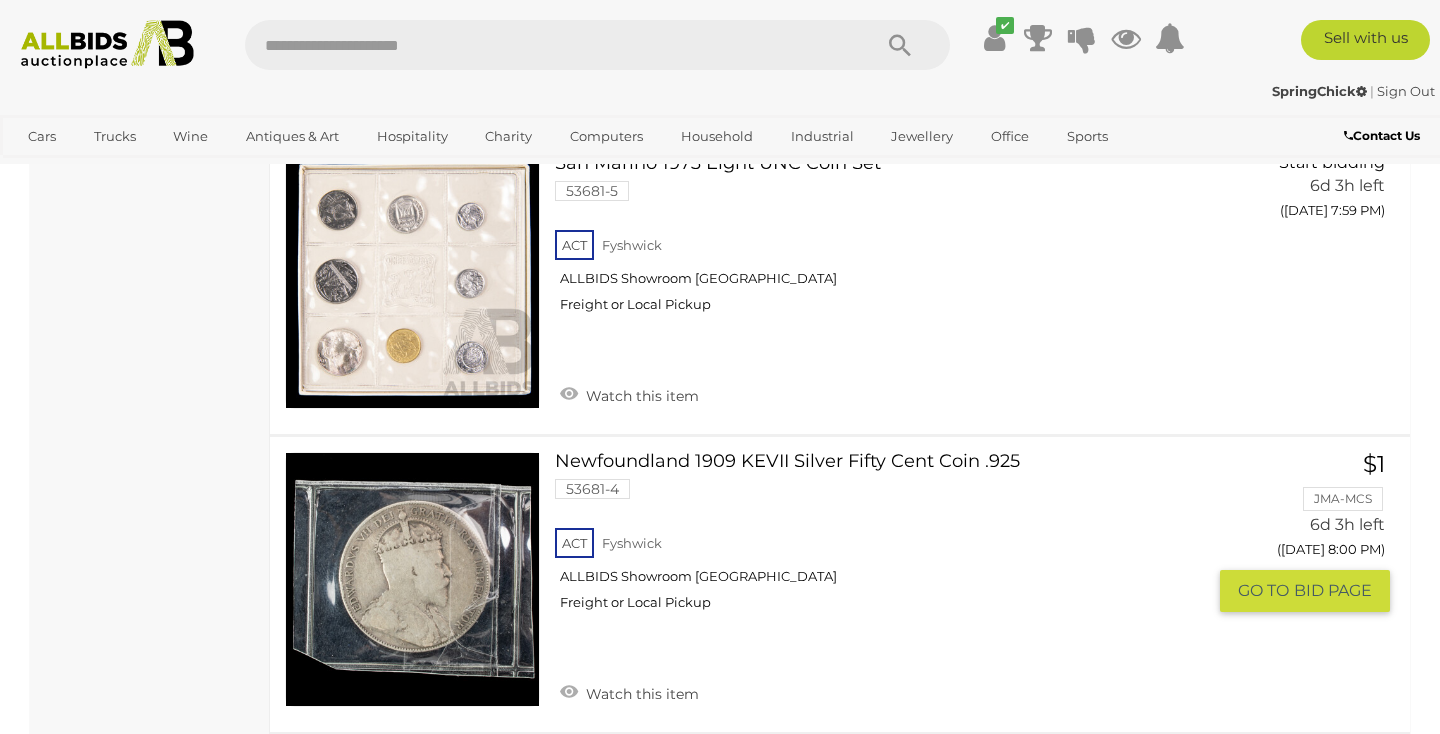 scroll, scrollTop: 12507, scrollLeft: 0, axis: vertical 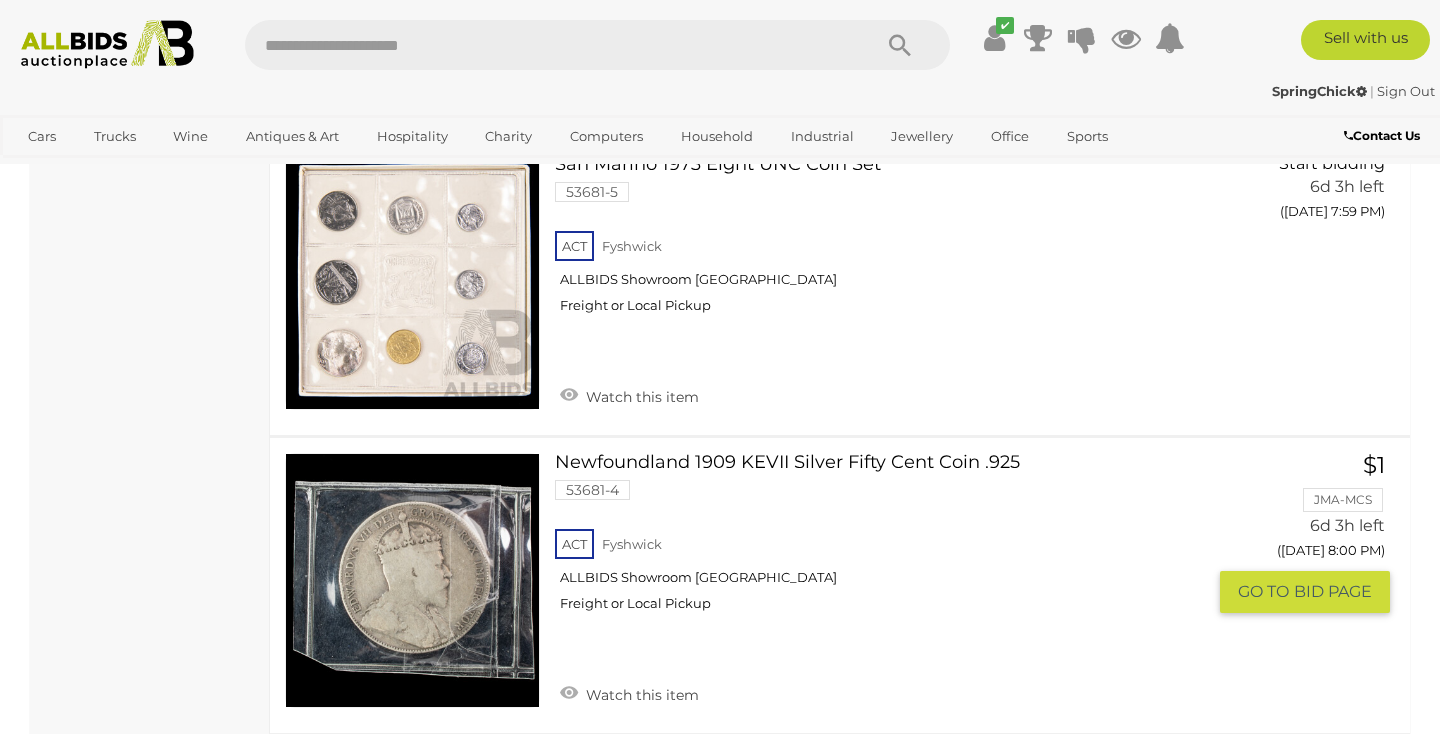click at bounding box center (412, 580) 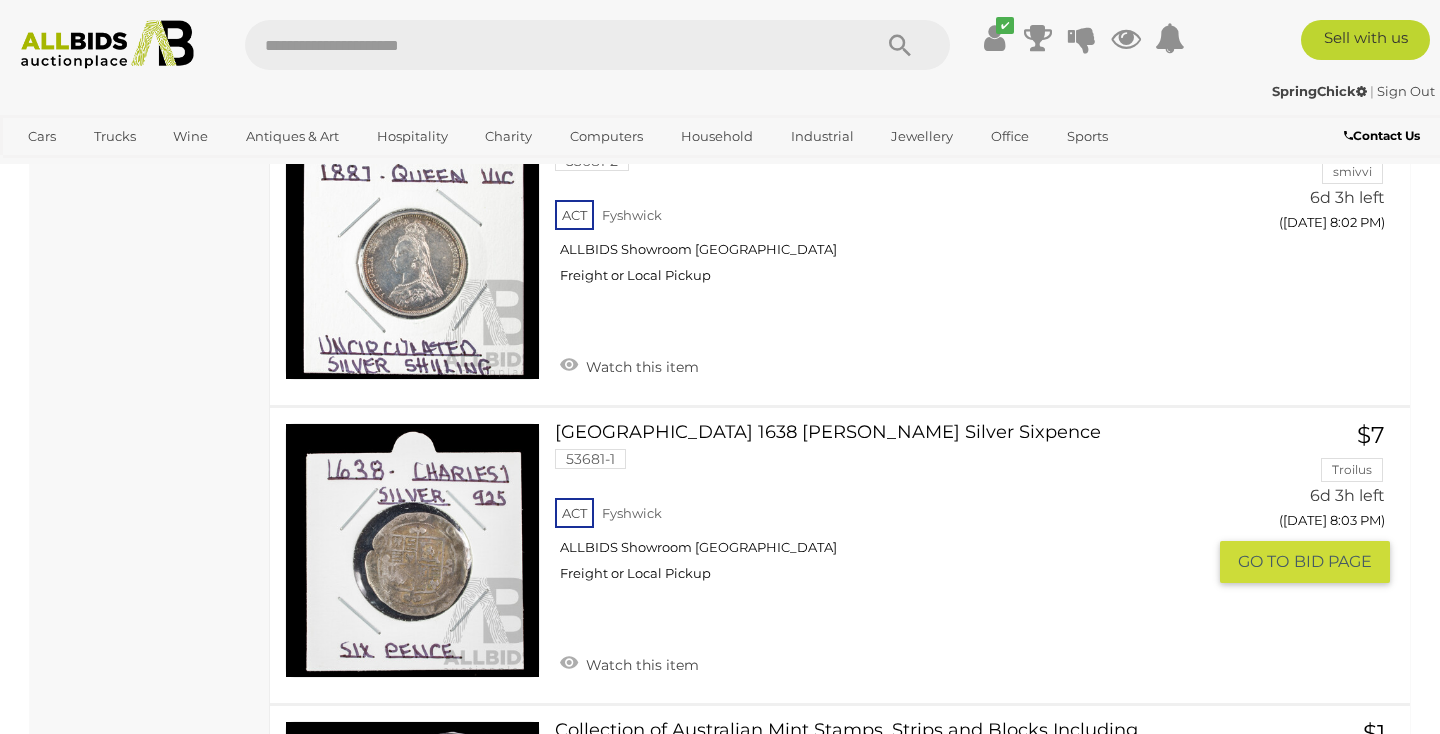 scroll, scrollTop: 13435, scrollLeft: 0, axis: vertical 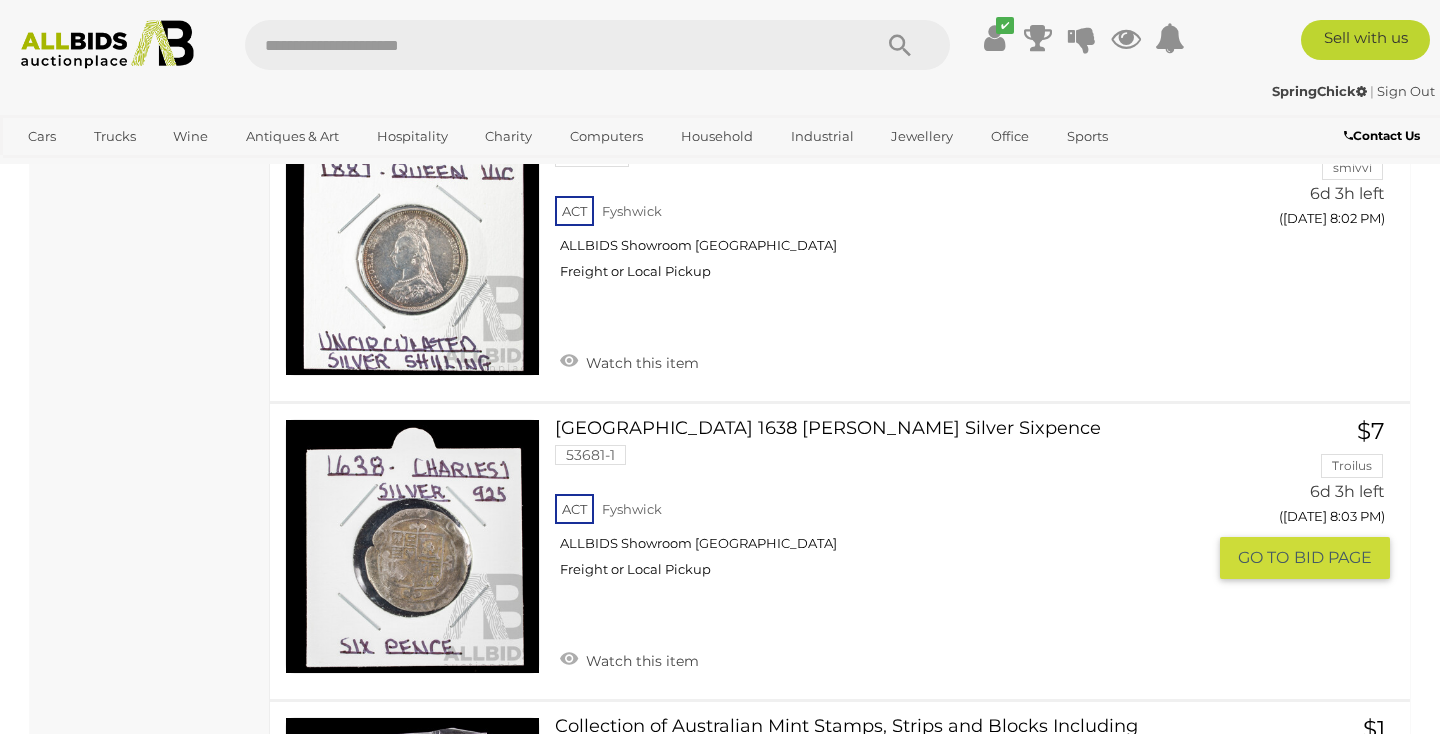 click at bounding box center (412, 546) 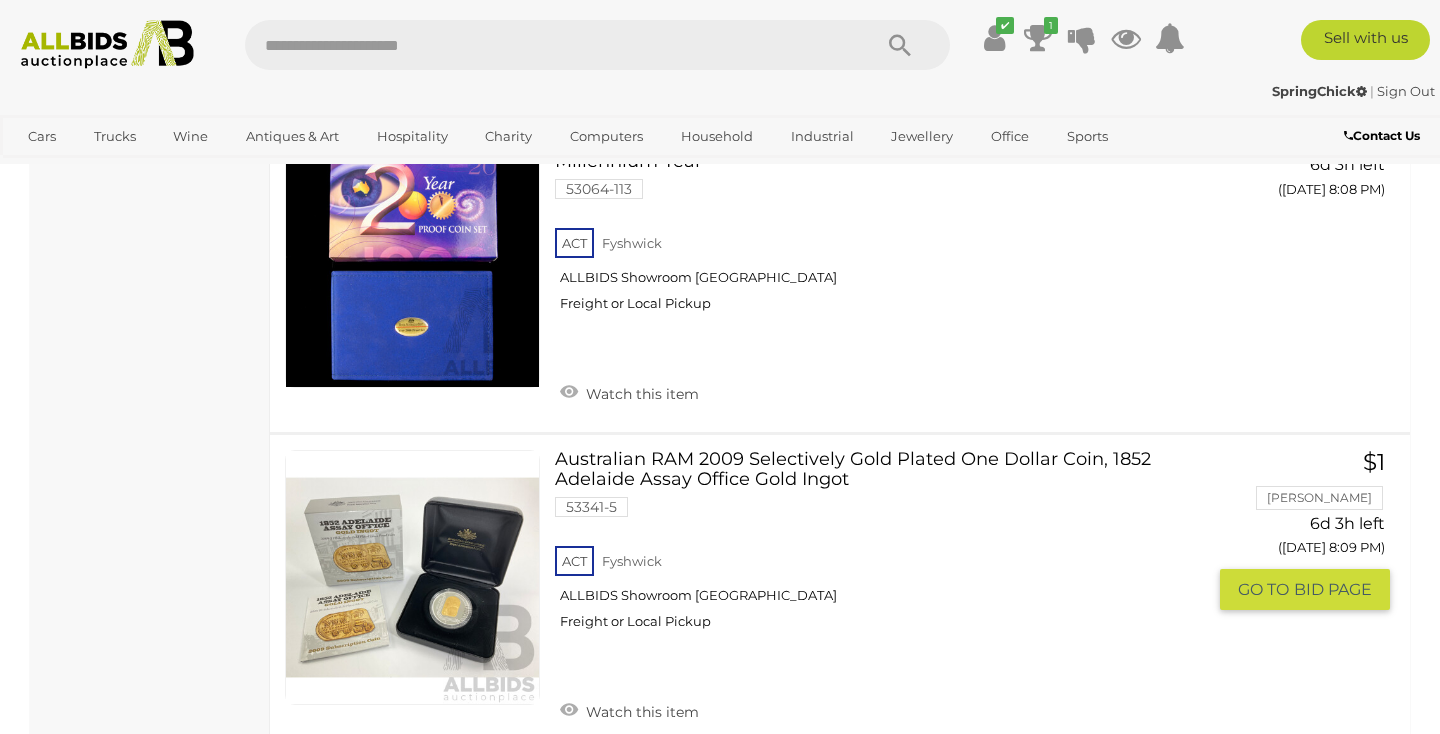 scroll, scrollTop: 15295, scrollLeft: 0, axis: vertical 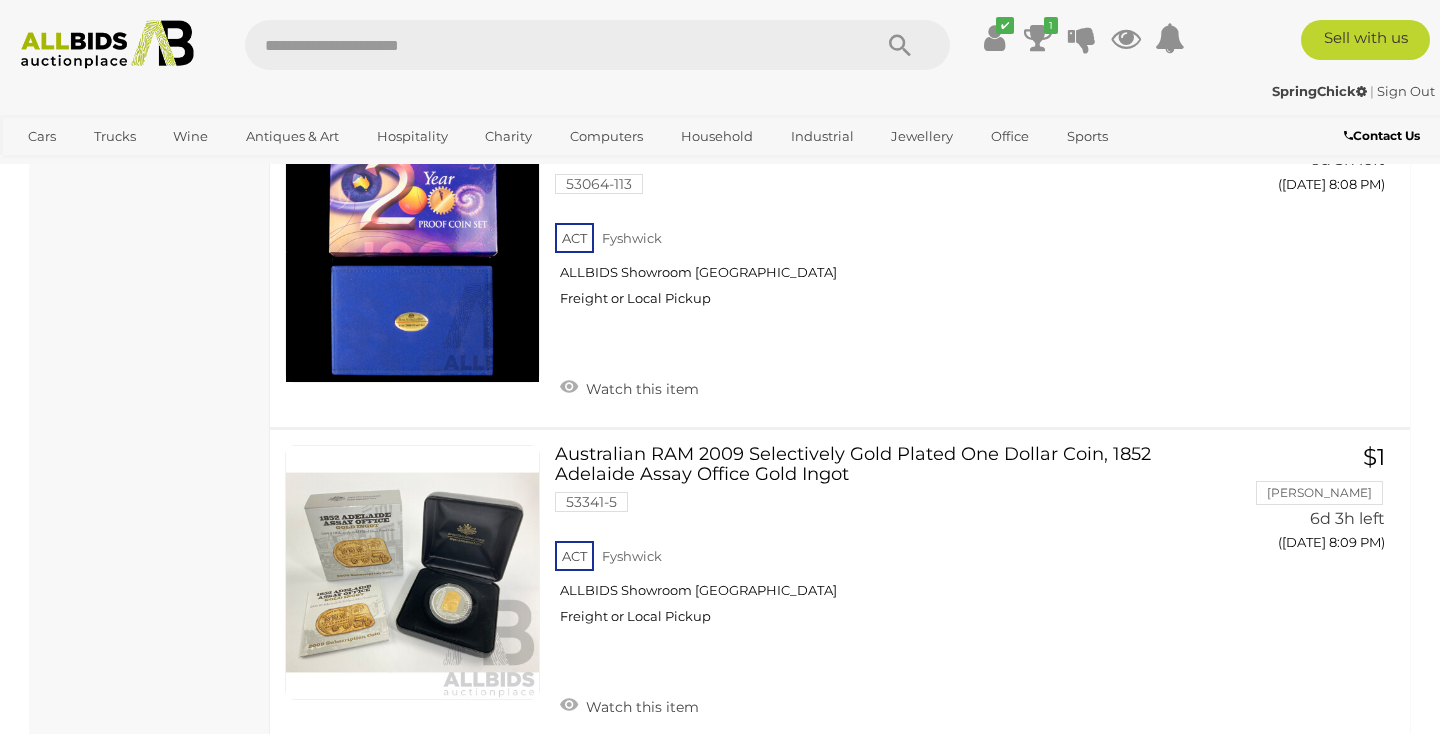 click on "3" at bounding box center (446, 795) 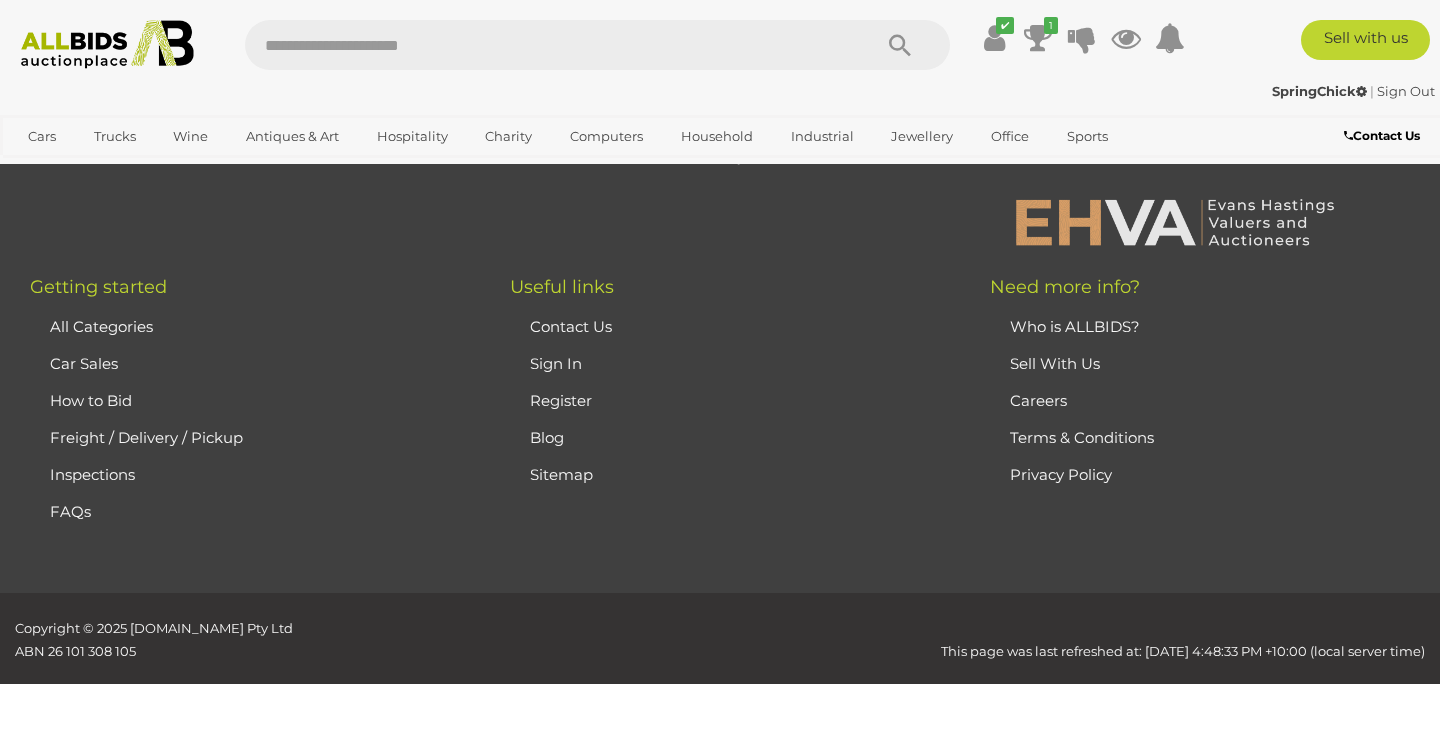 scroll, scrollTop: 267, scrollLeft: 0, axis: vertical 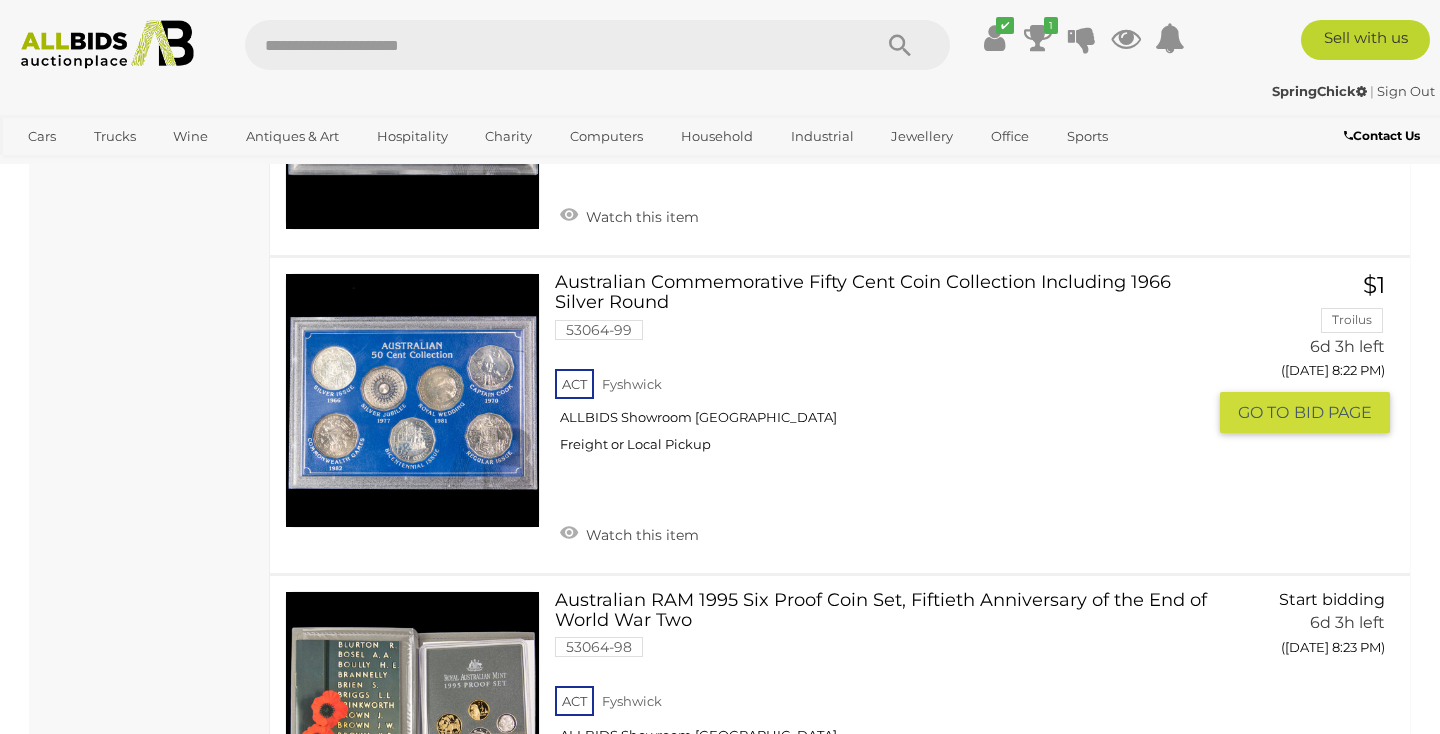 click at bounding box center (412, 400) 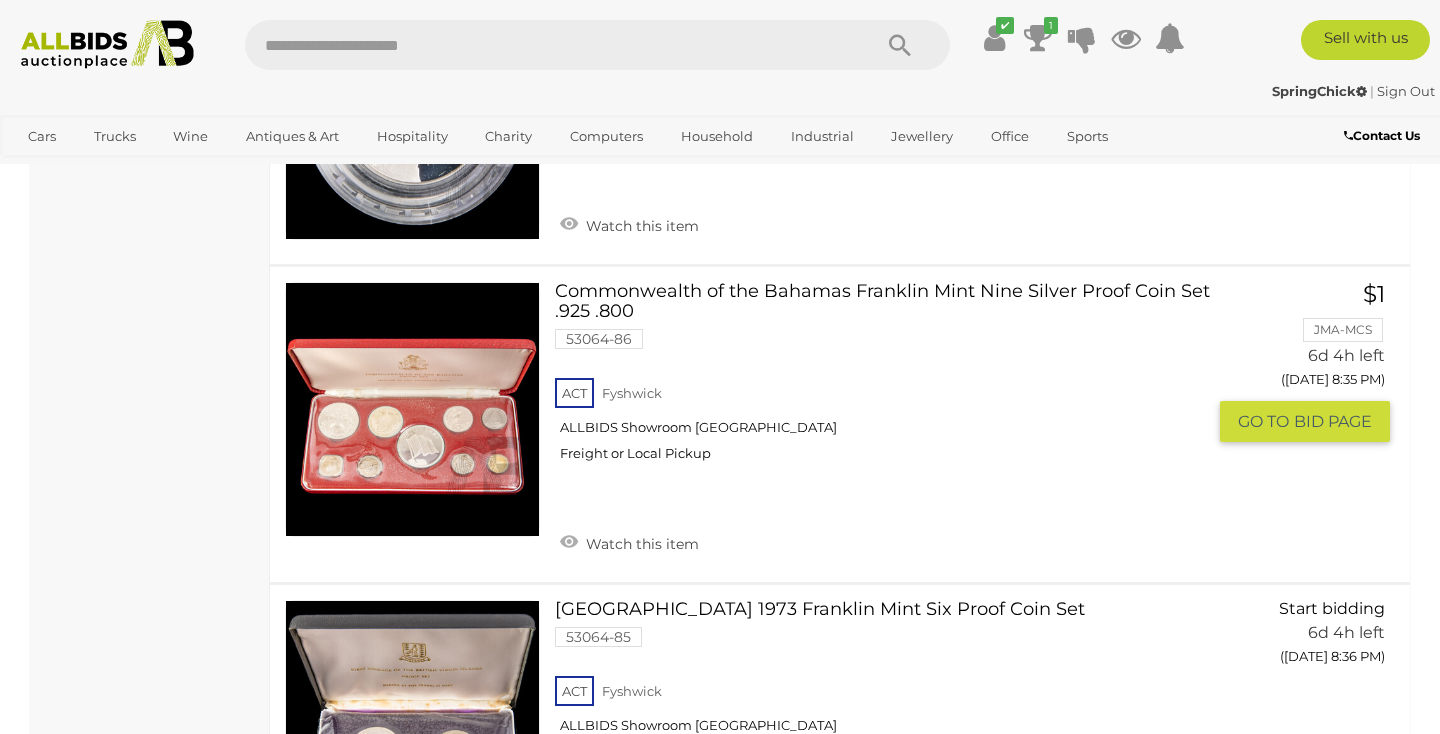 scroll, scrollTop: 8212, scrollLeft: 0, axis: vertical 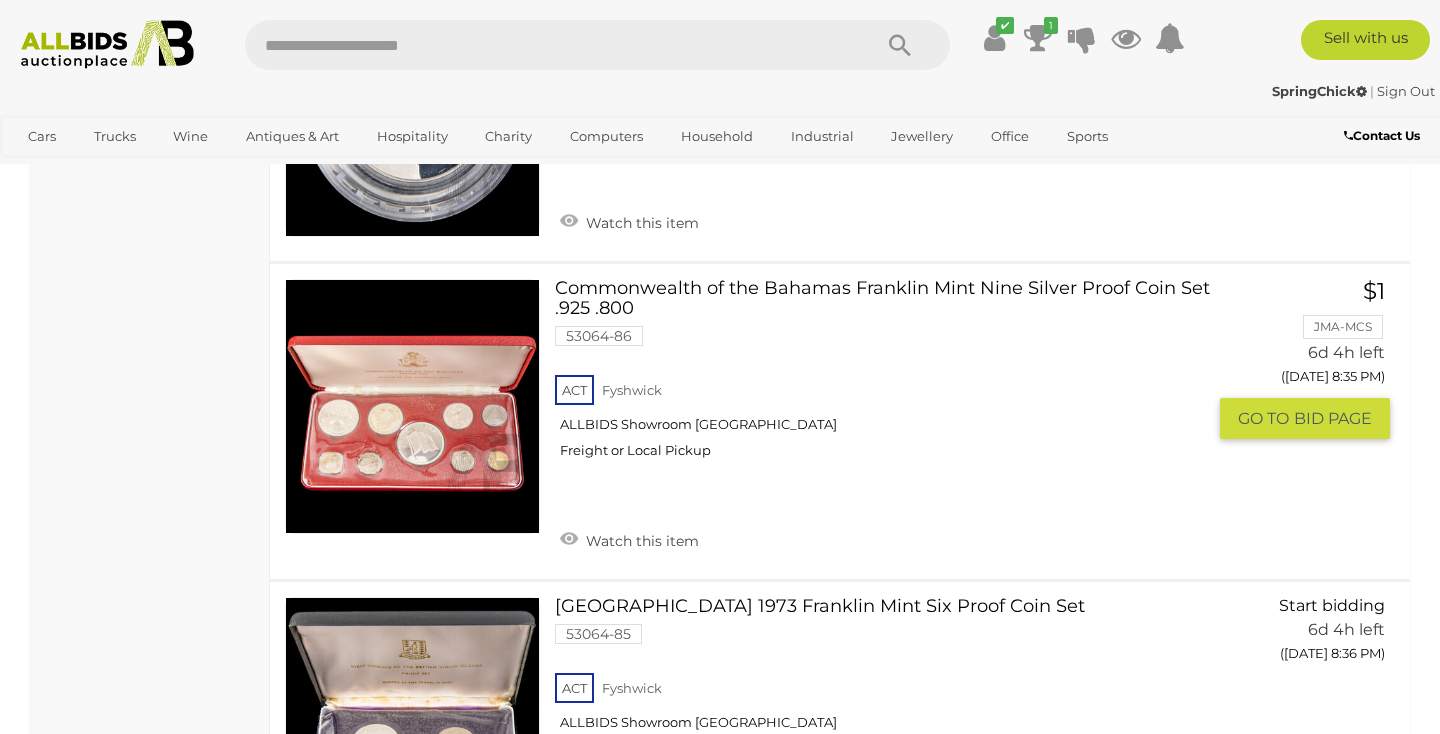 click at bounding box center [412, 406] 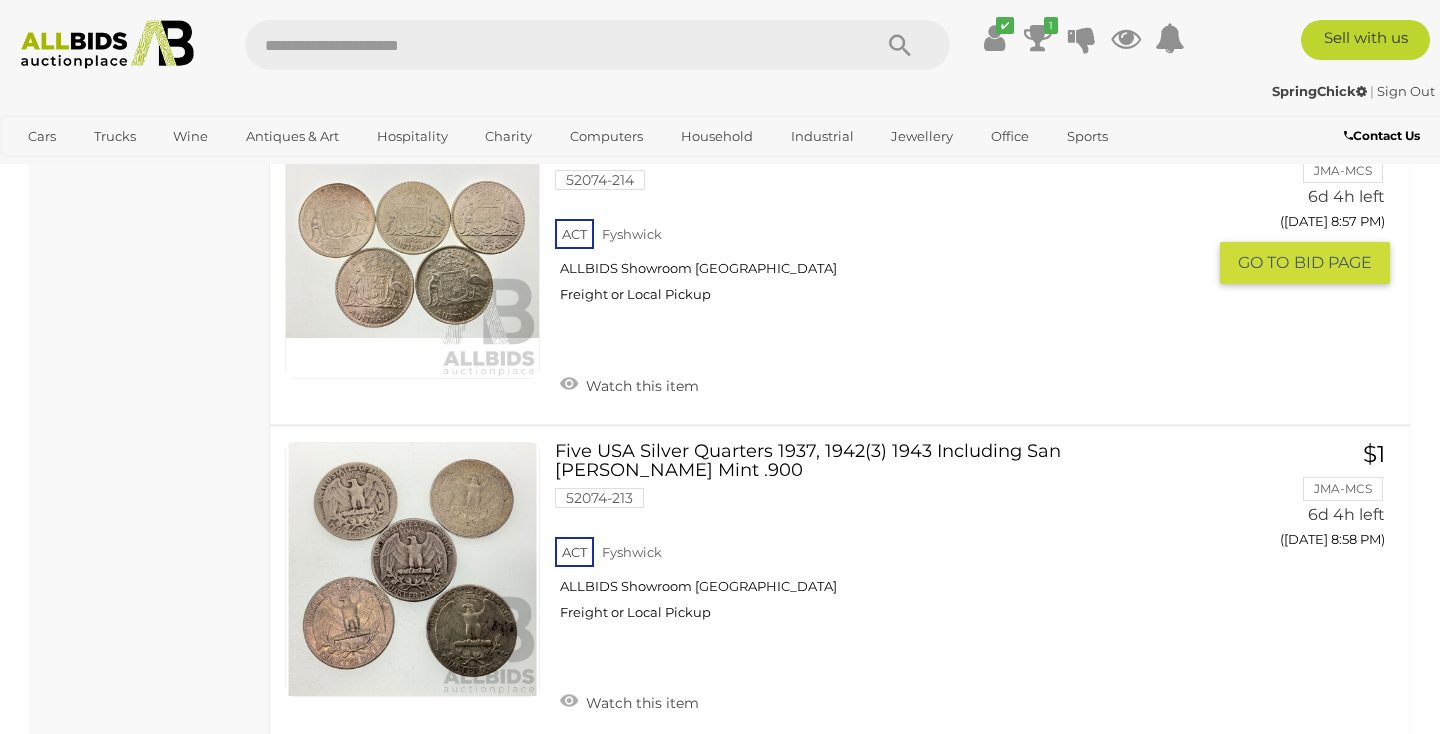 scroll, scrollTop: 15082, scrollLeft: 0, axis: vertical 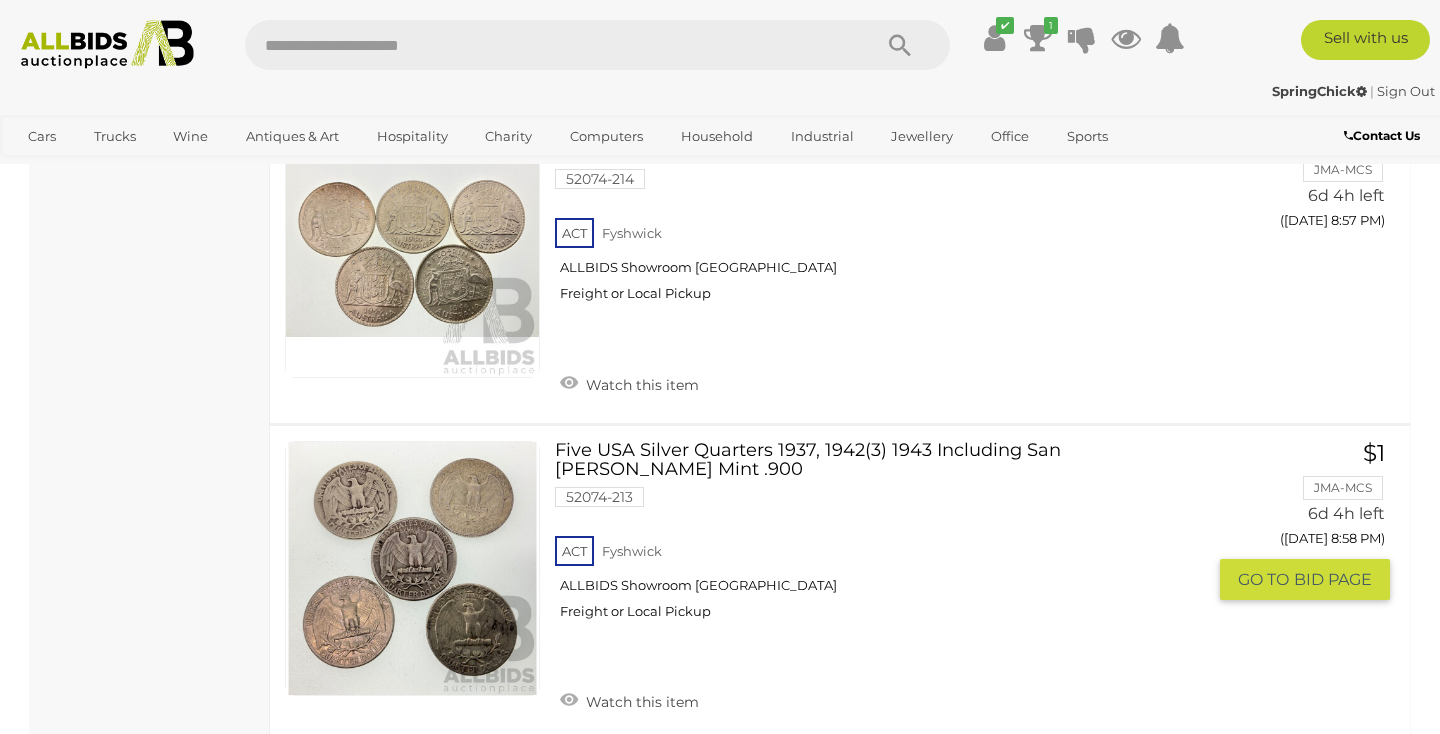 click at bounding box center [412, 568] 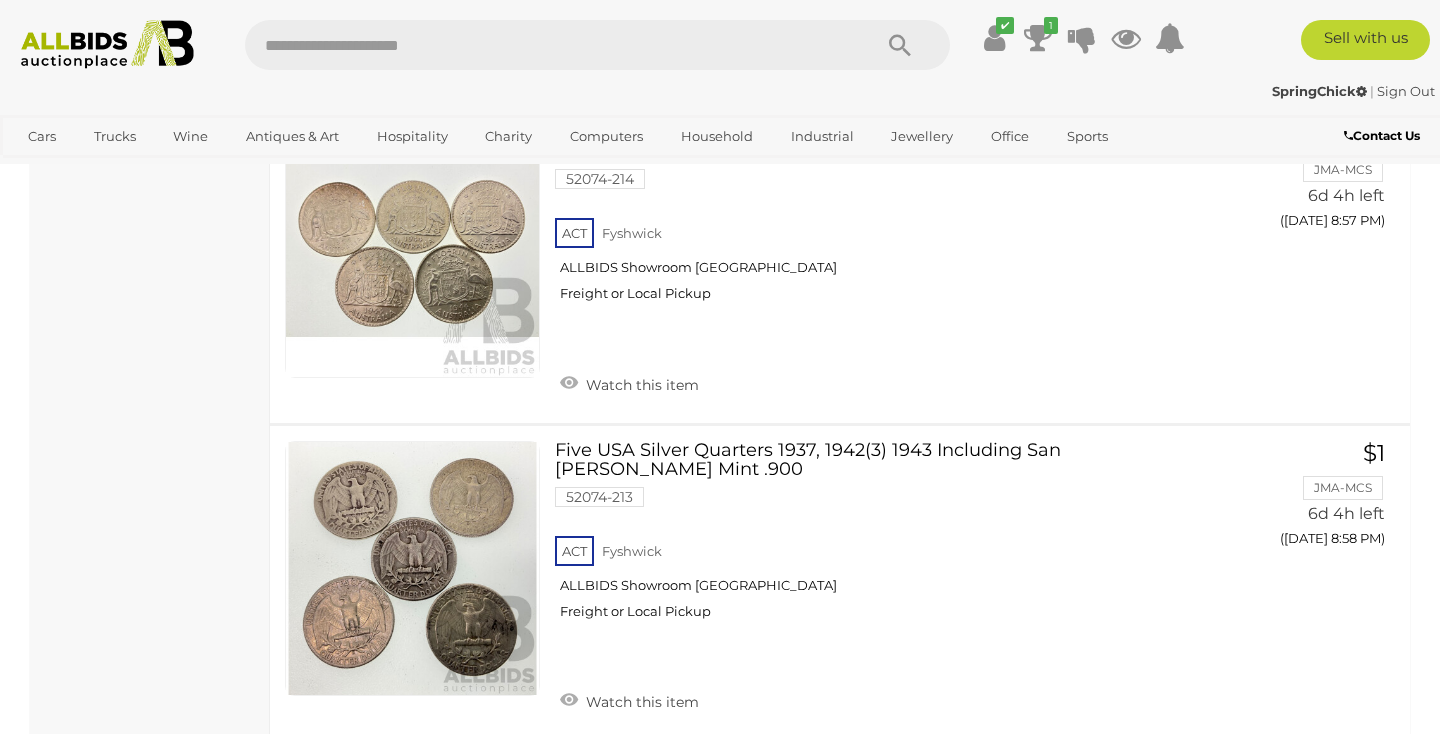 click on "4" at bounding box center [489, 790] 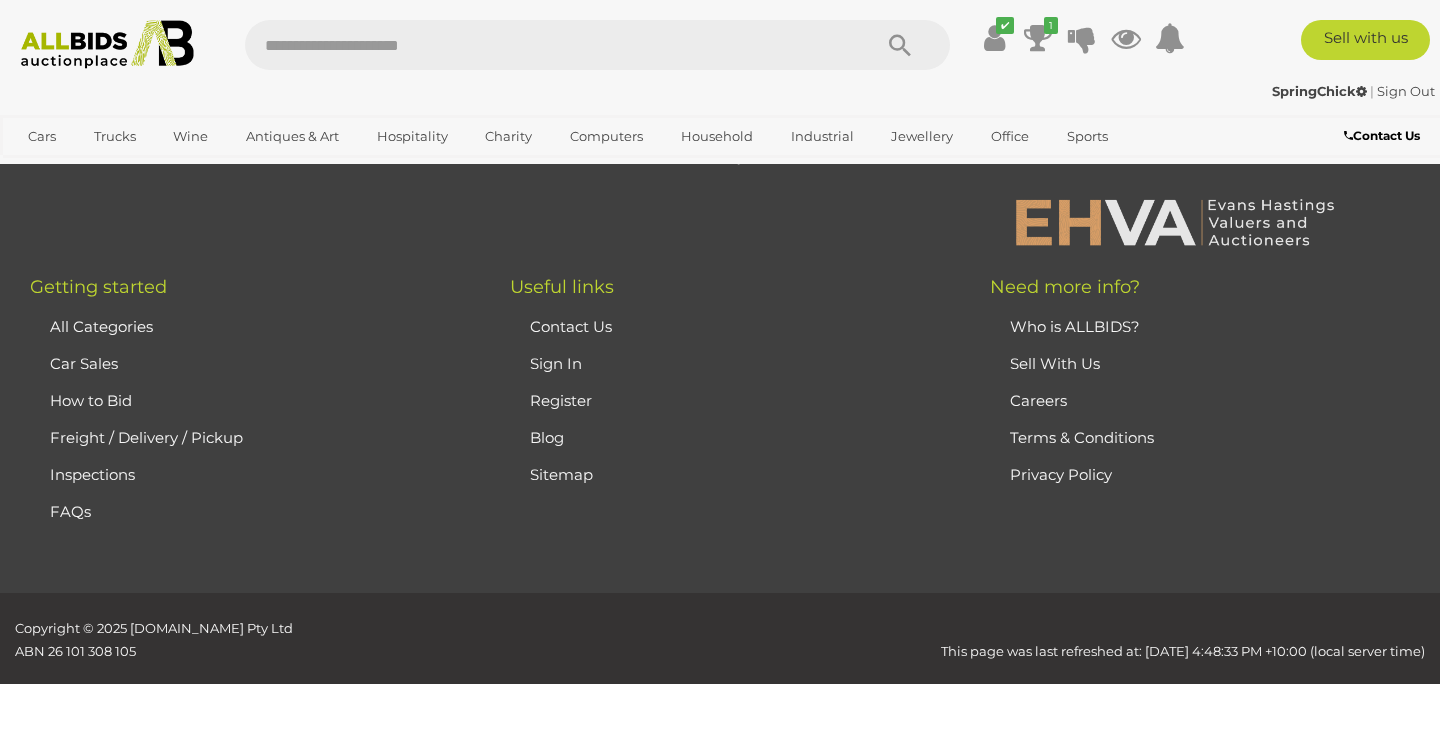 scroll, scrollTop: 267, scrollLeft: 0, axis: vertical 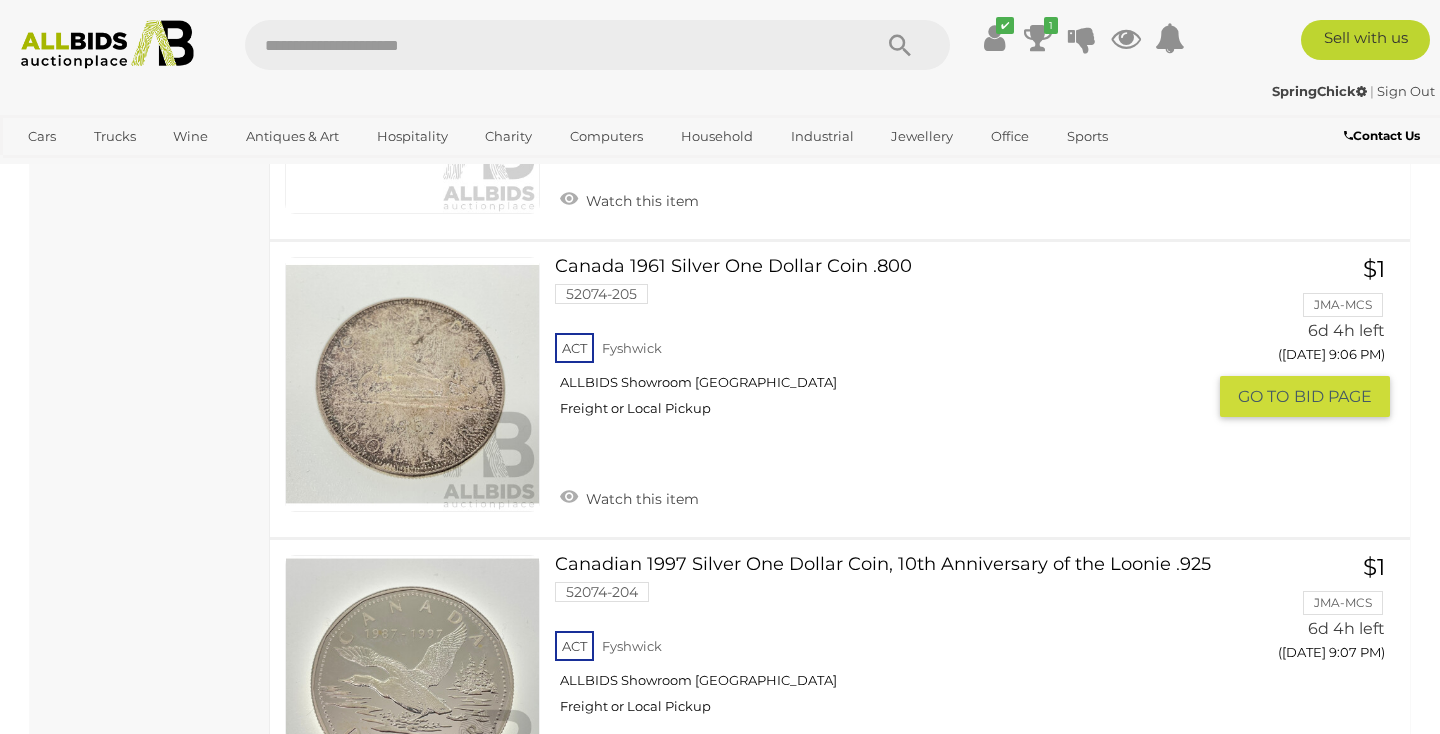 click at bounding box center (412, 384) 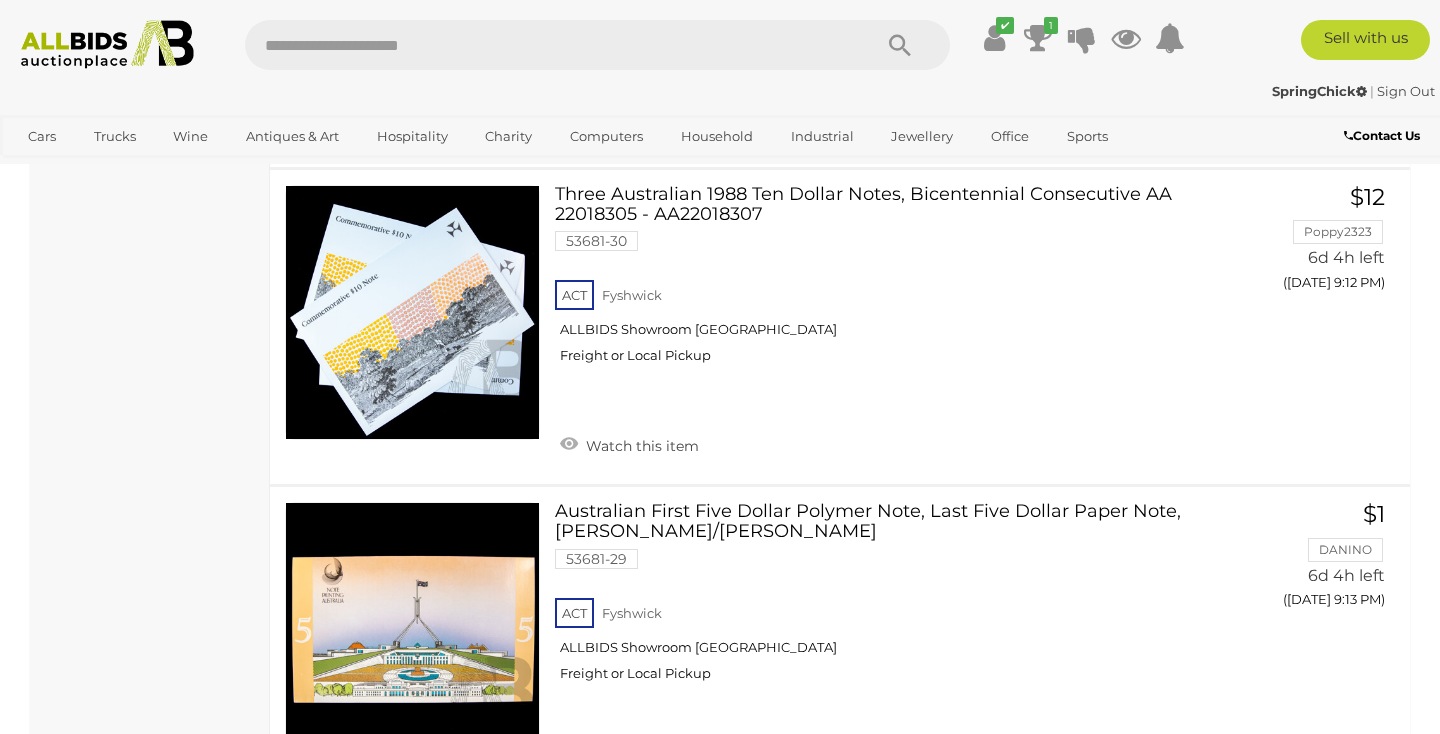 scroll, scrollTop: 4368, scrollLeft: 0, axis: vertical 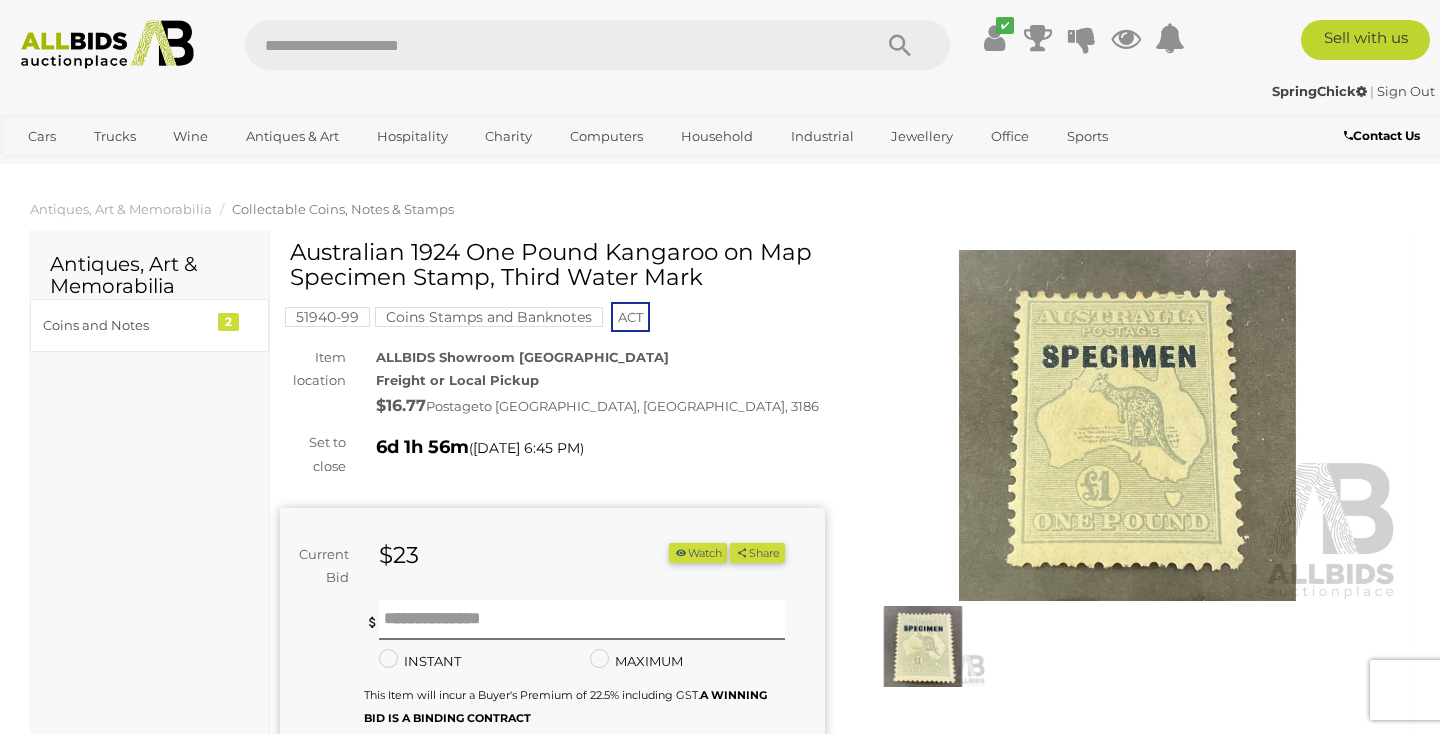 click at bounding box center [923, 646] 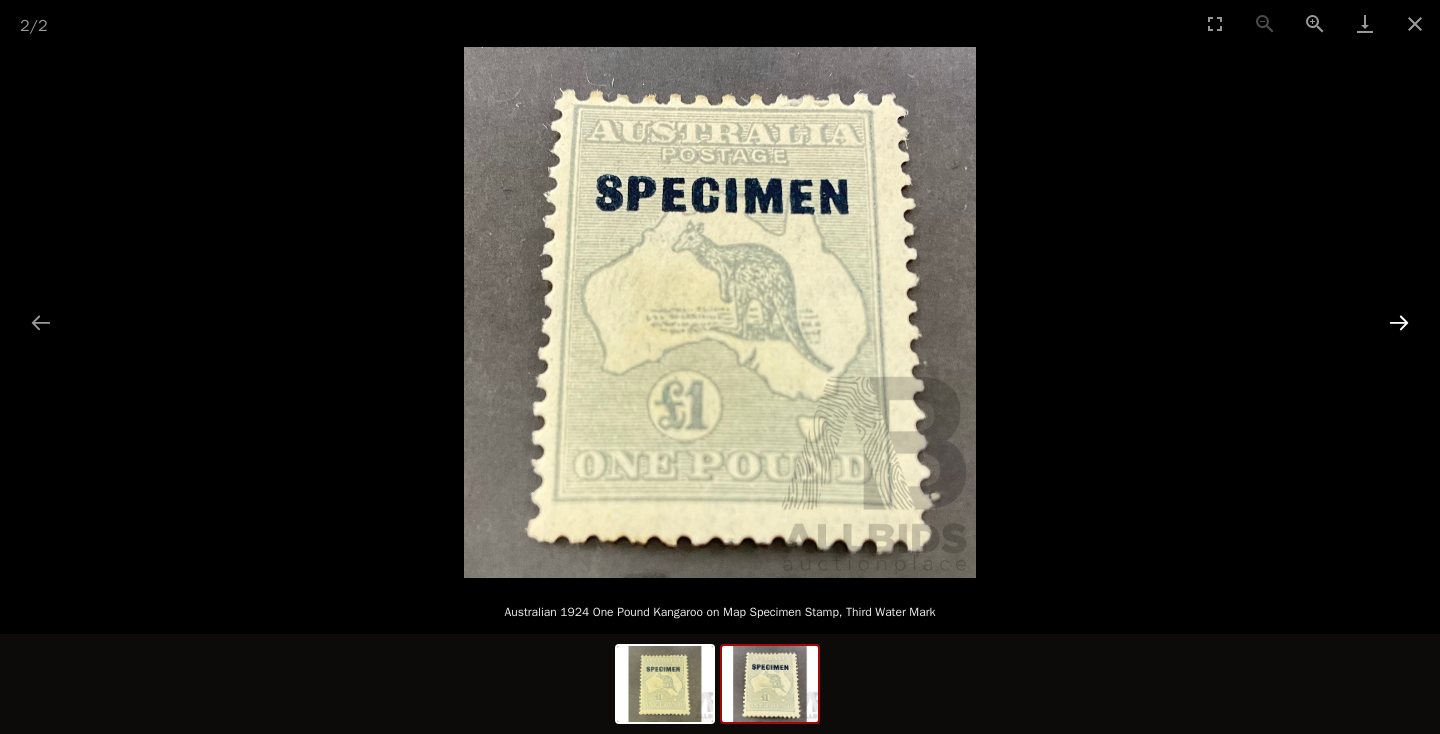 click at bounding box center (1399, 322) 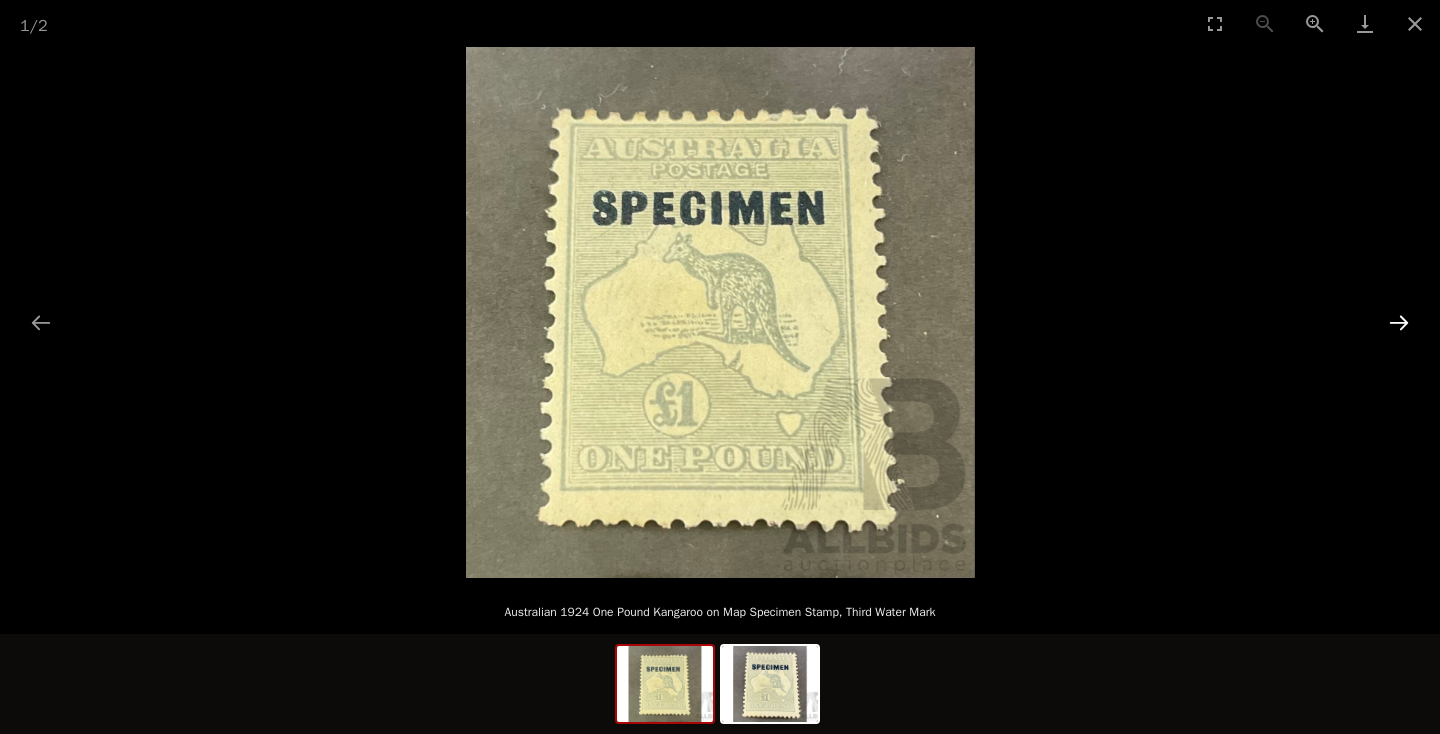 click at bounding box center [1399, 322] 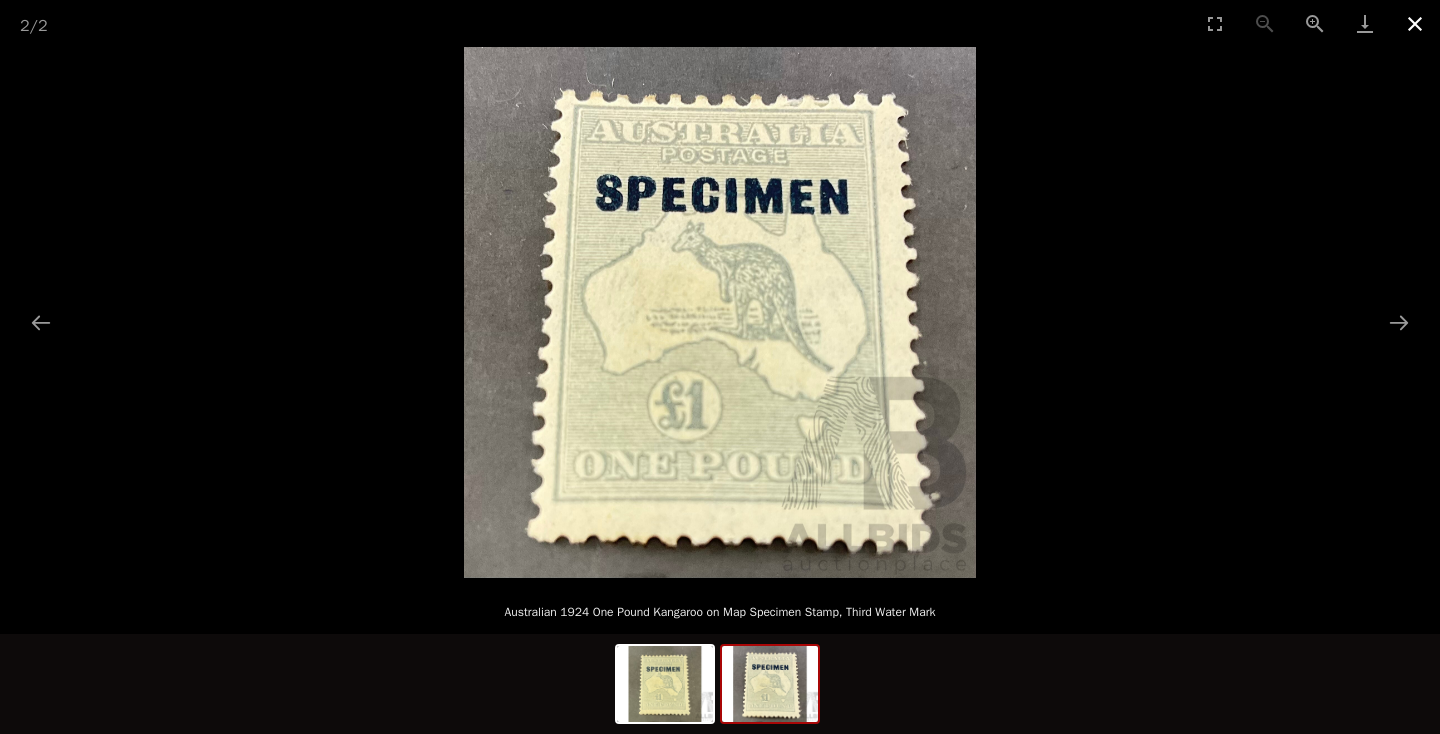 click at bounding box center (1415, 23) 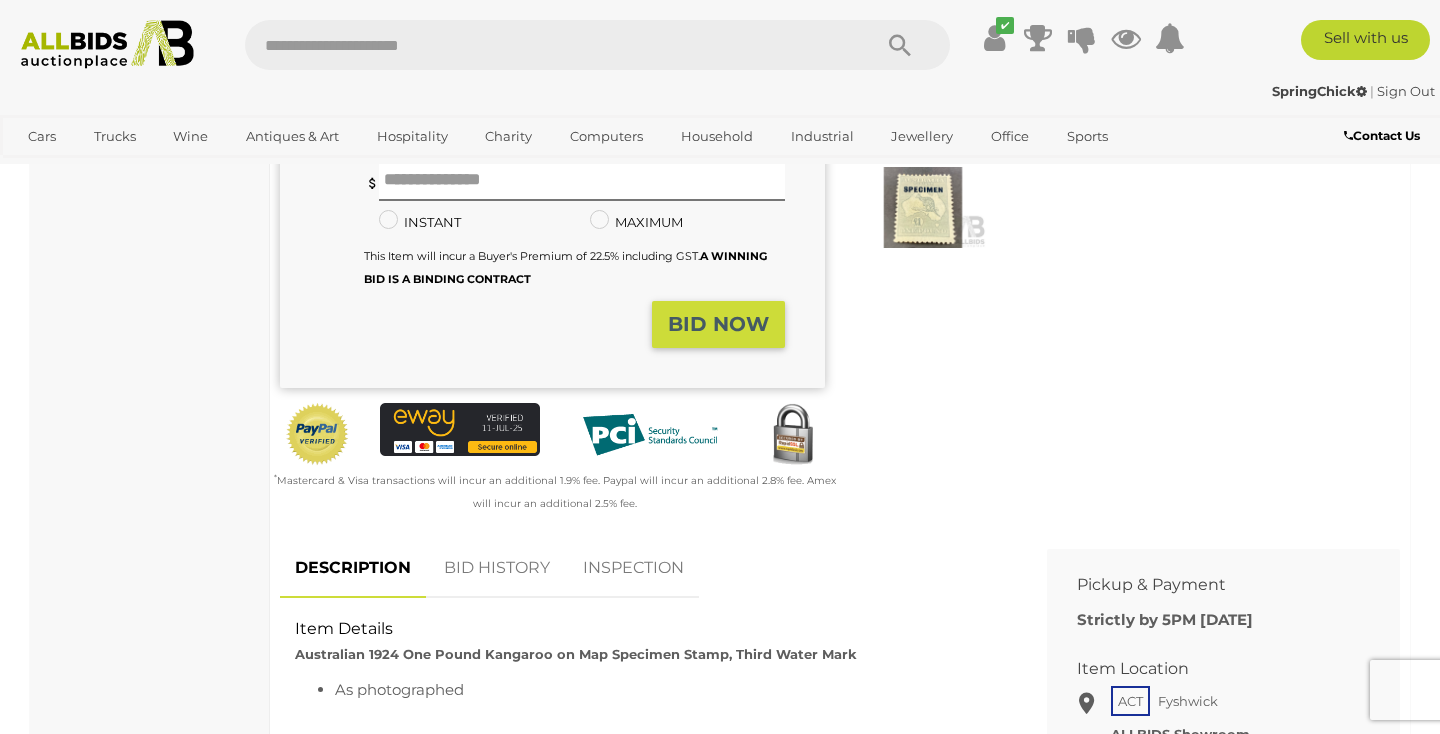 scroll, scrollTop: 439, scrollLeft: 0, axis: vertical 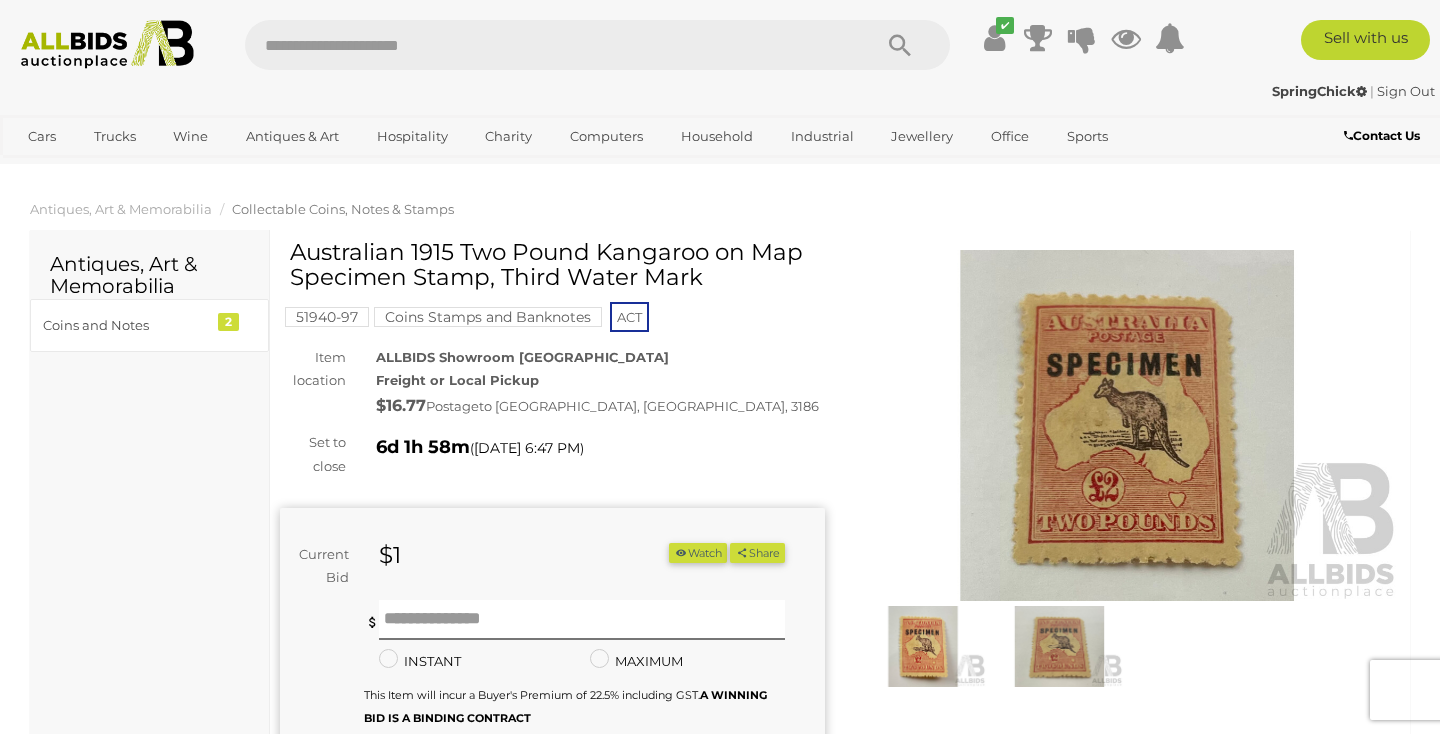 click at bounding box center (1059, 646) 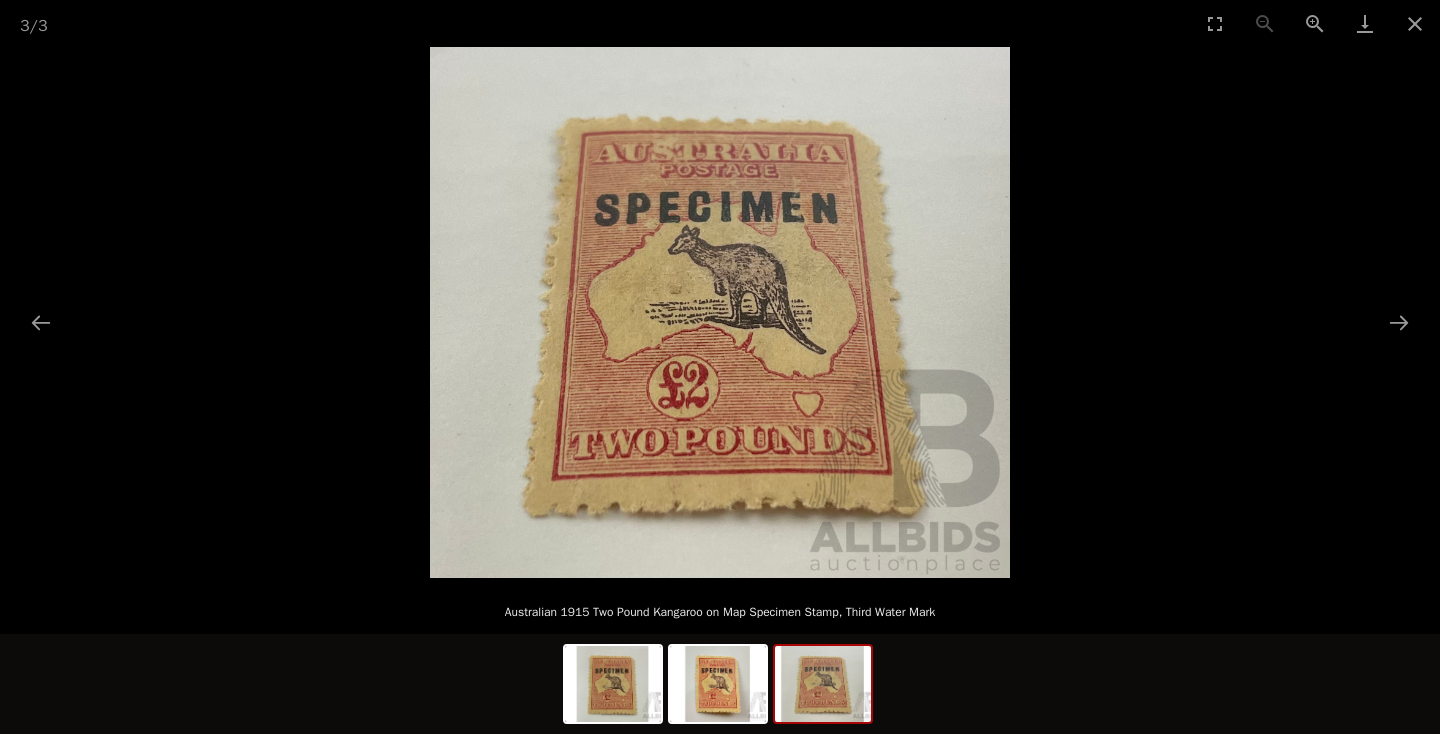 scroll, scrollTop: 0, scrollLeft: 0, axis: both 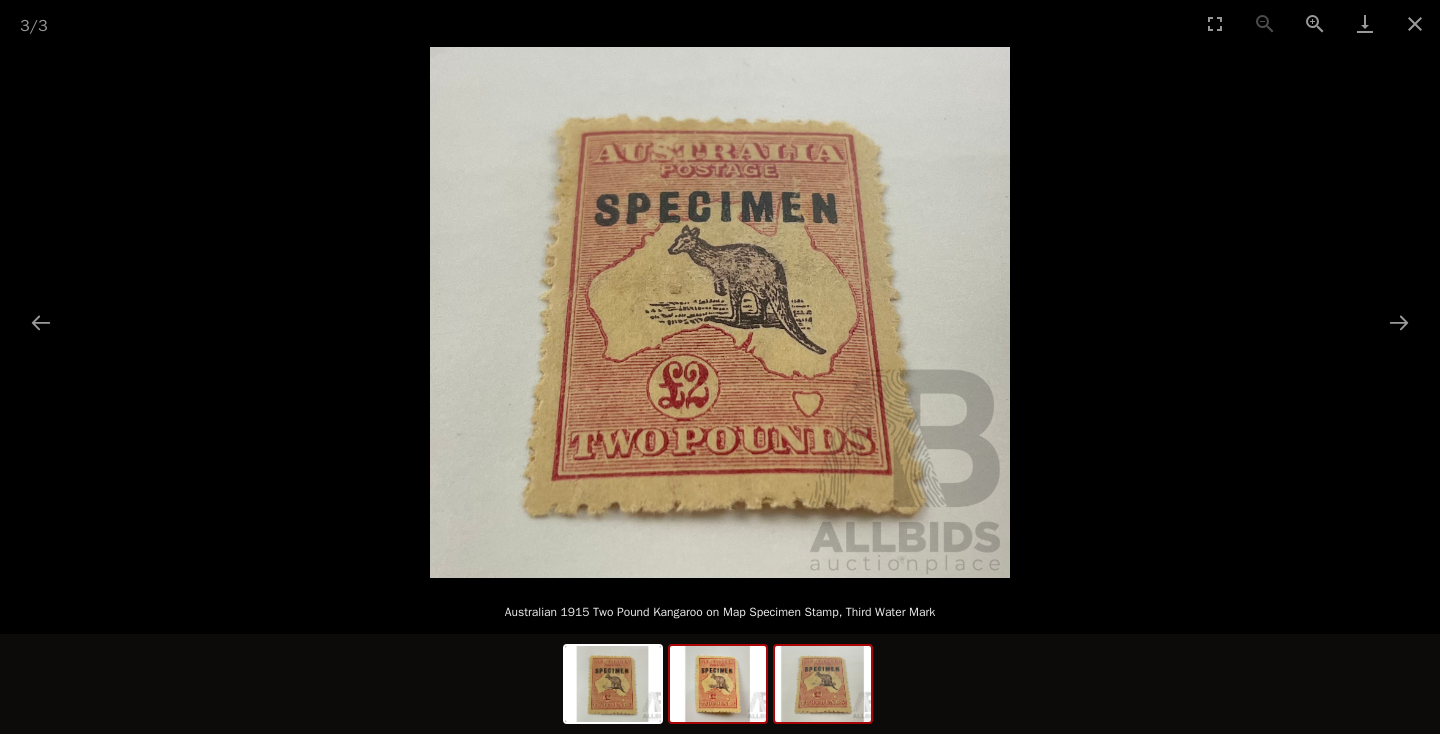 click at bounding box center [718, 684] 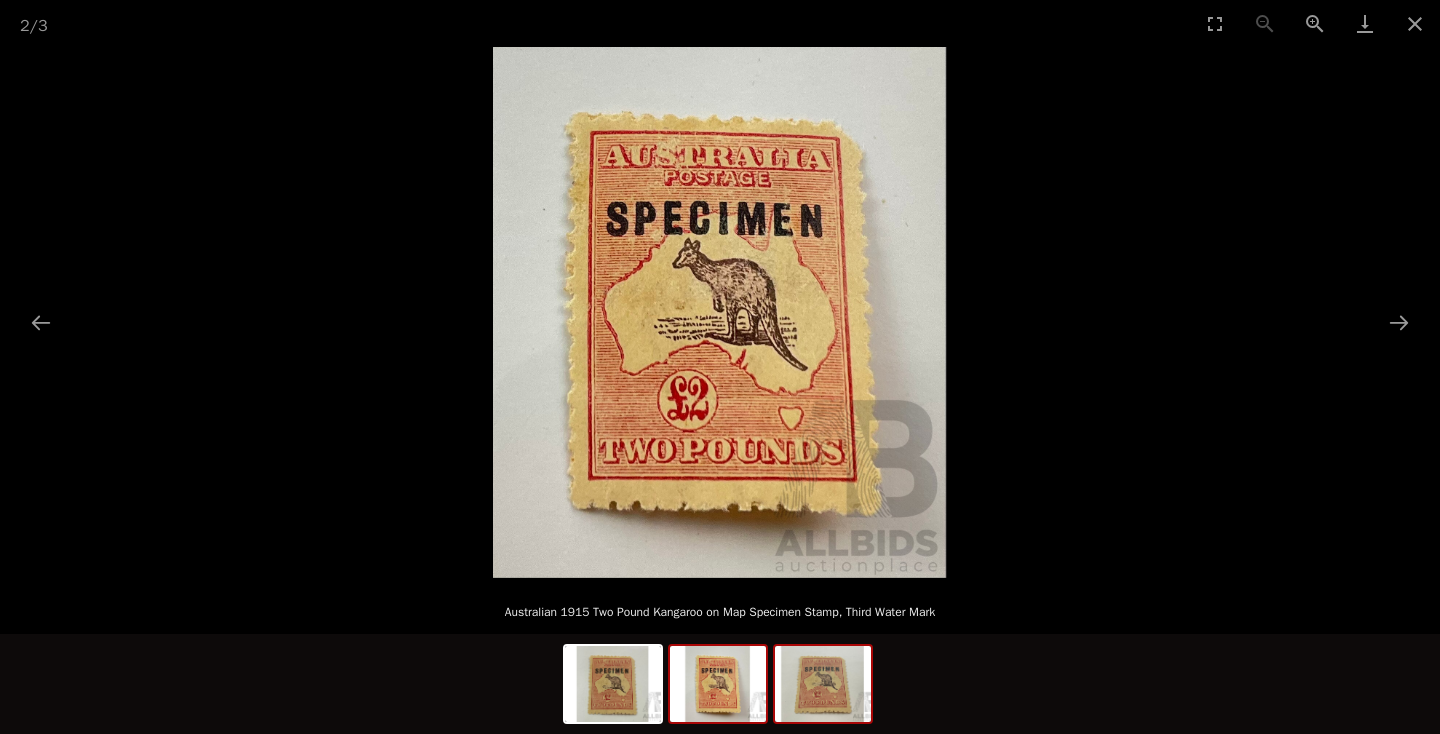 click at bounding box center [823, 684] 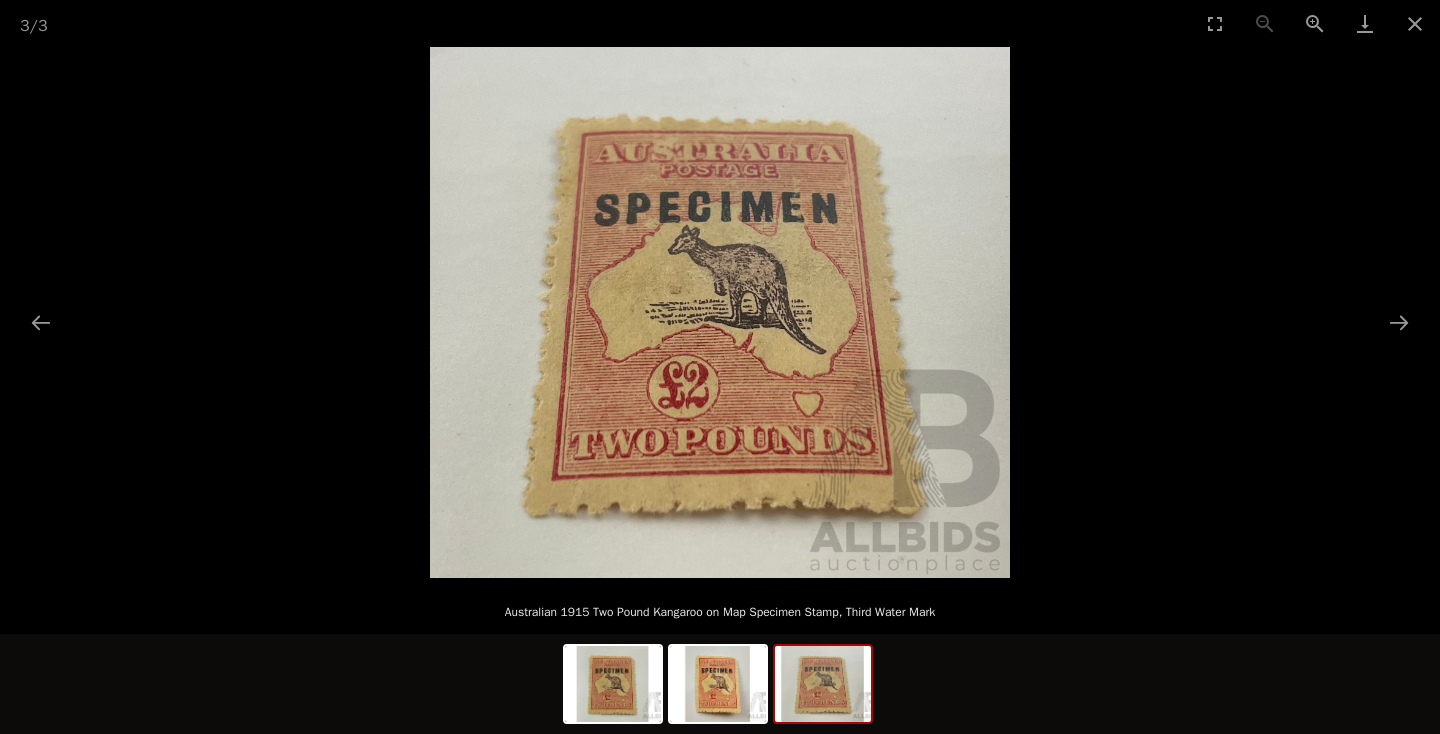 scroll, scrollTop: 42, scrollLeft: 0, axis: vertical 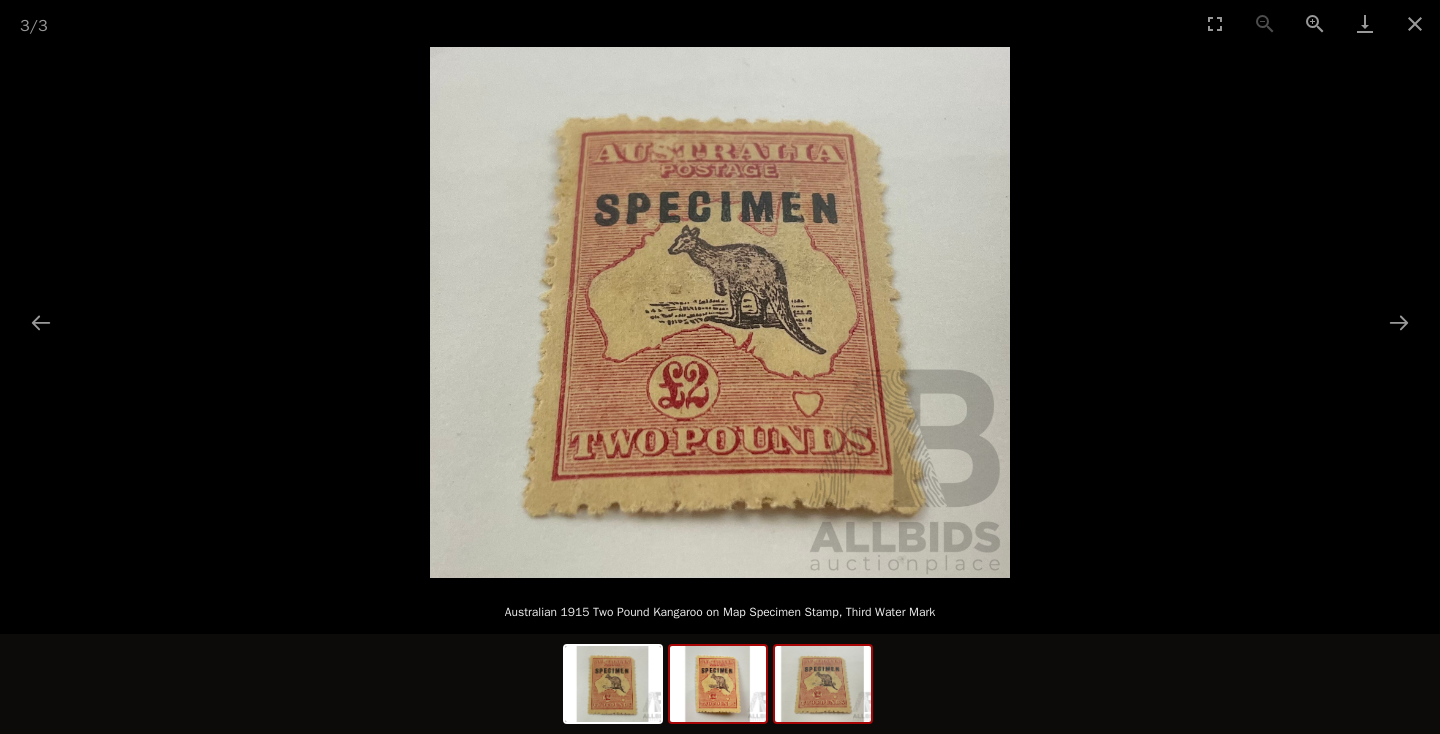 click at bounding box center [718, 684] 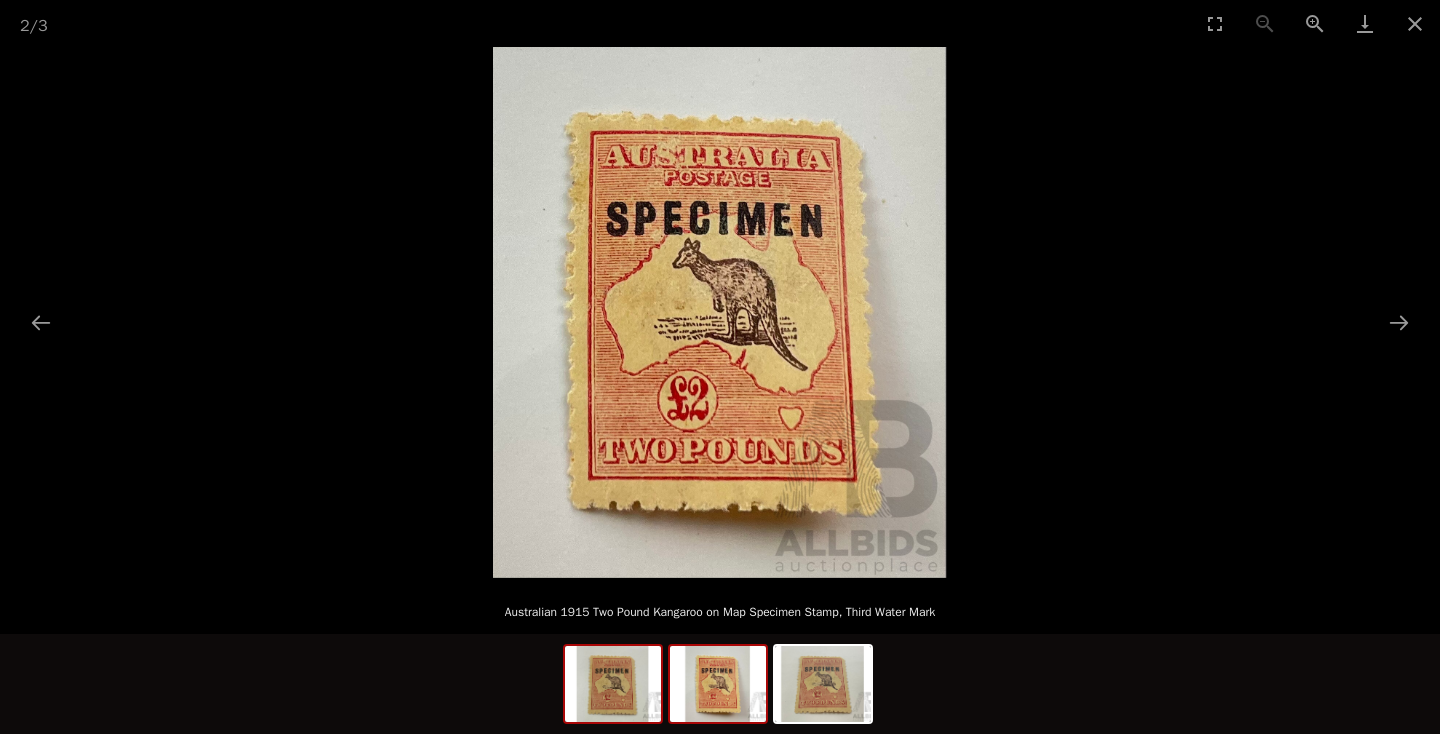 click at bounding box center [613, 684] 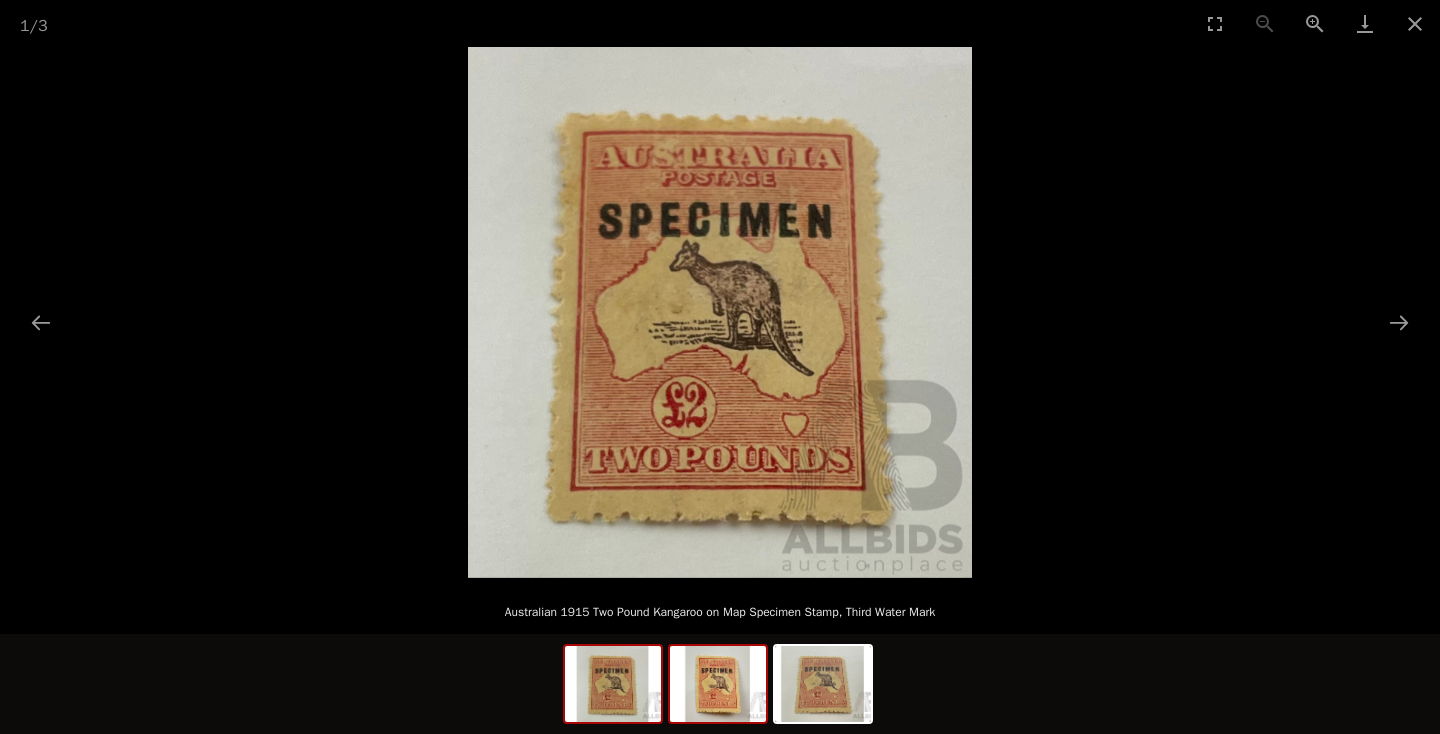 click at bounding box center (718, 684) 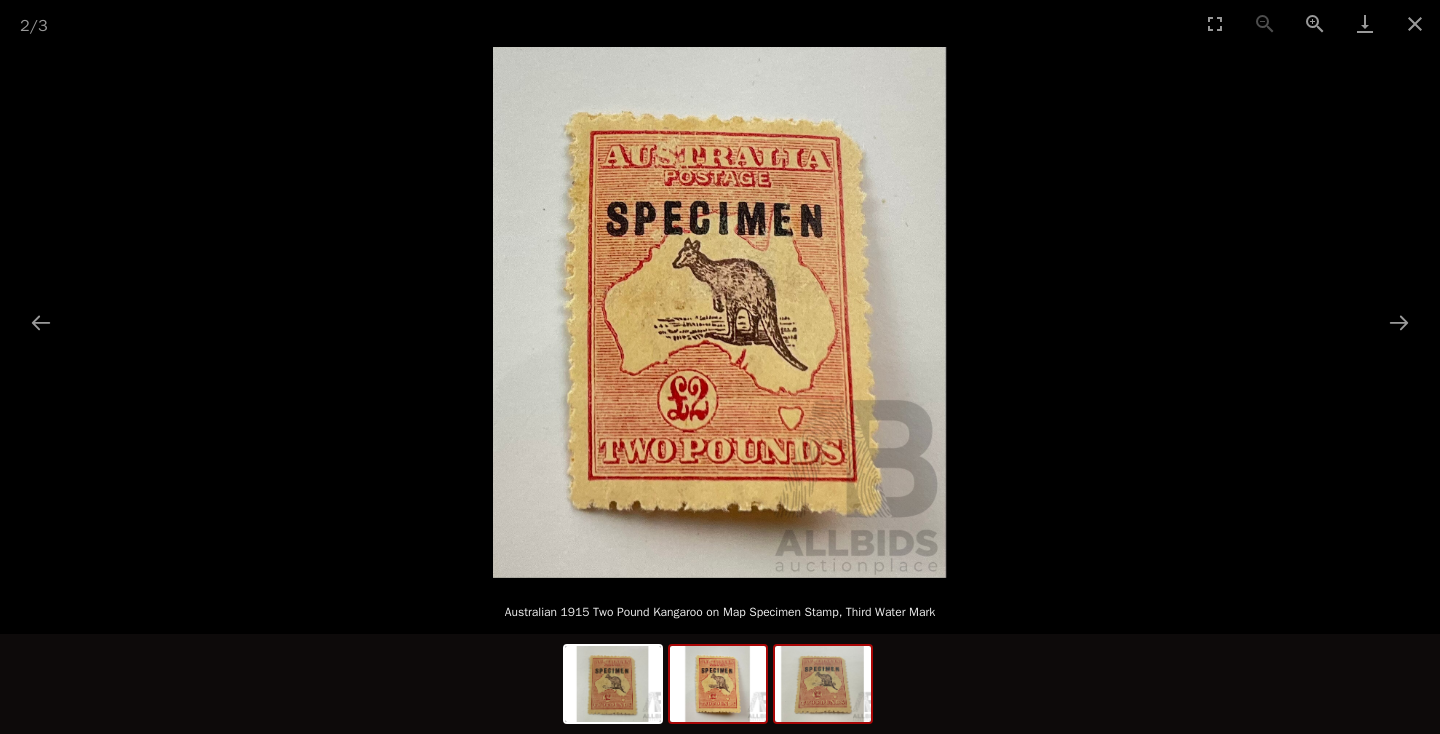 click at bounding box center (823, 684) 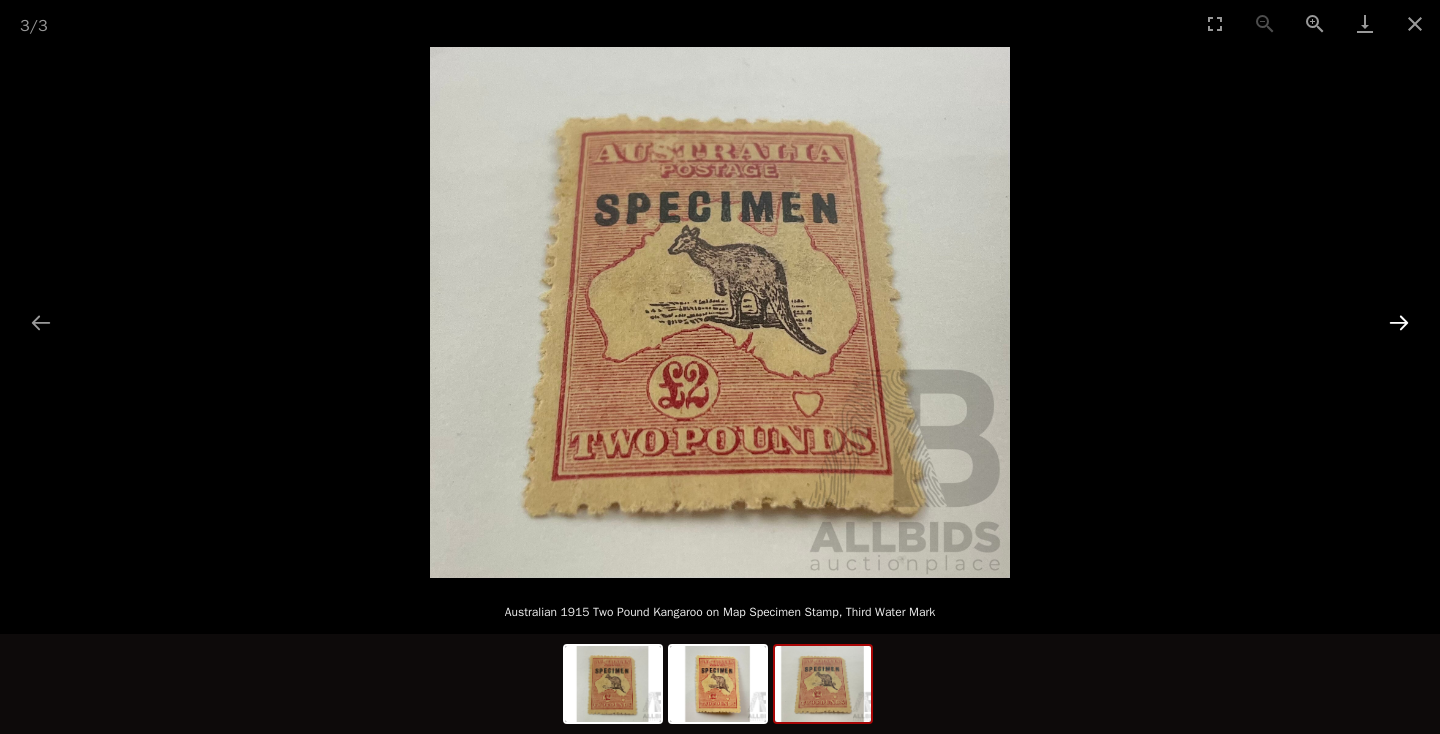 click at bounding box center [1399, 322] 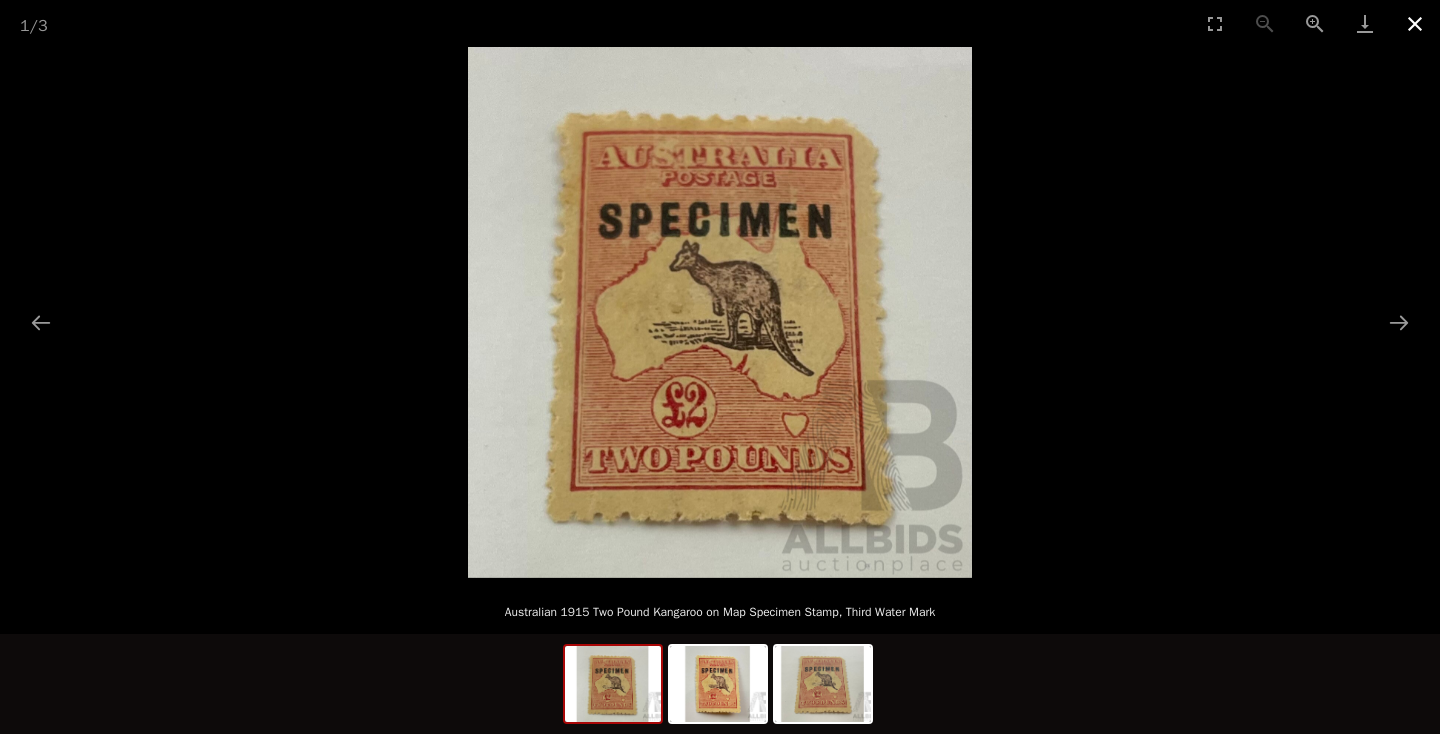 click at bounding box center [1415, 23] 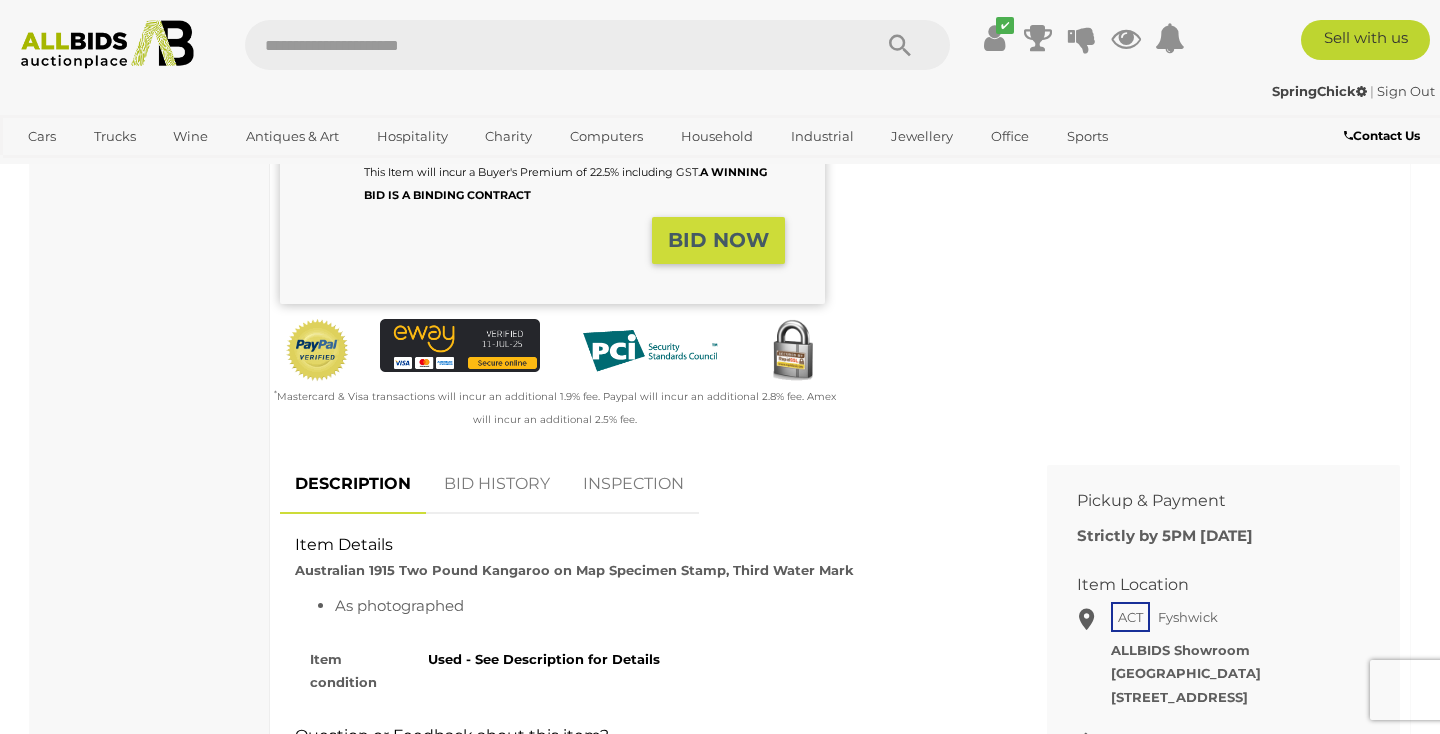 scroll, scrollTop: 494, scrollLeft: 0, axis: vertical 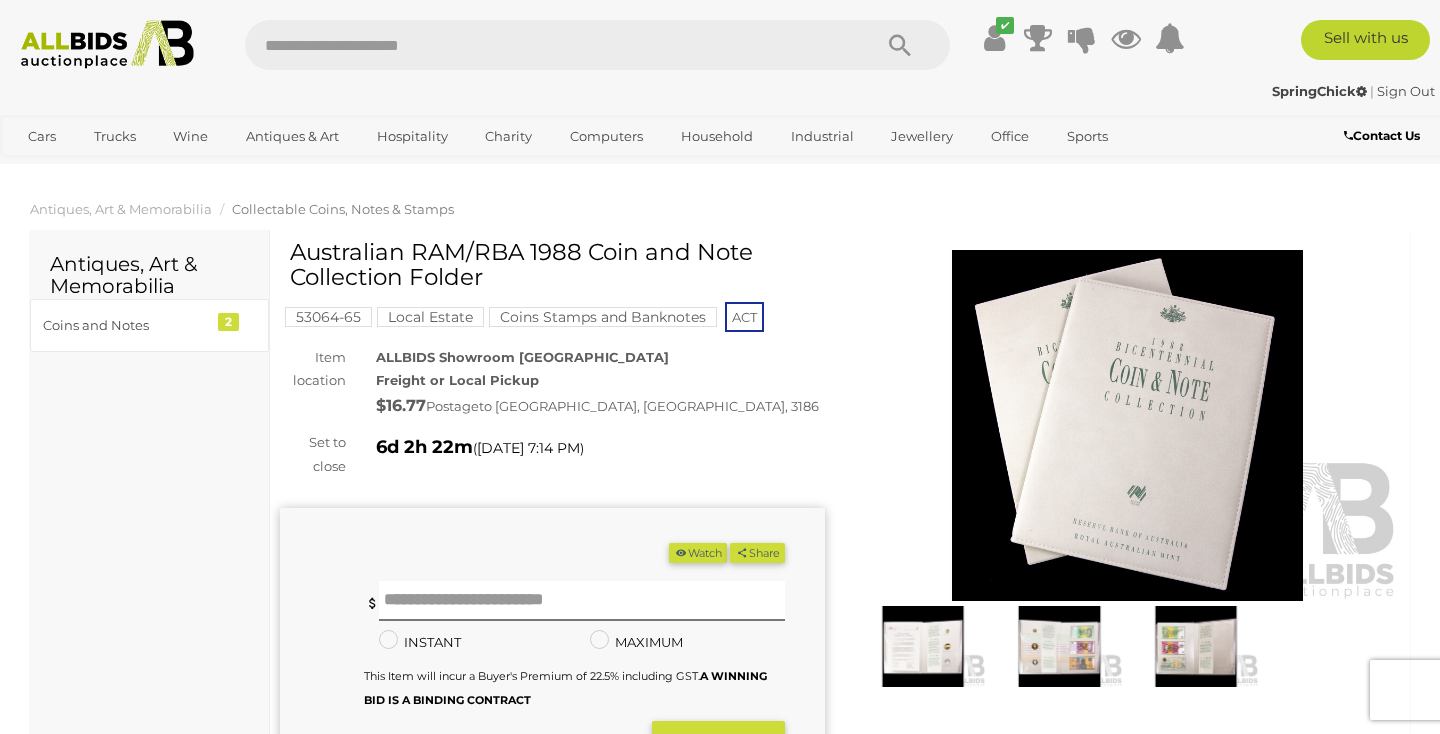 click at bounding box center (1059, 646) 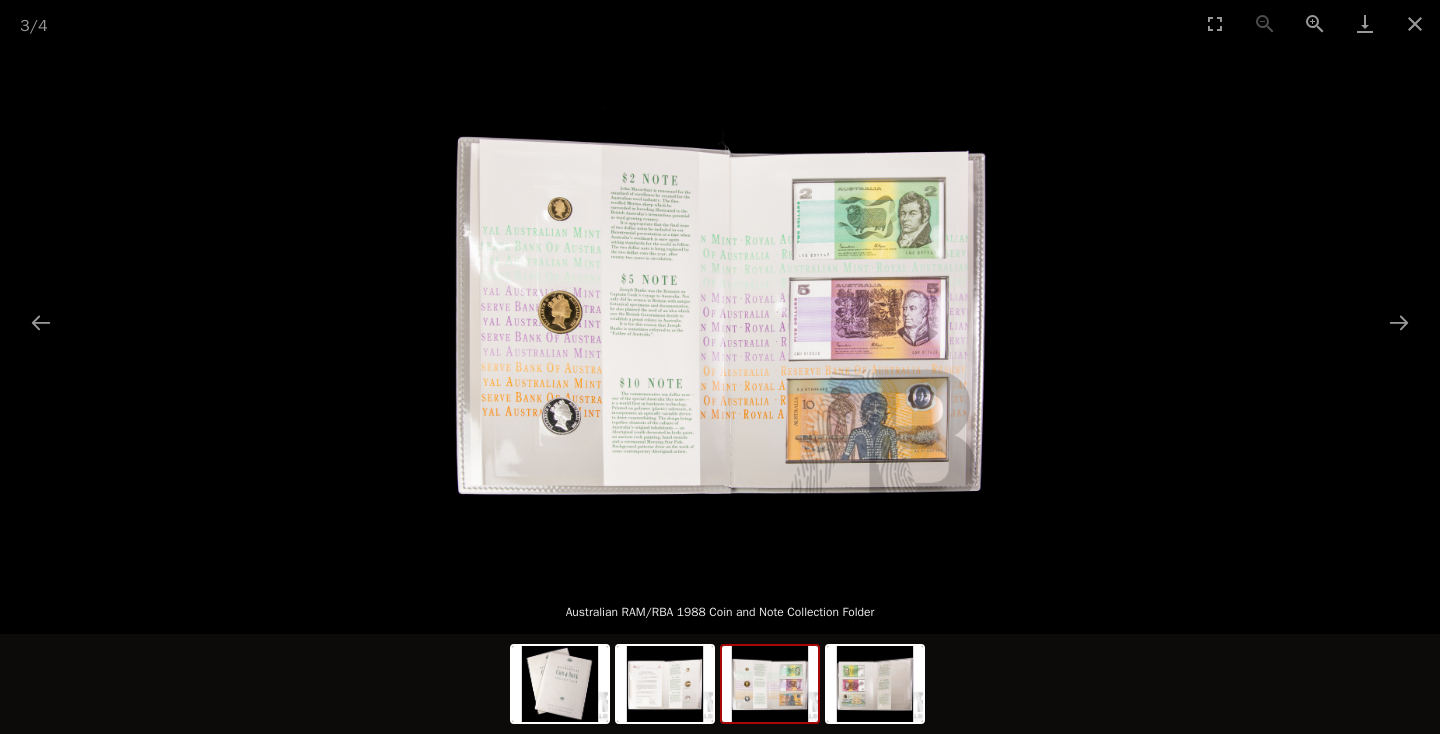scroll, scrollTop: 16, scrollLeft: 0, axis: vertical 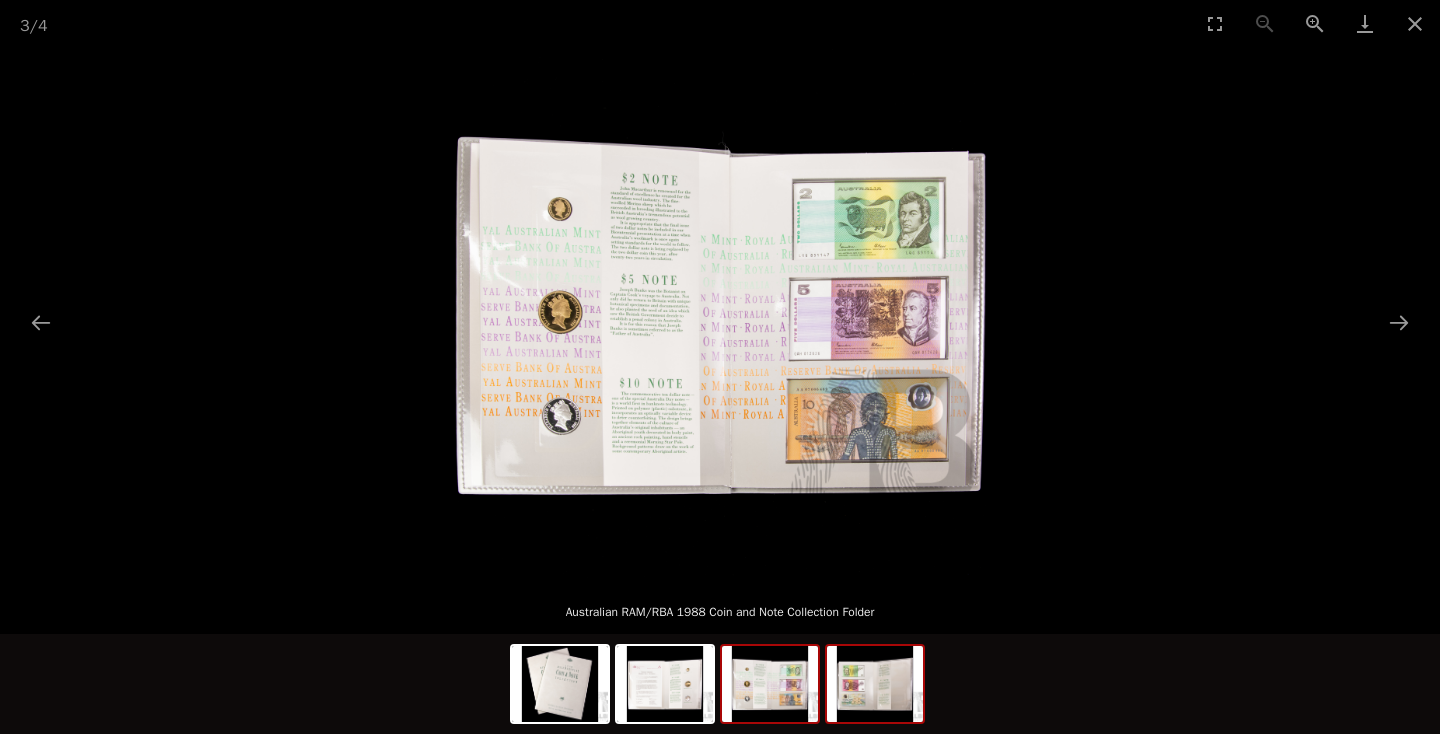 click at bounding box center [875, 684] 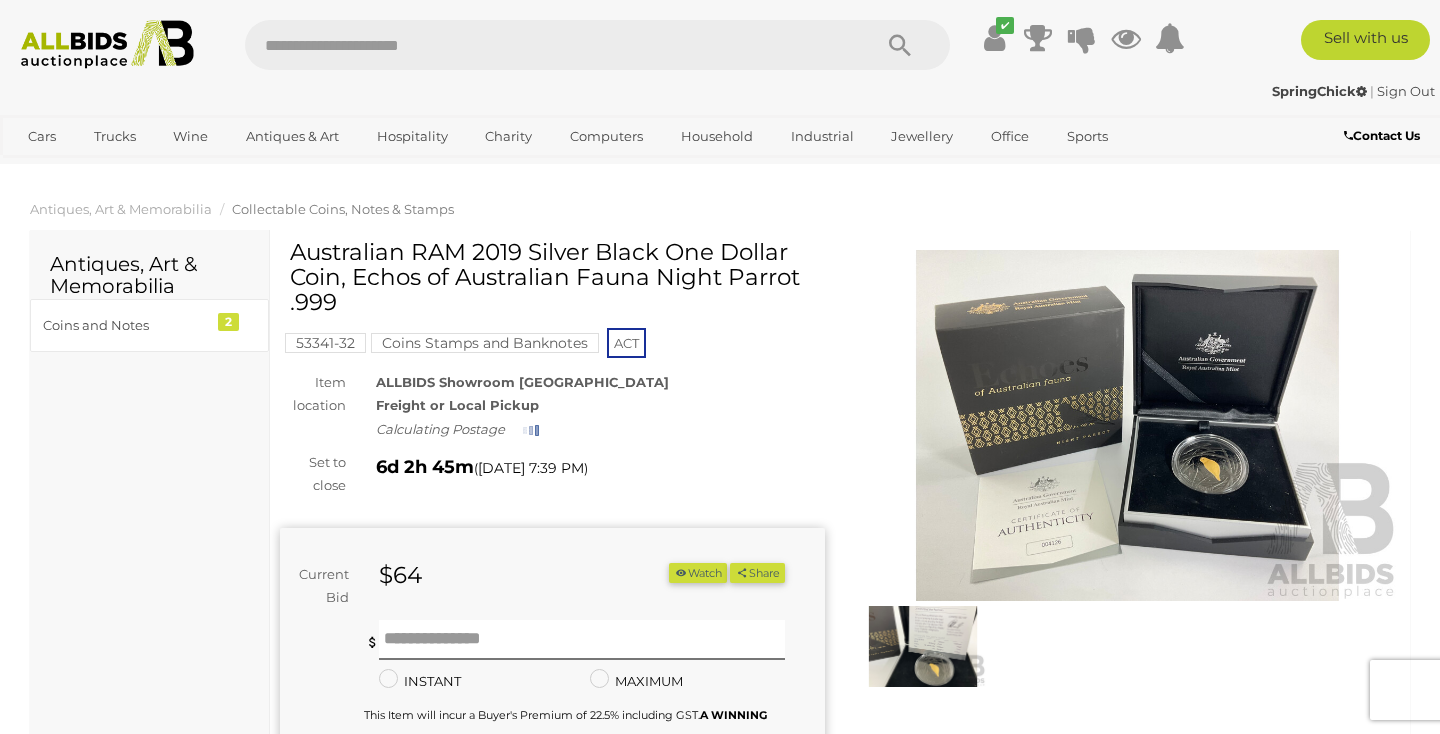 scroll, scrollTop: 0, scrollLeft: 0, axis: both 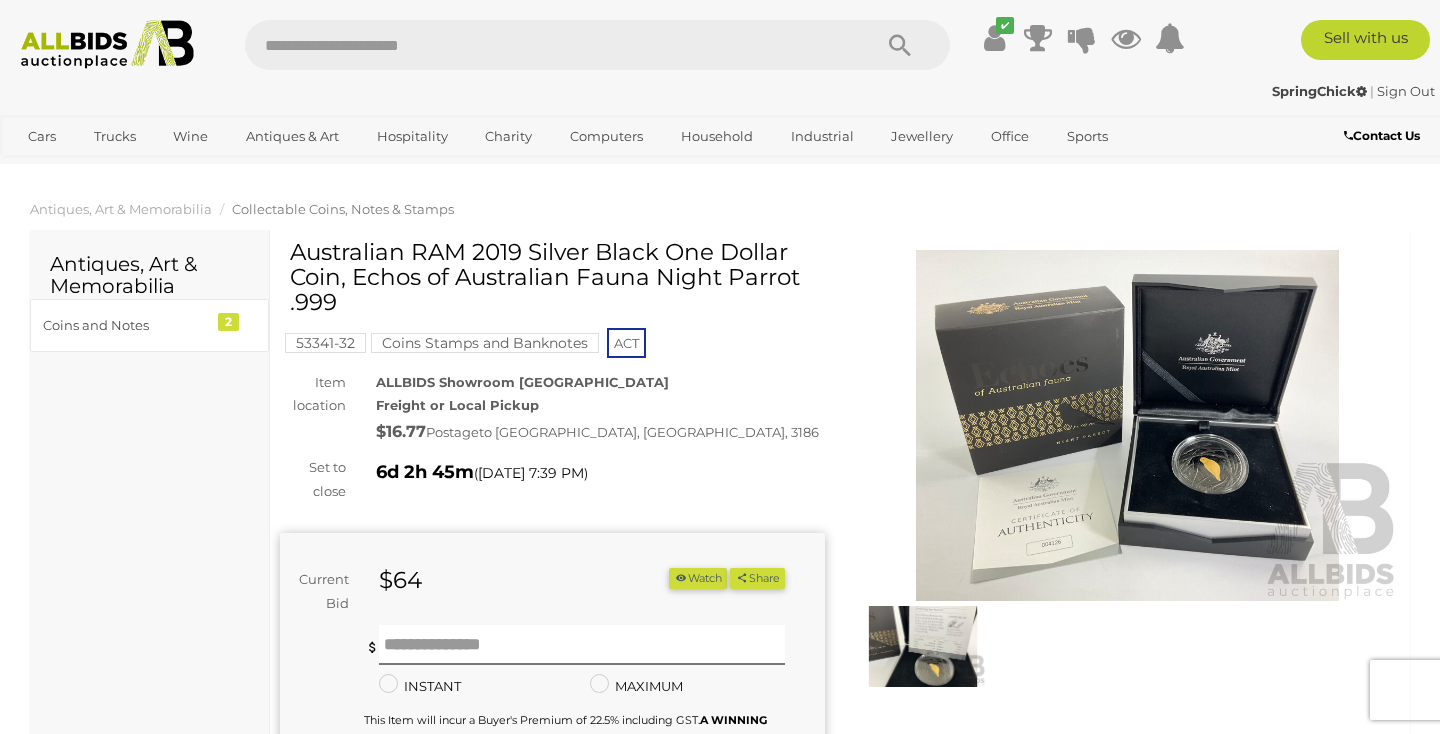 click at bounding box center (1127, 425) 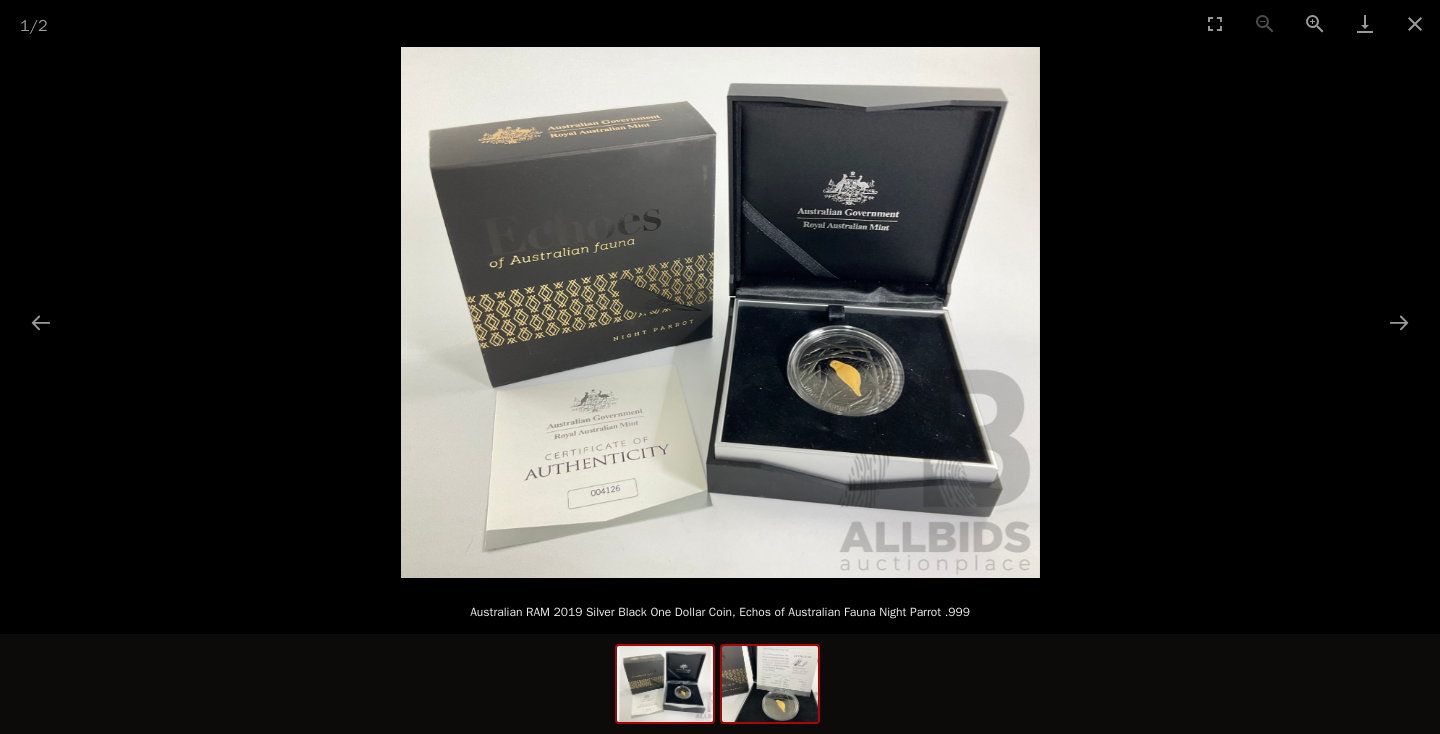 click at bounding box center (770, 684) 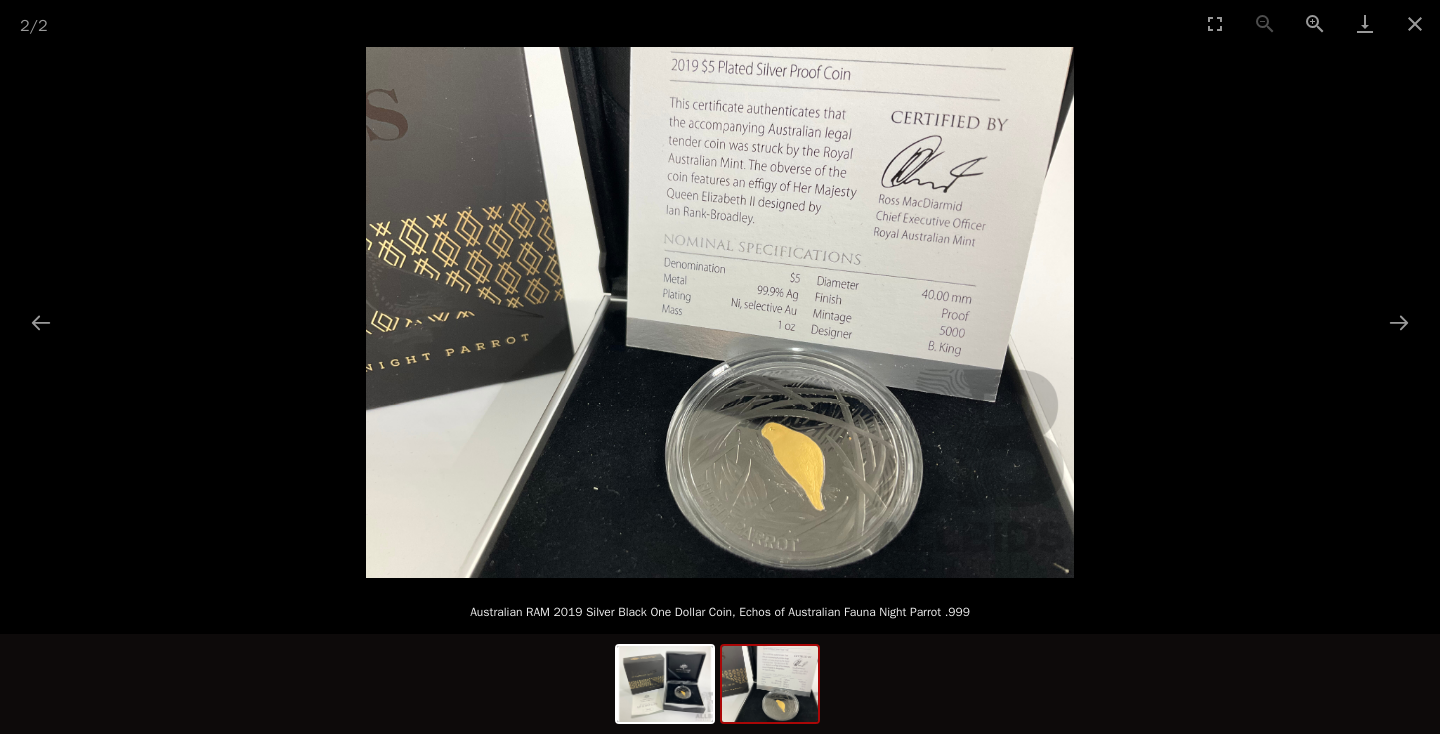 scroll, scrollTop: 12, scrollLeft: 0, axis: vertical 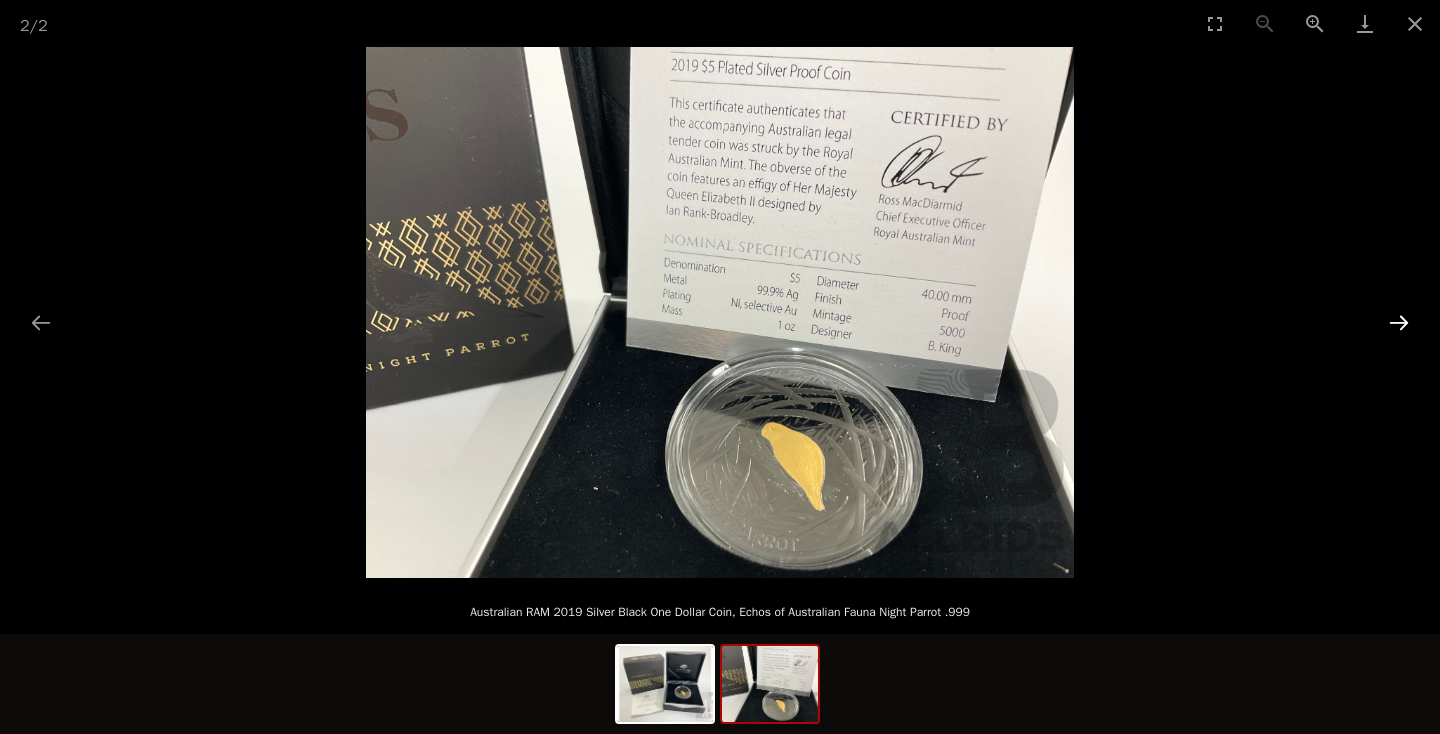 click at bounding box center [1399, 322] 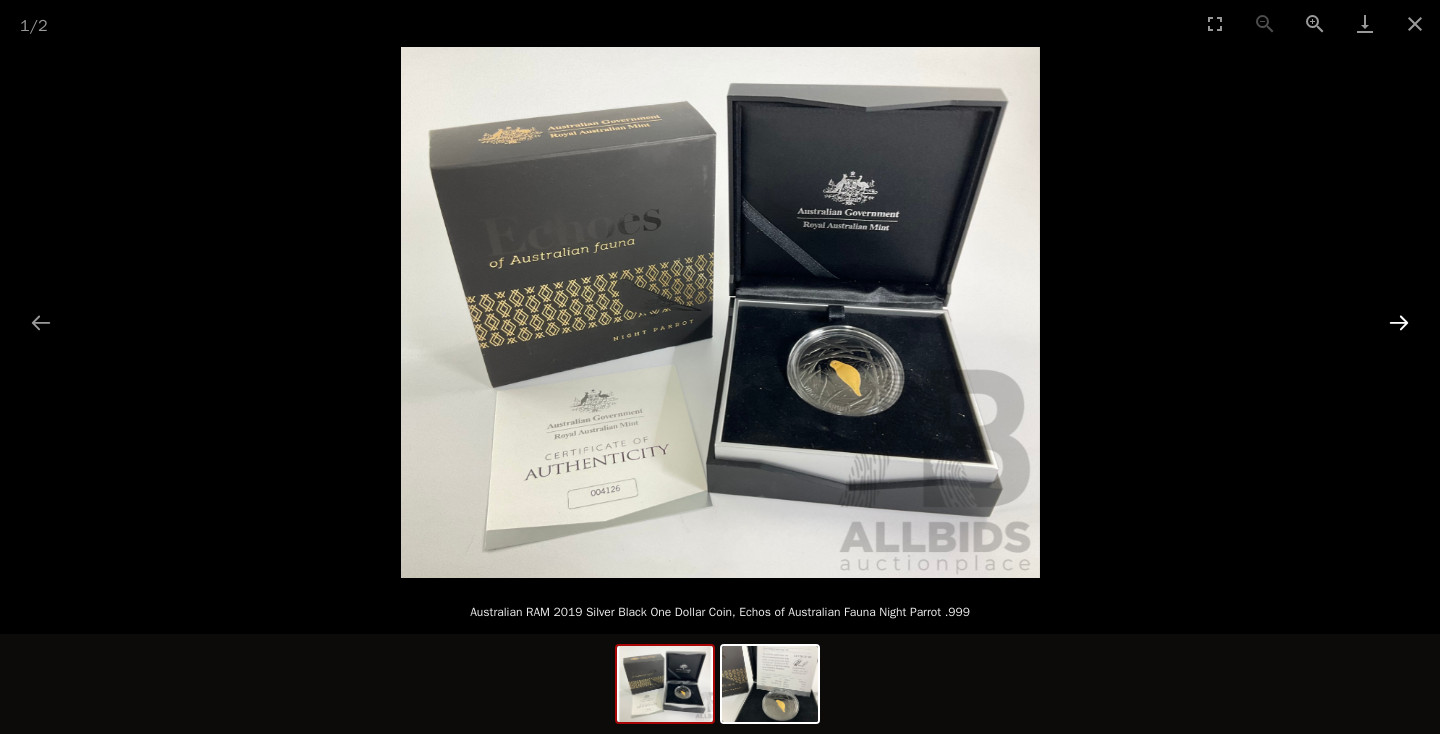 click at bounding box center [1399, 322] 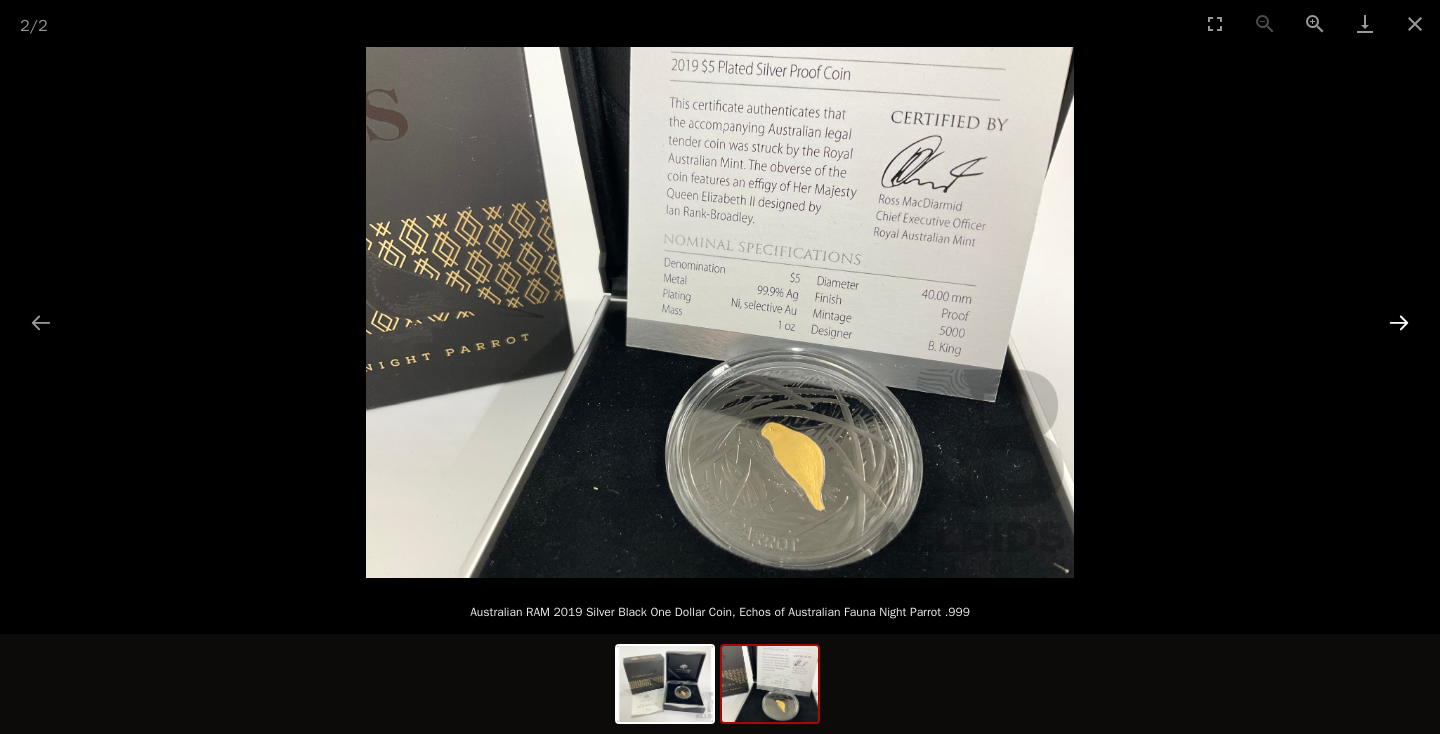 scroll, scrollTop: 47, scrollLeft: 0, axis: vertical 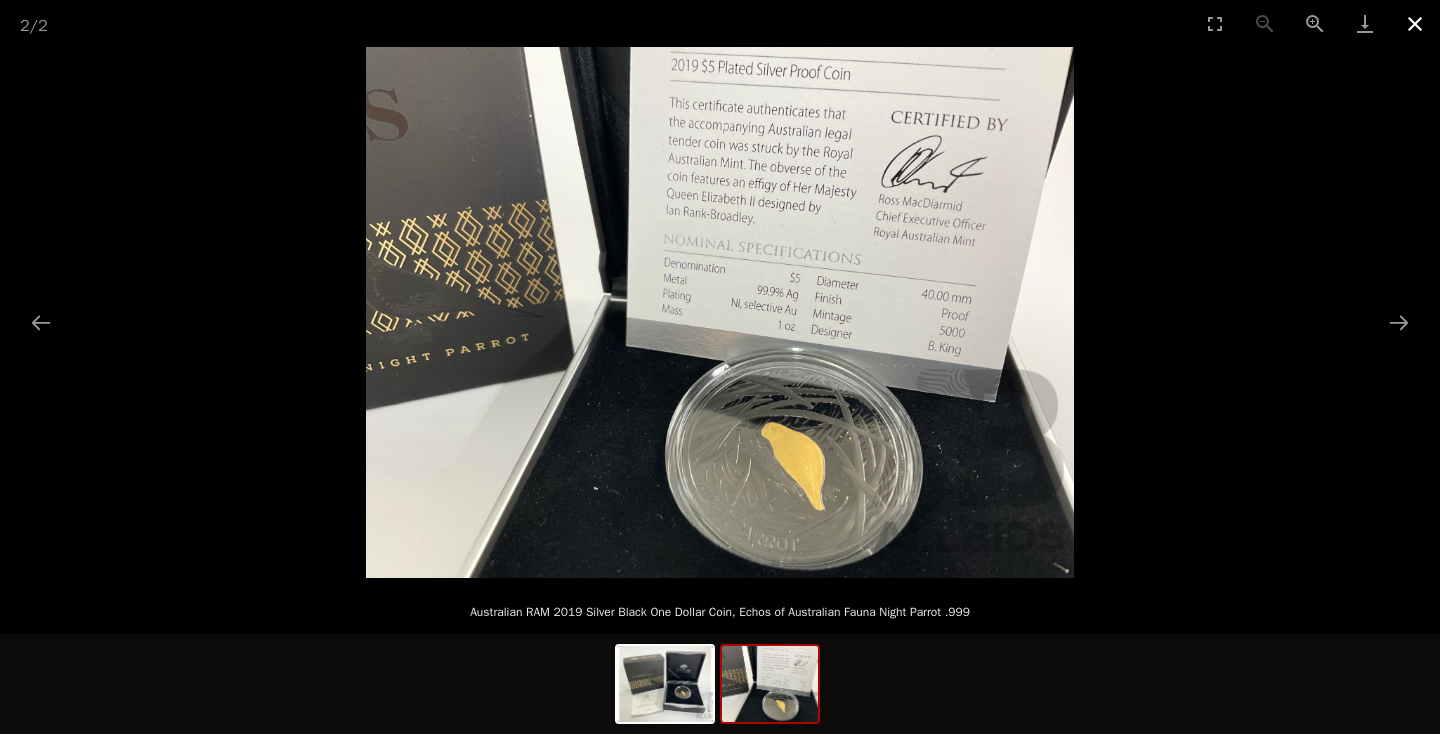 click at bounding box center [1415, 23] 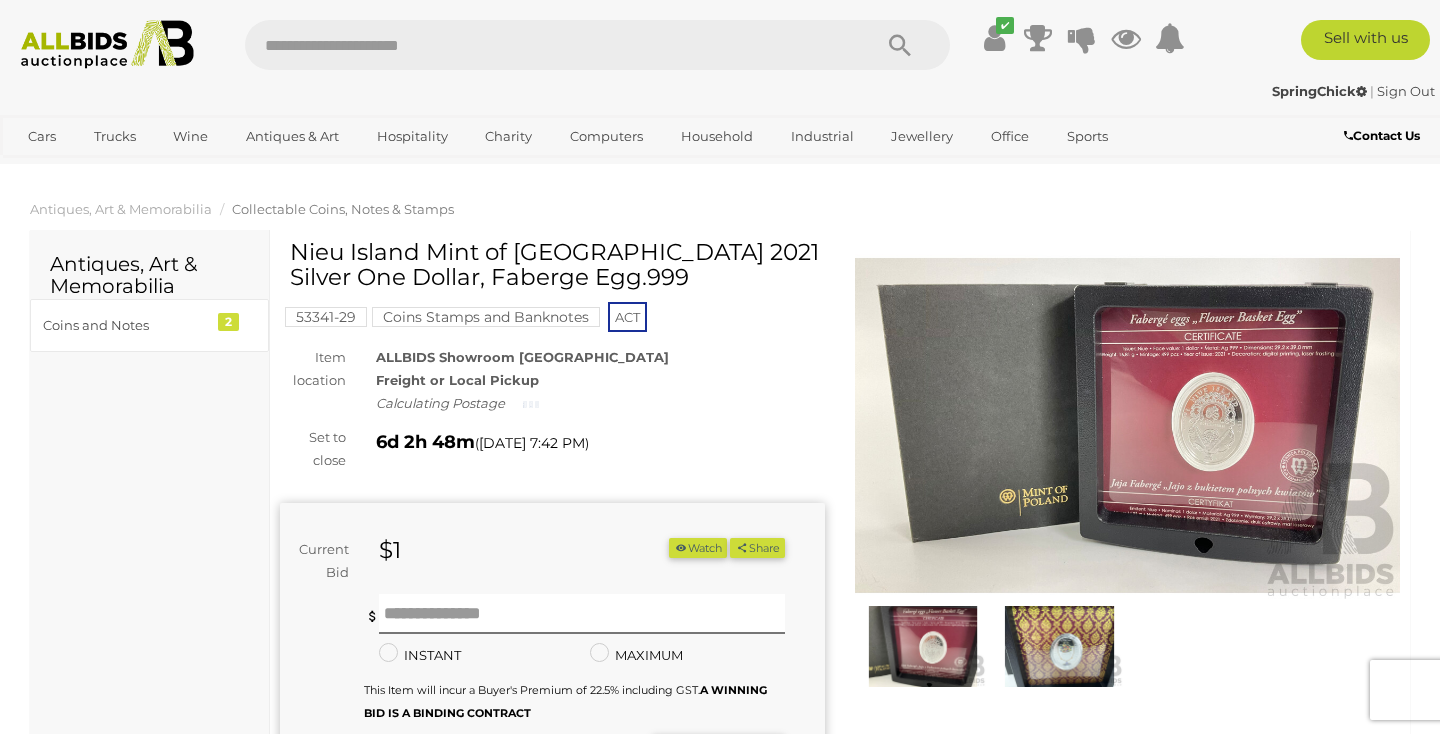 scroll, scrollTop: 0, scrollLeft: 0, axis: both 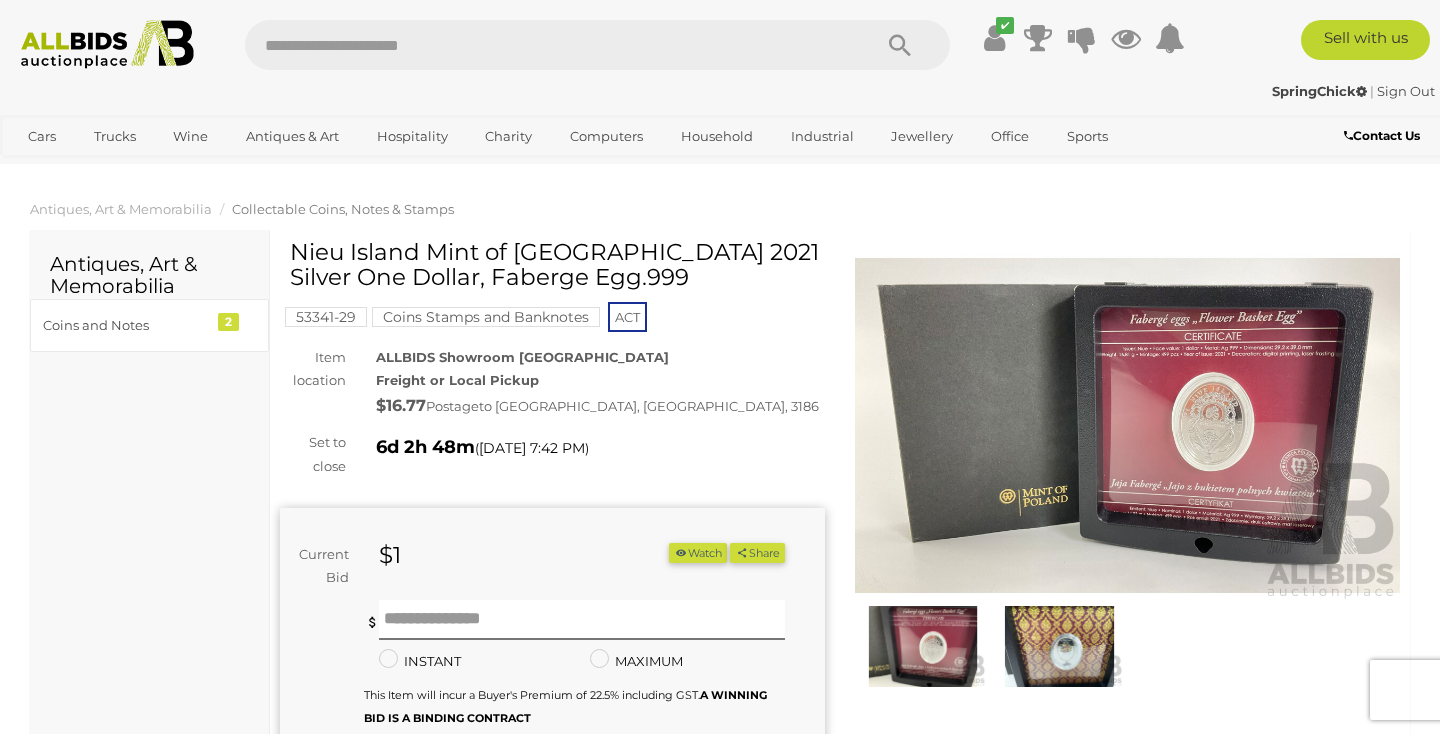 click at bounding box center [1127, 425] 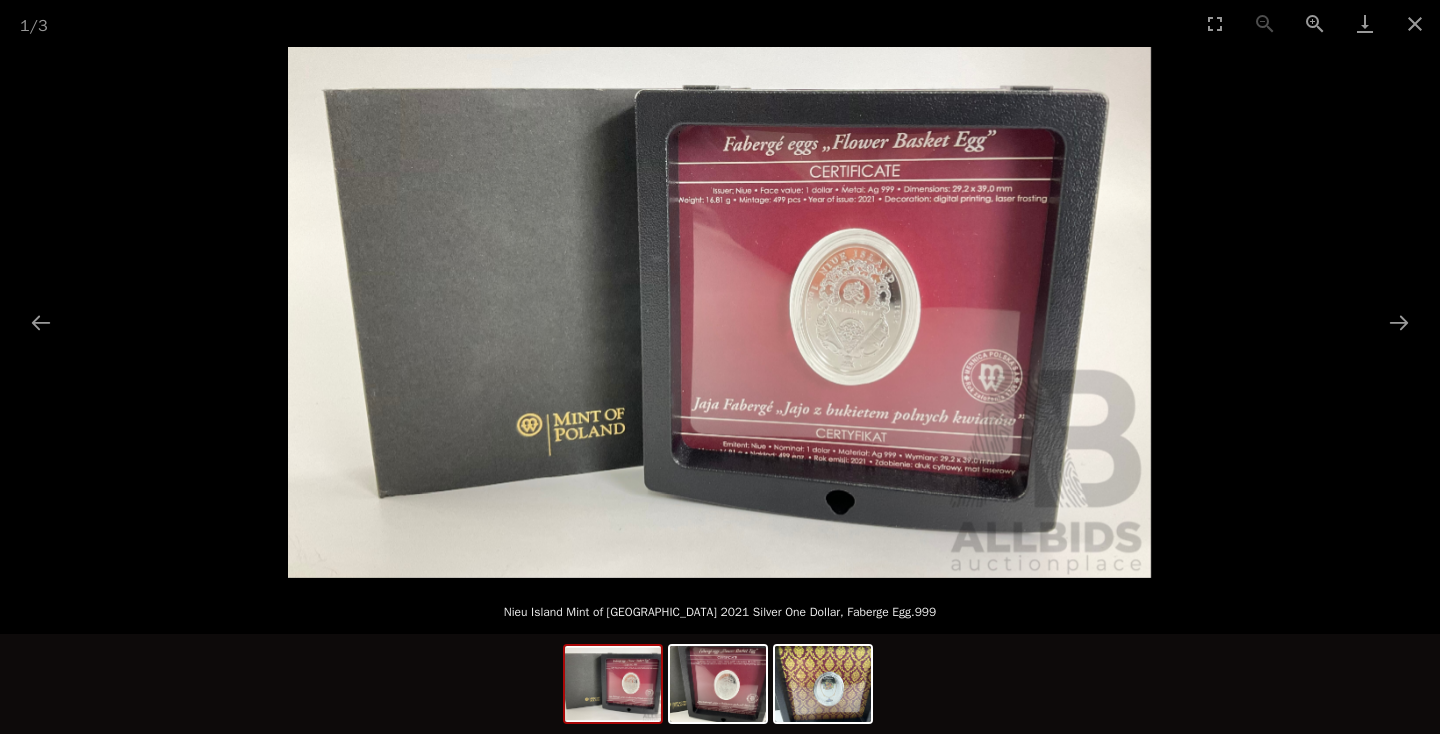 click at bounding box center (719, 312) 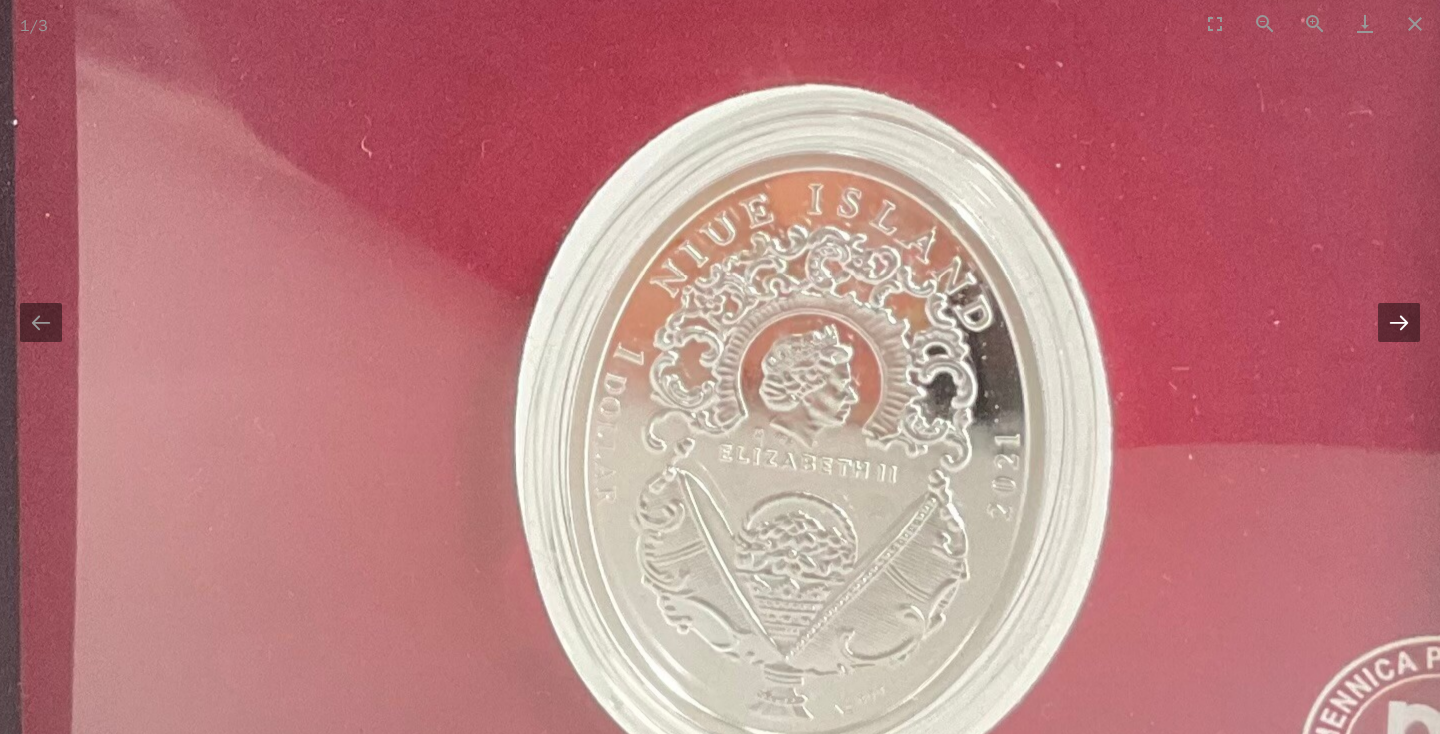 click at bounding box center [1399, 322] 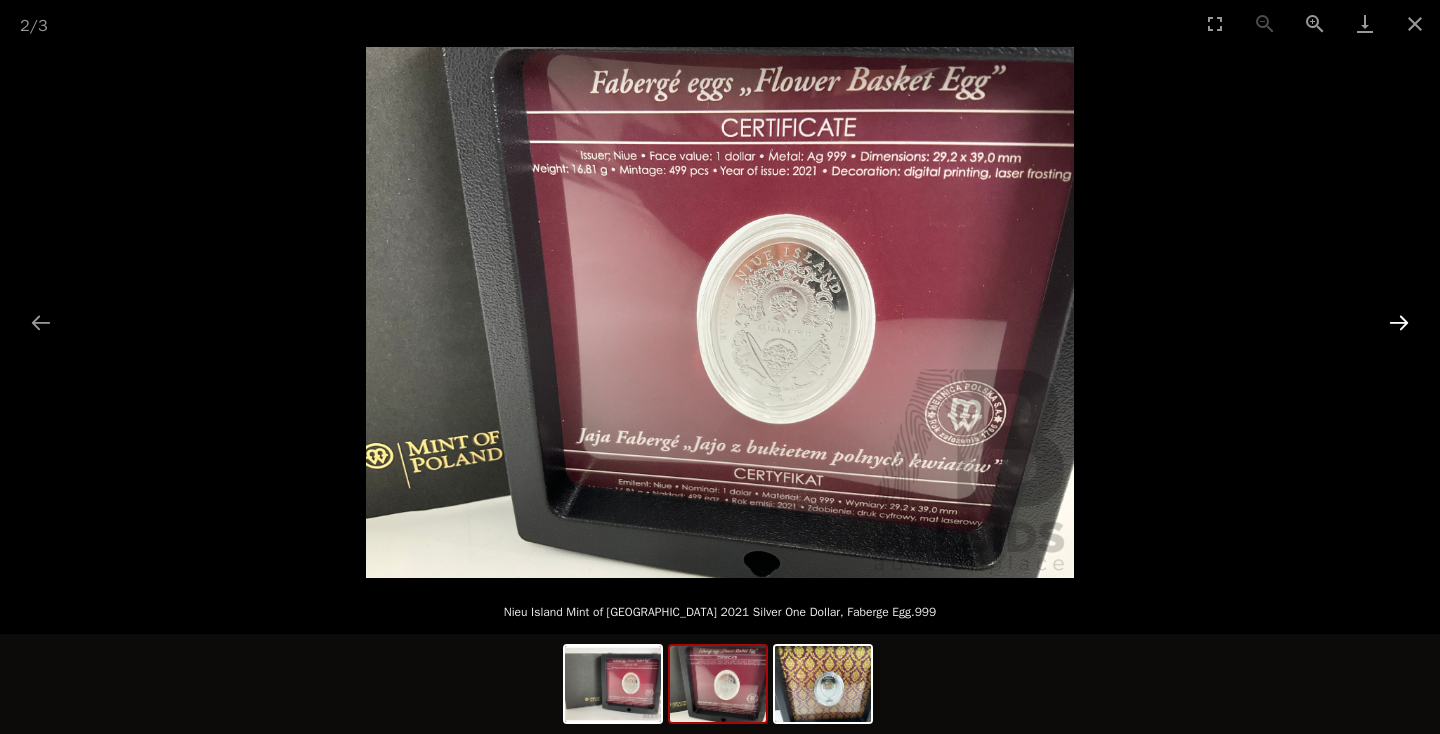 click at bounding box center [1399, 322] 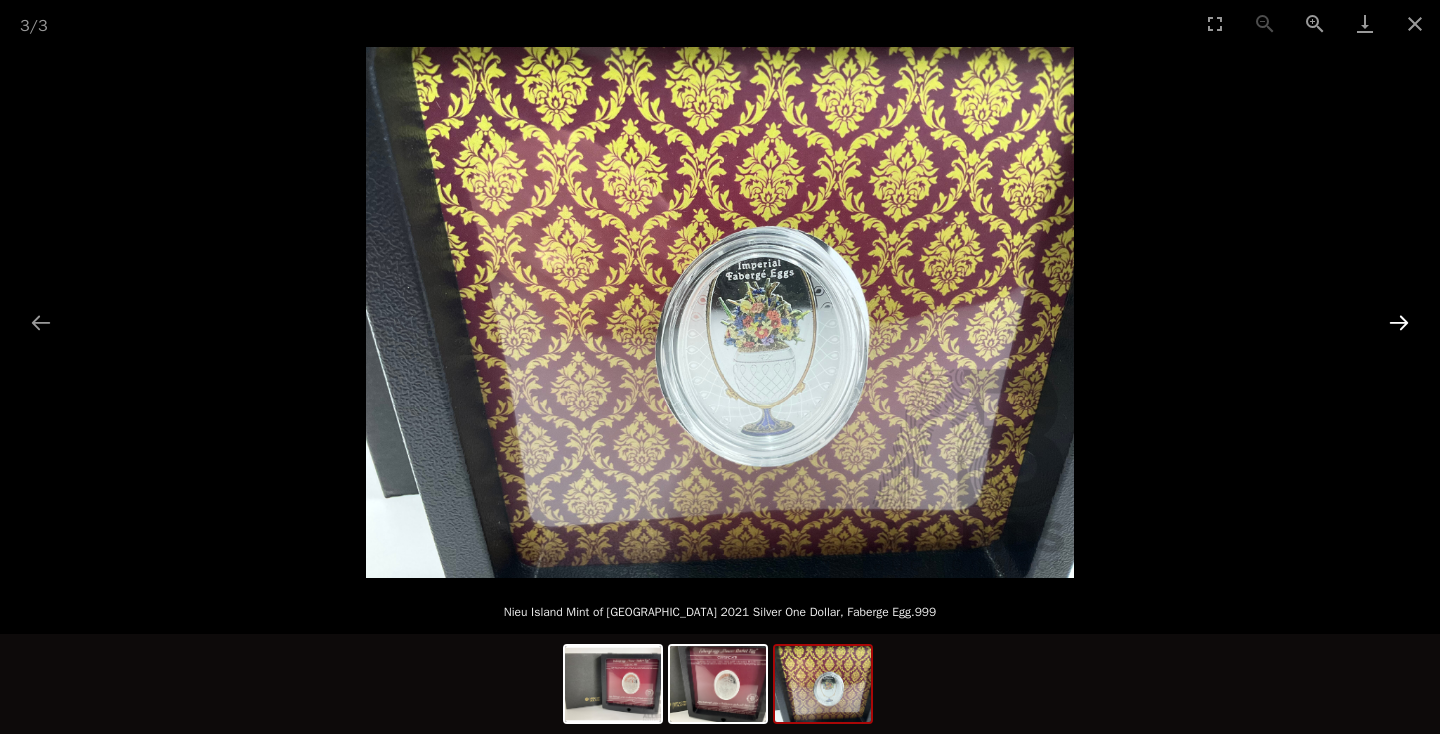 click at bounding box center (1399, 322) 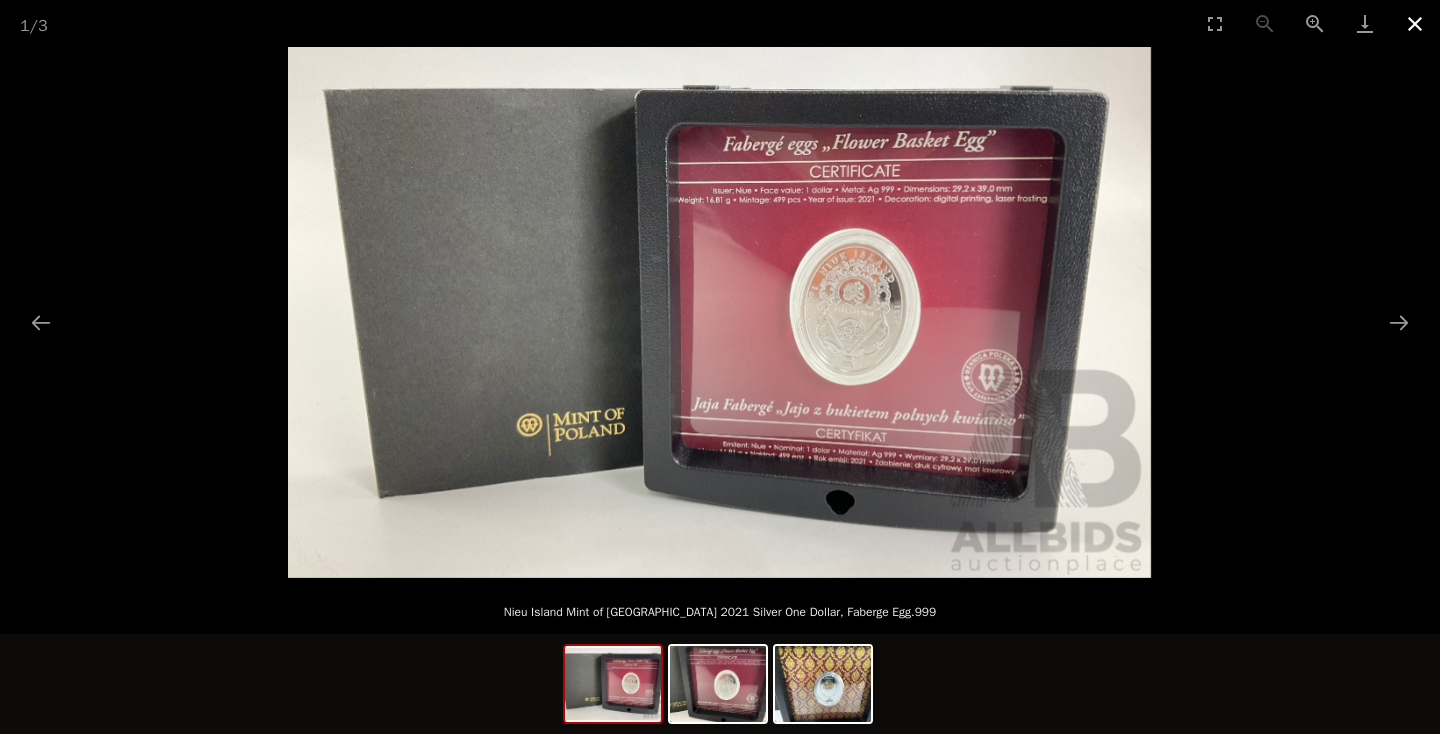 click at bounding box center (1415, 23) 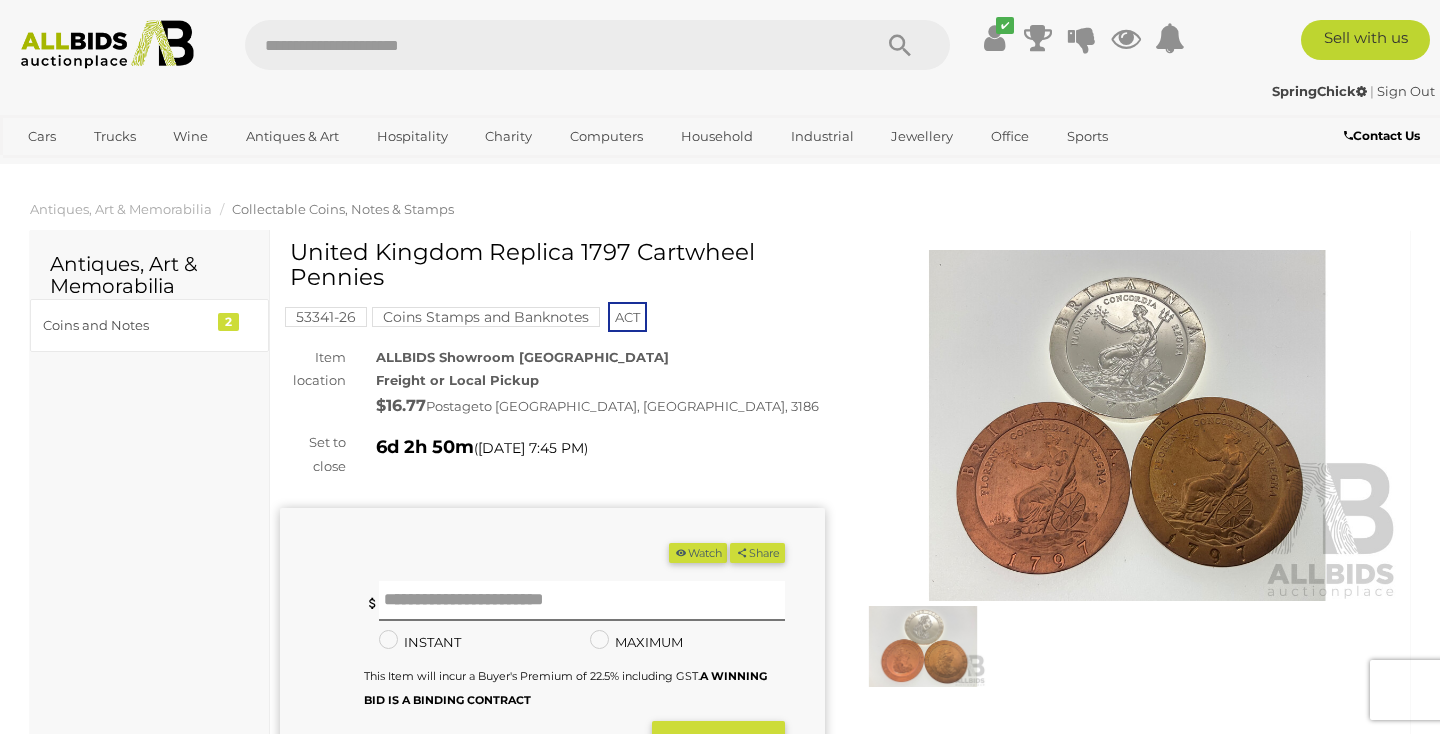 scroll, scrollTop: 17, scrollLeft: 0, axis: vertical 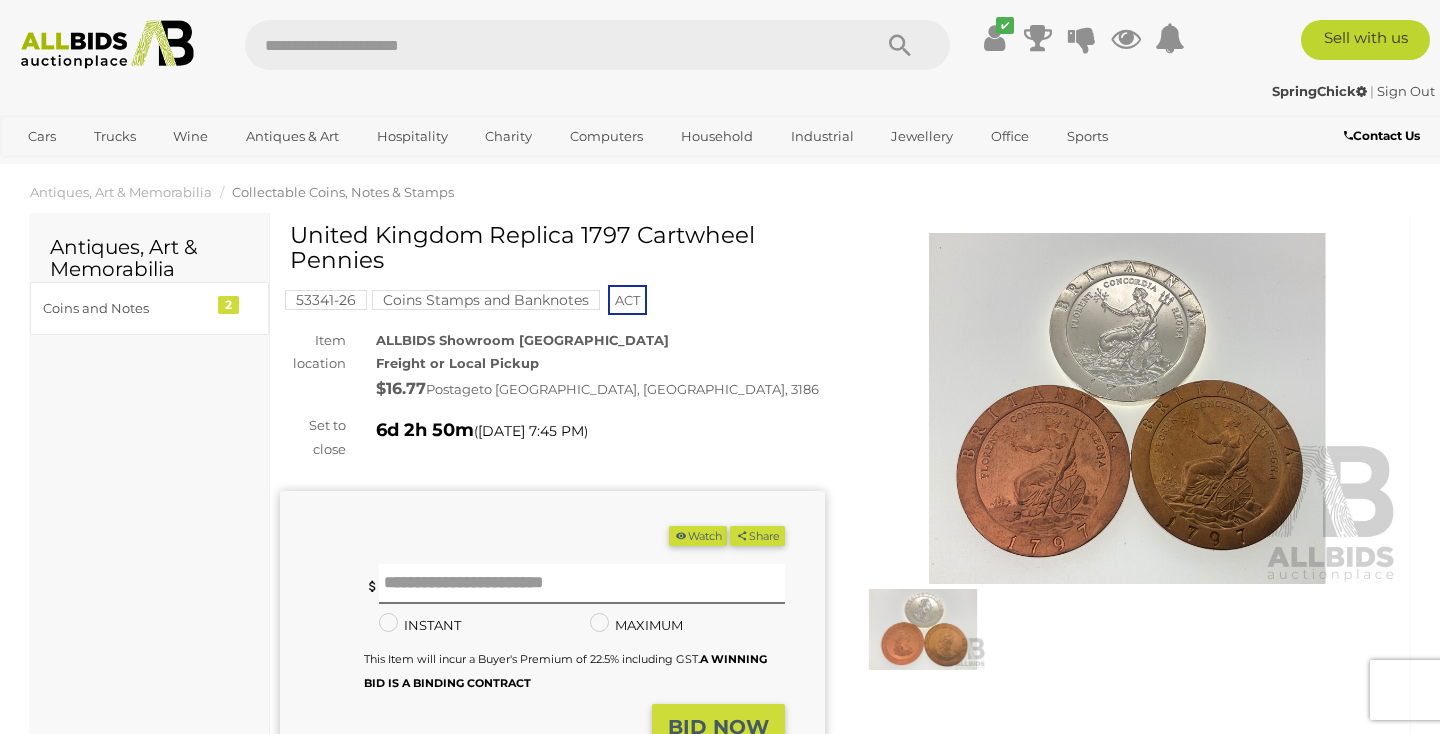 click at bounding box center [1127, 408] 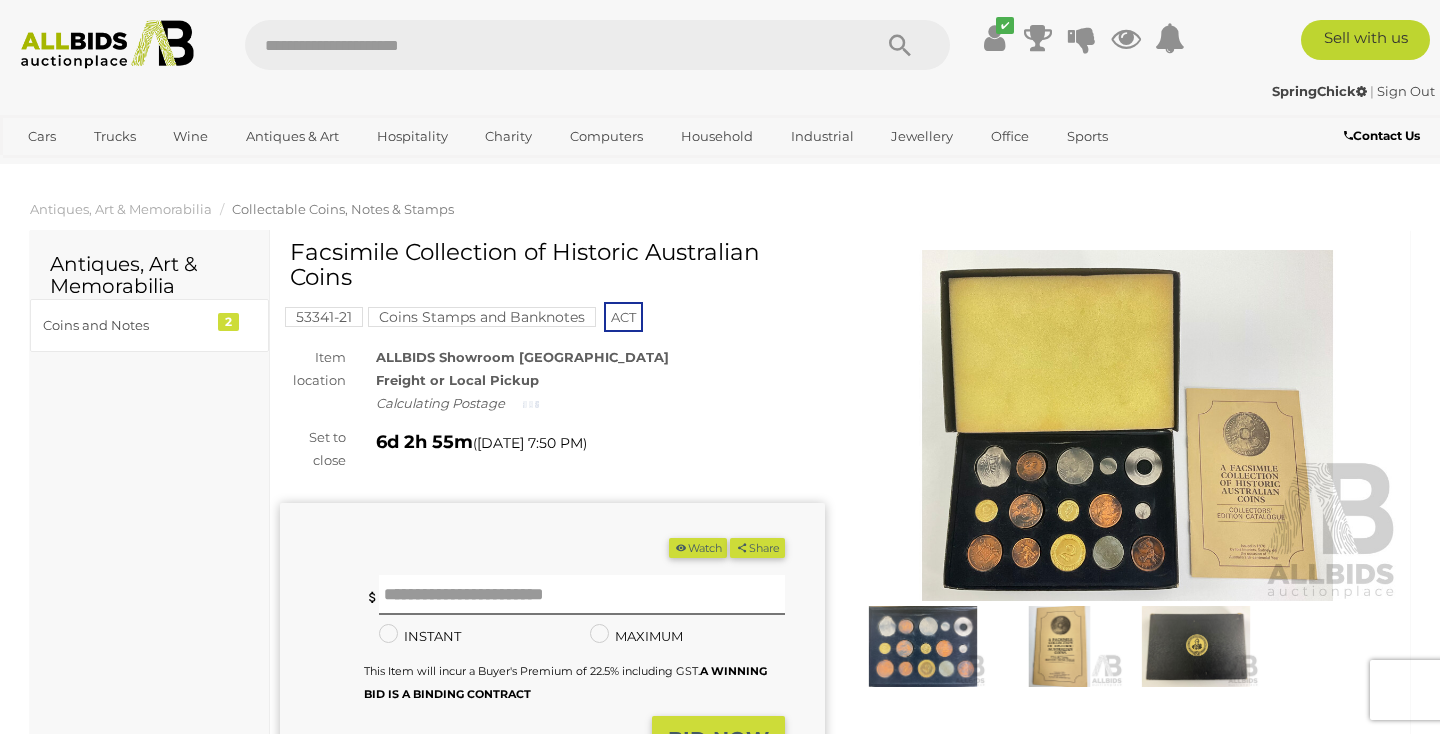 scroll, scrollTop: 0, scrollLeft: 0, axis: both 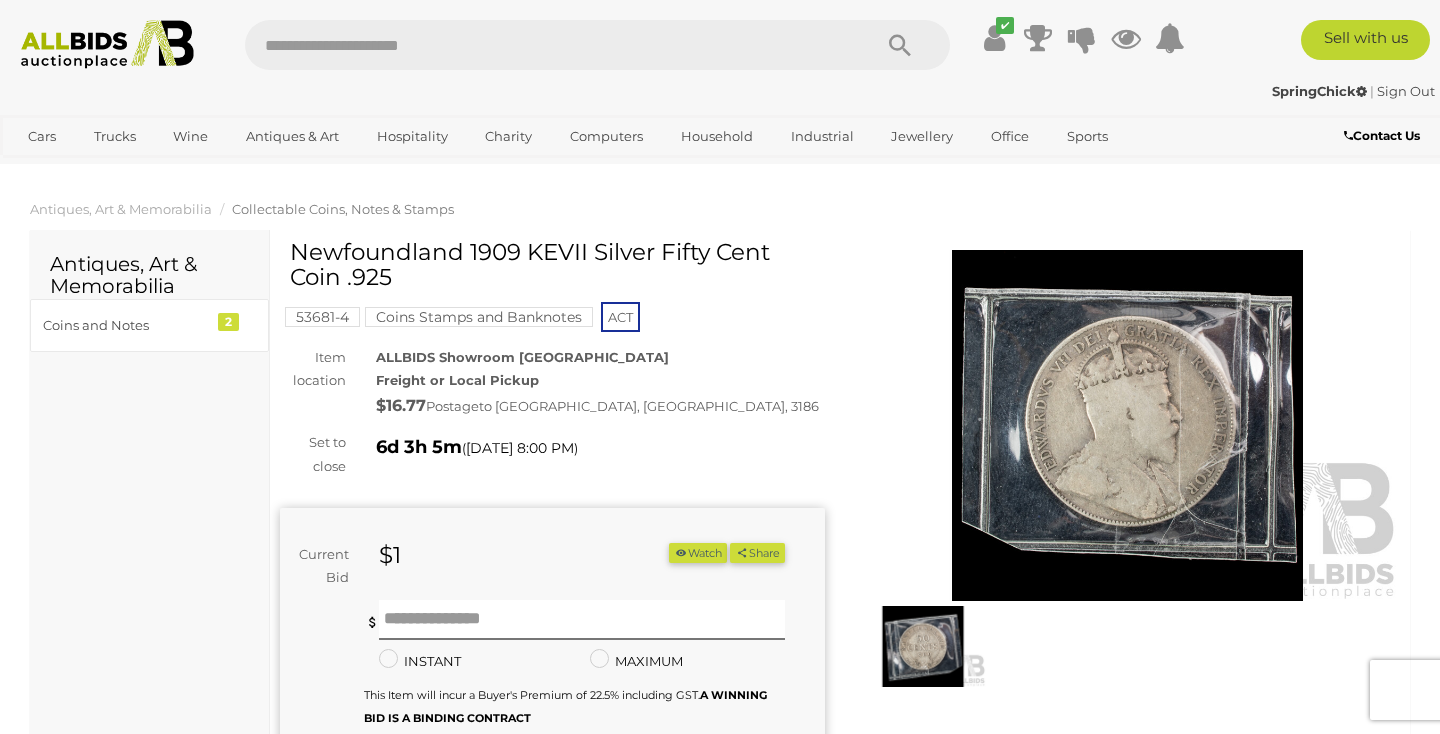 click at bounding box center [923, 646] 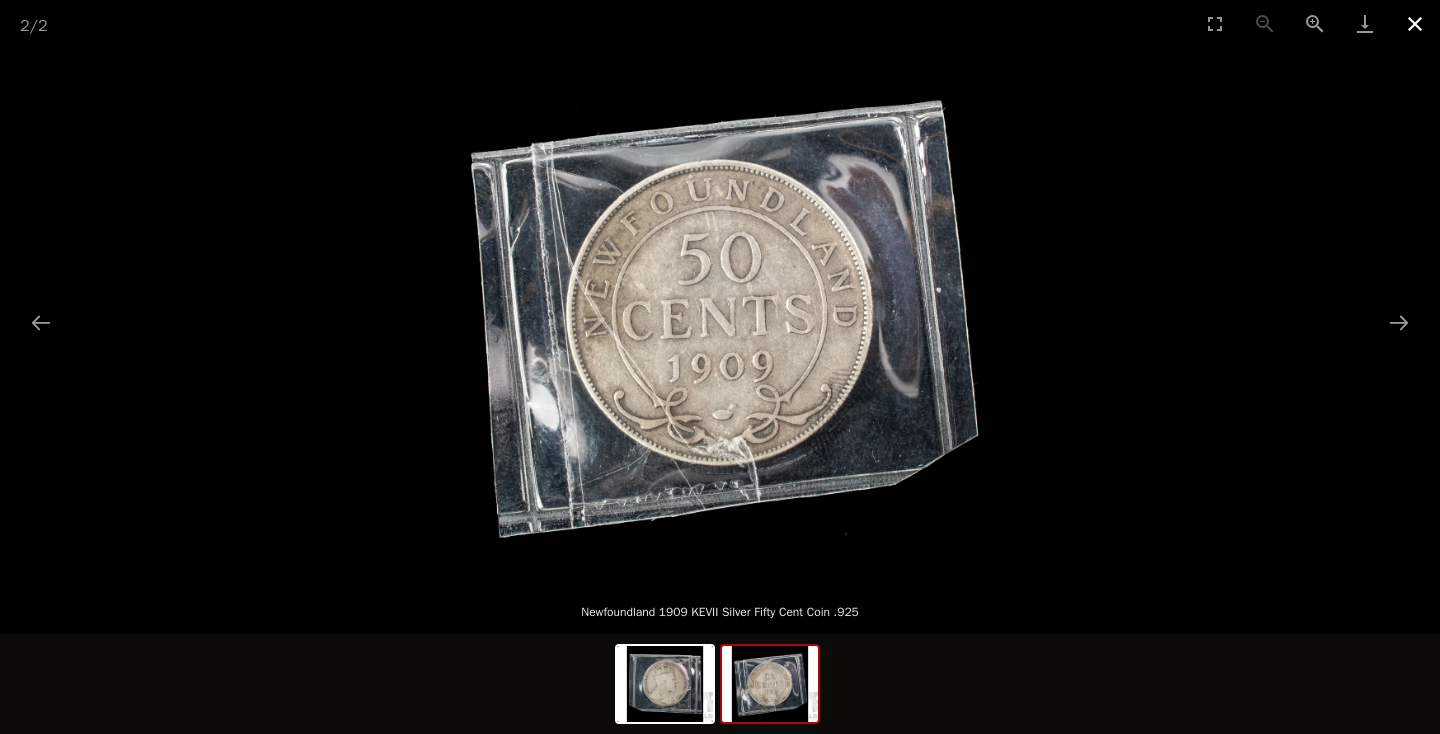 click at bounding box center (1415, 23) 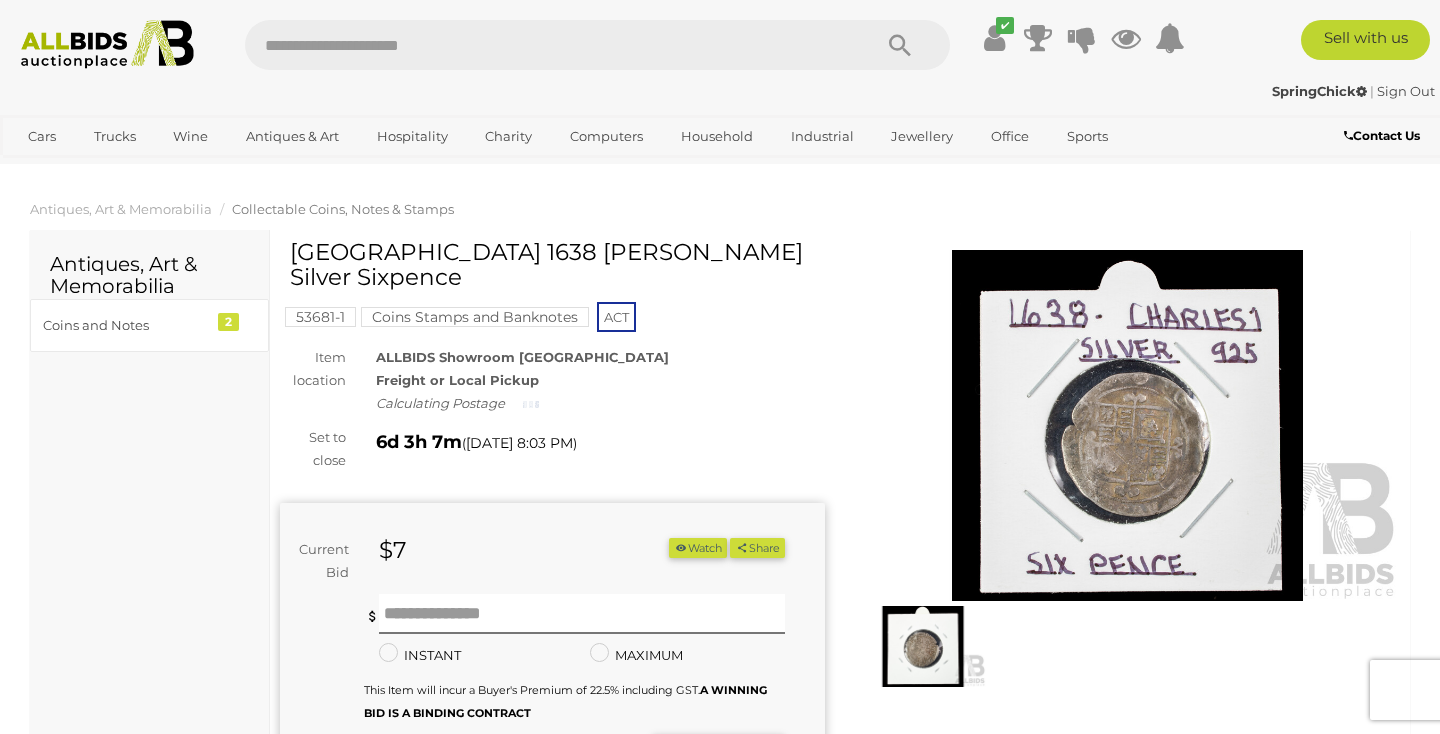 scroll, scrollTop: 0, scrollLeft: 0, axis: both 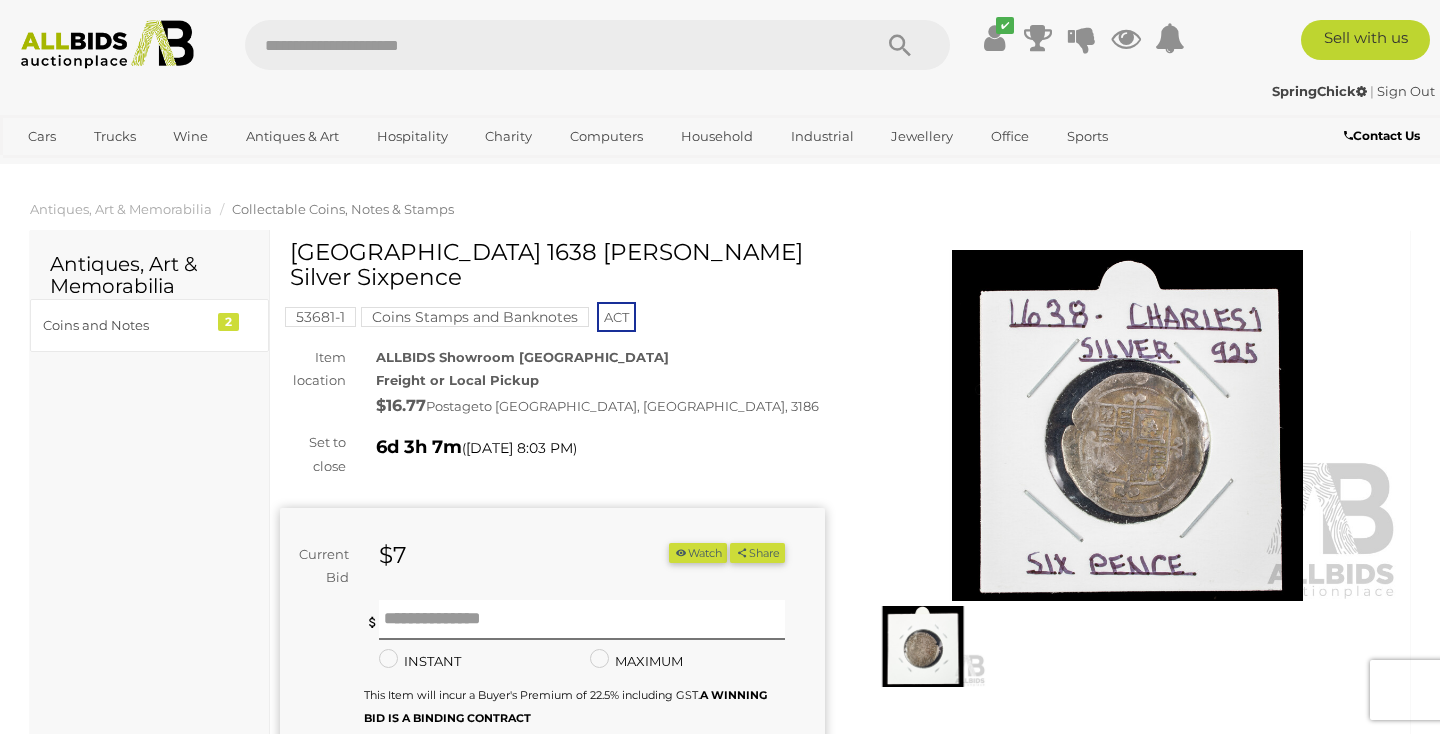 click at bounding box center (1127, 425) 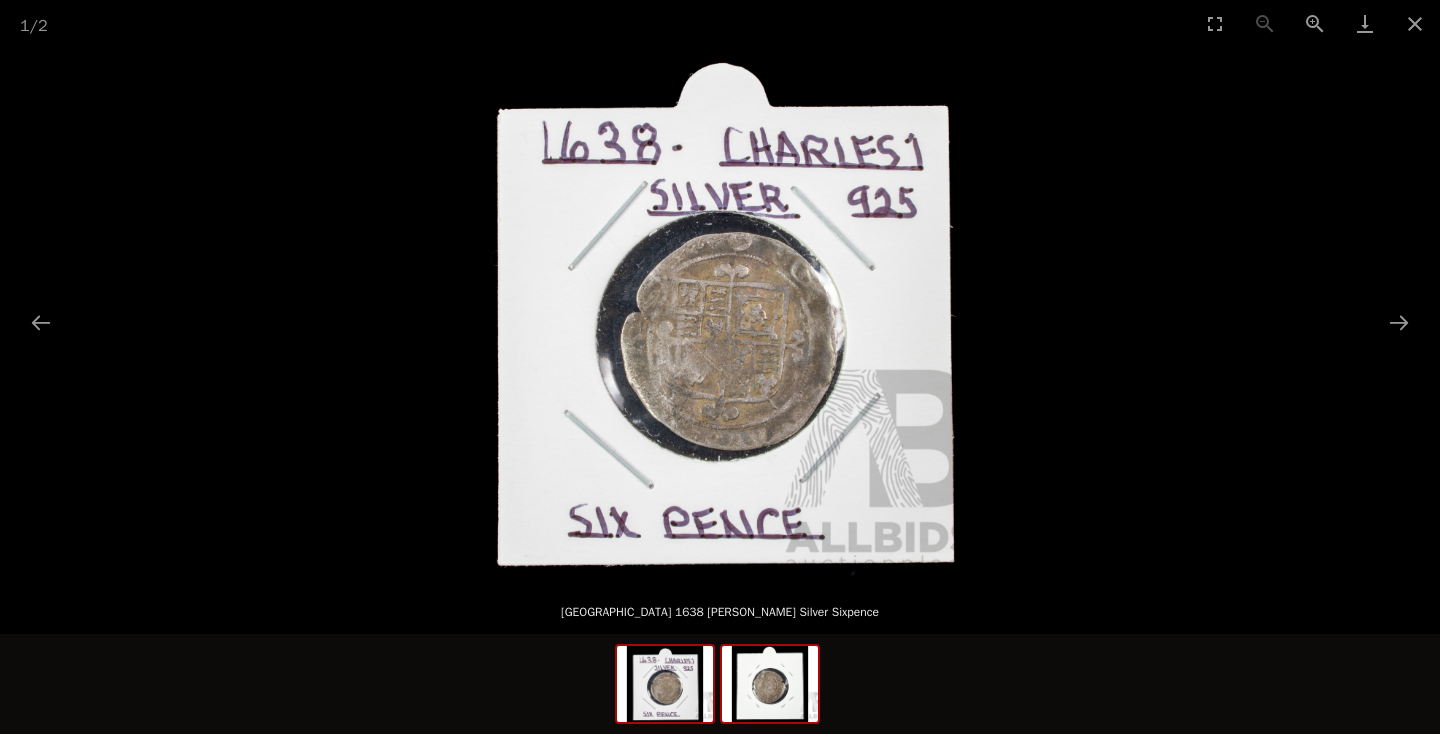 click at bounding box center [770, 684] 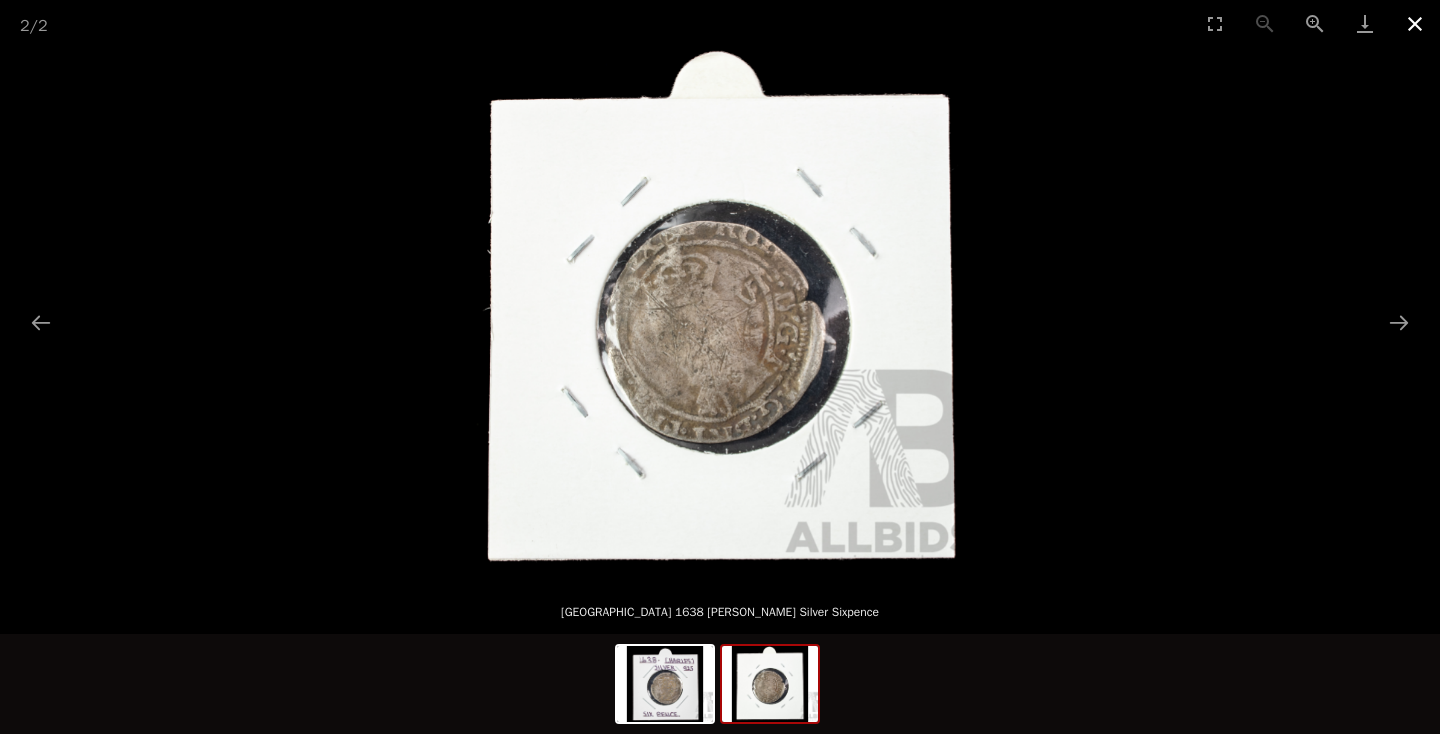 click at bounding box center (1415, 23) 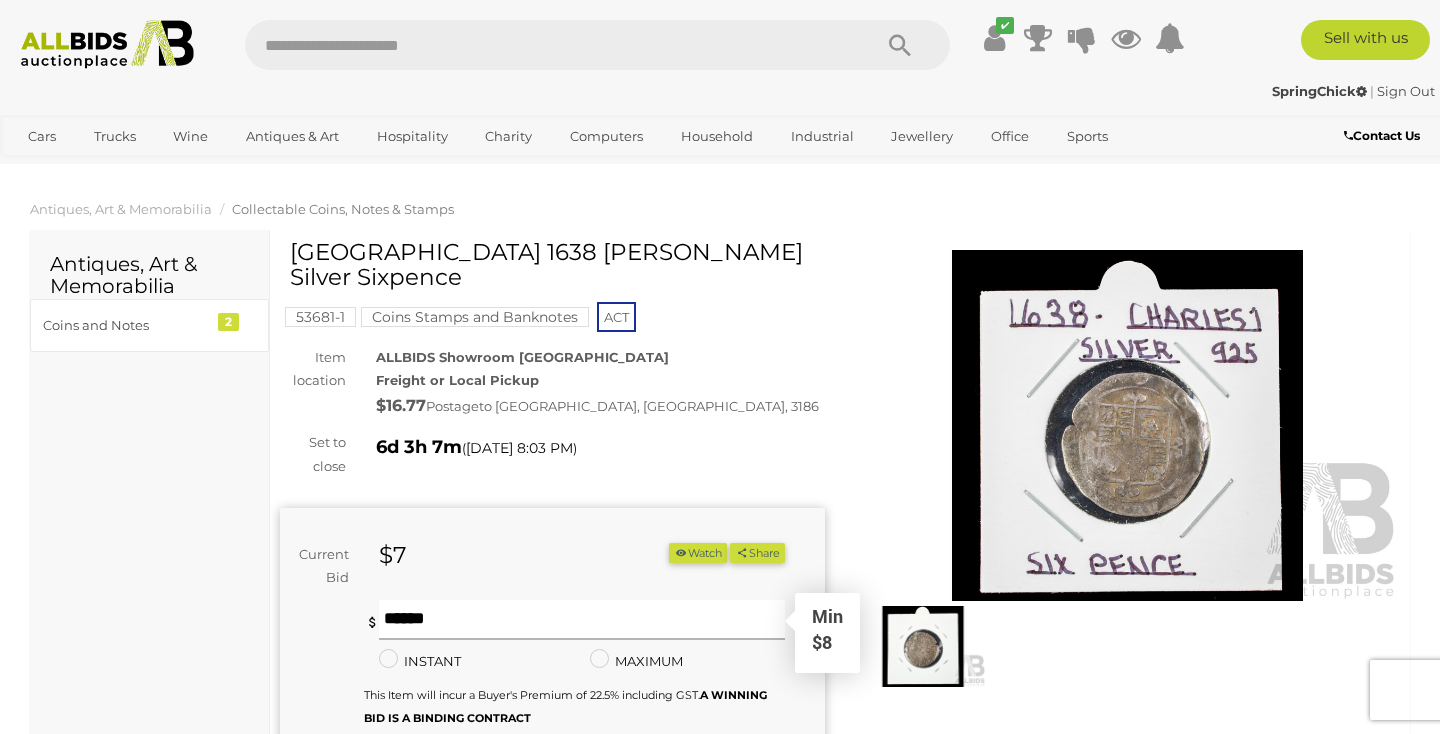 click at bounding box center (582, 620) 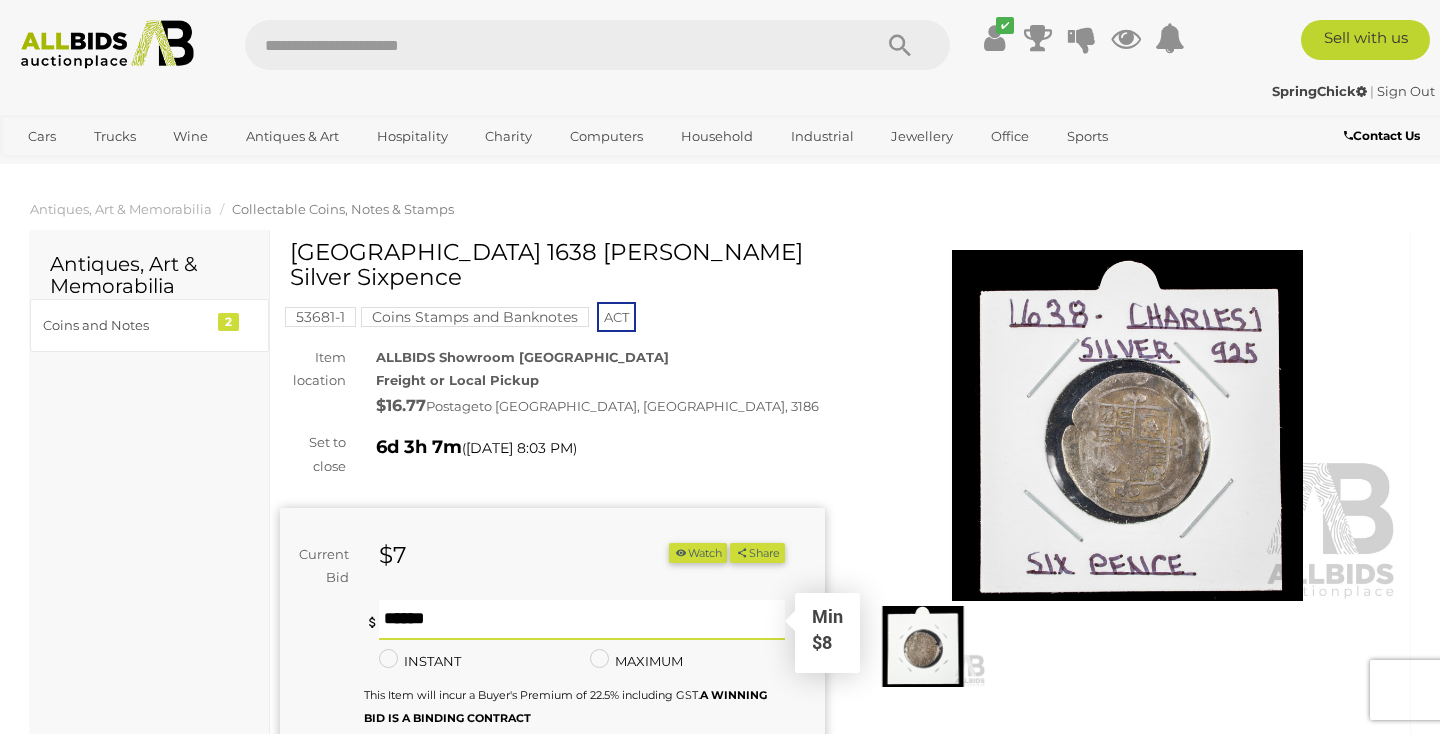 type on "**" 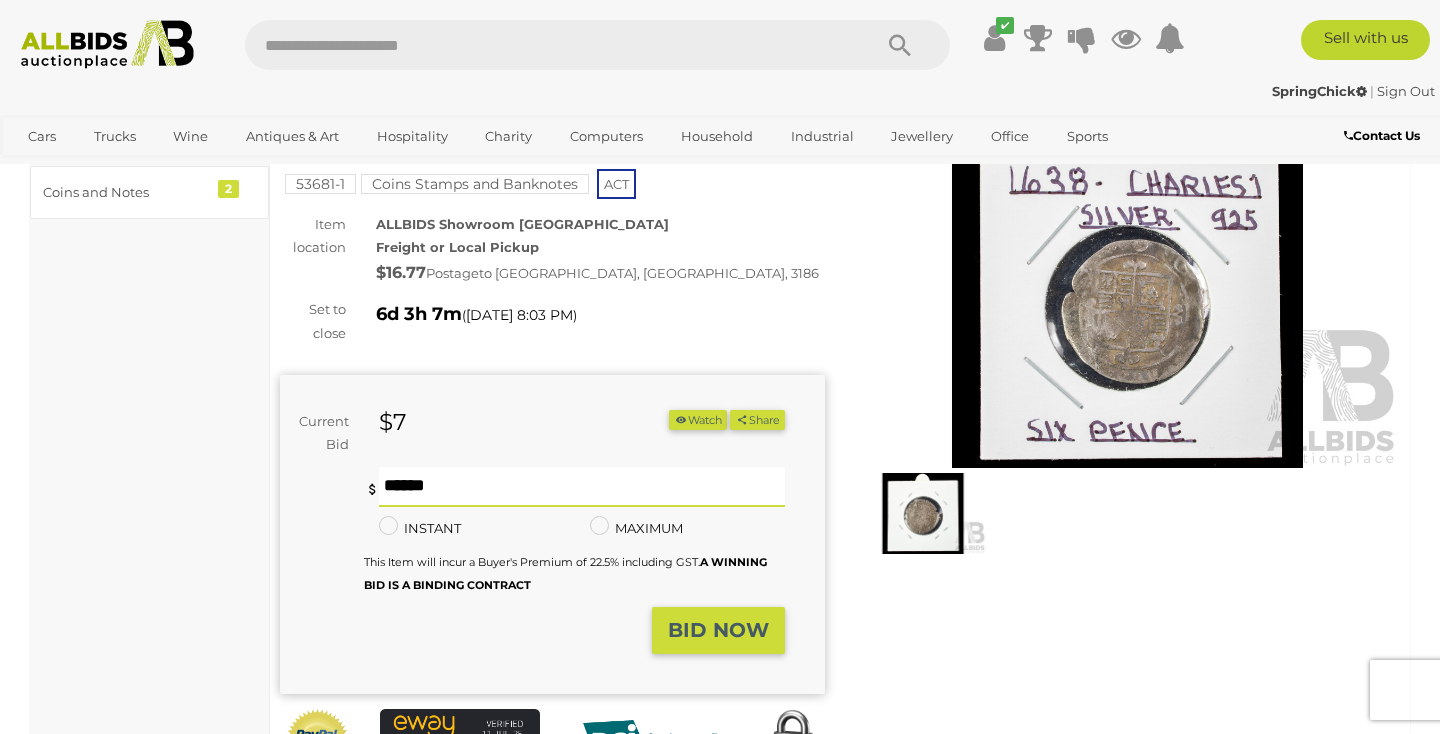 scroll, scrollTop: 133, scrollLeft: 0, axis: vertical 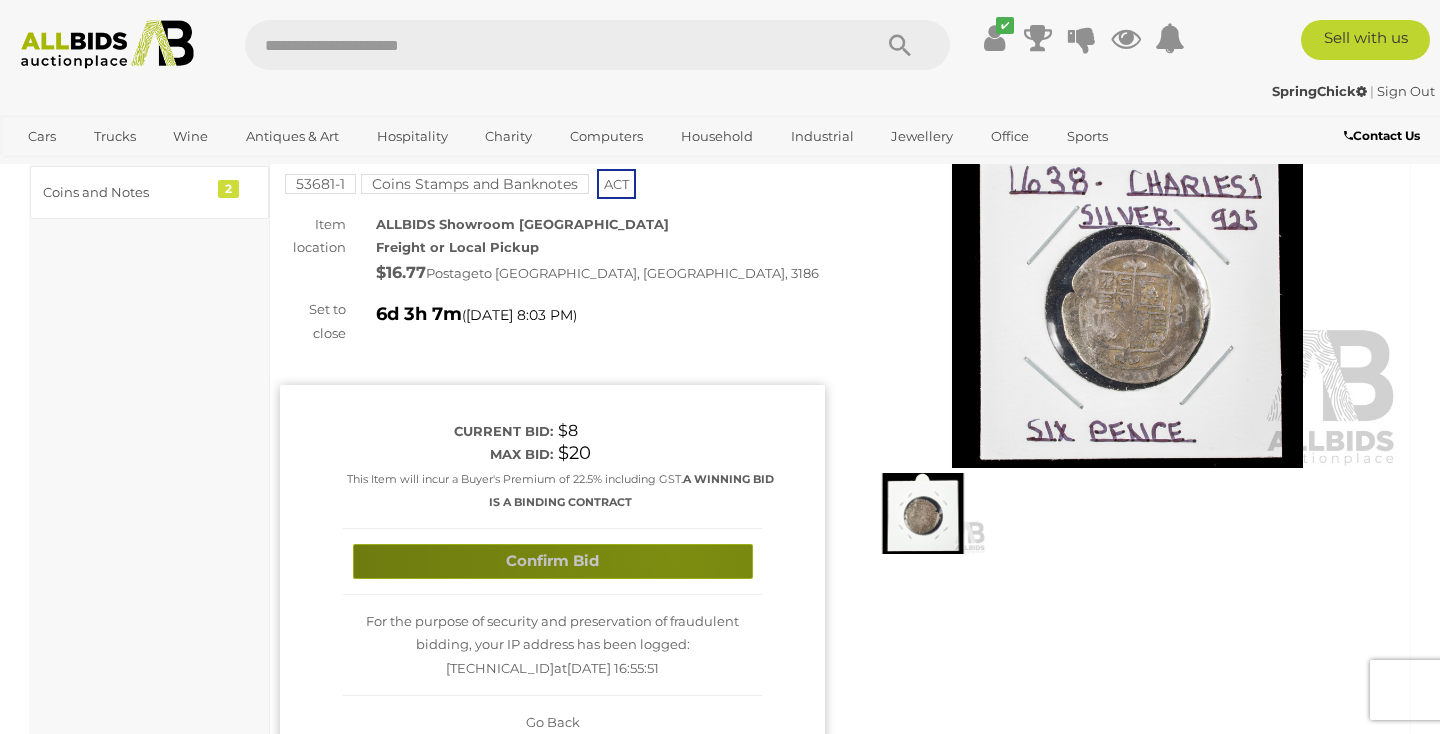 click on "Confirm Bid" at bounding box center (553, 561) 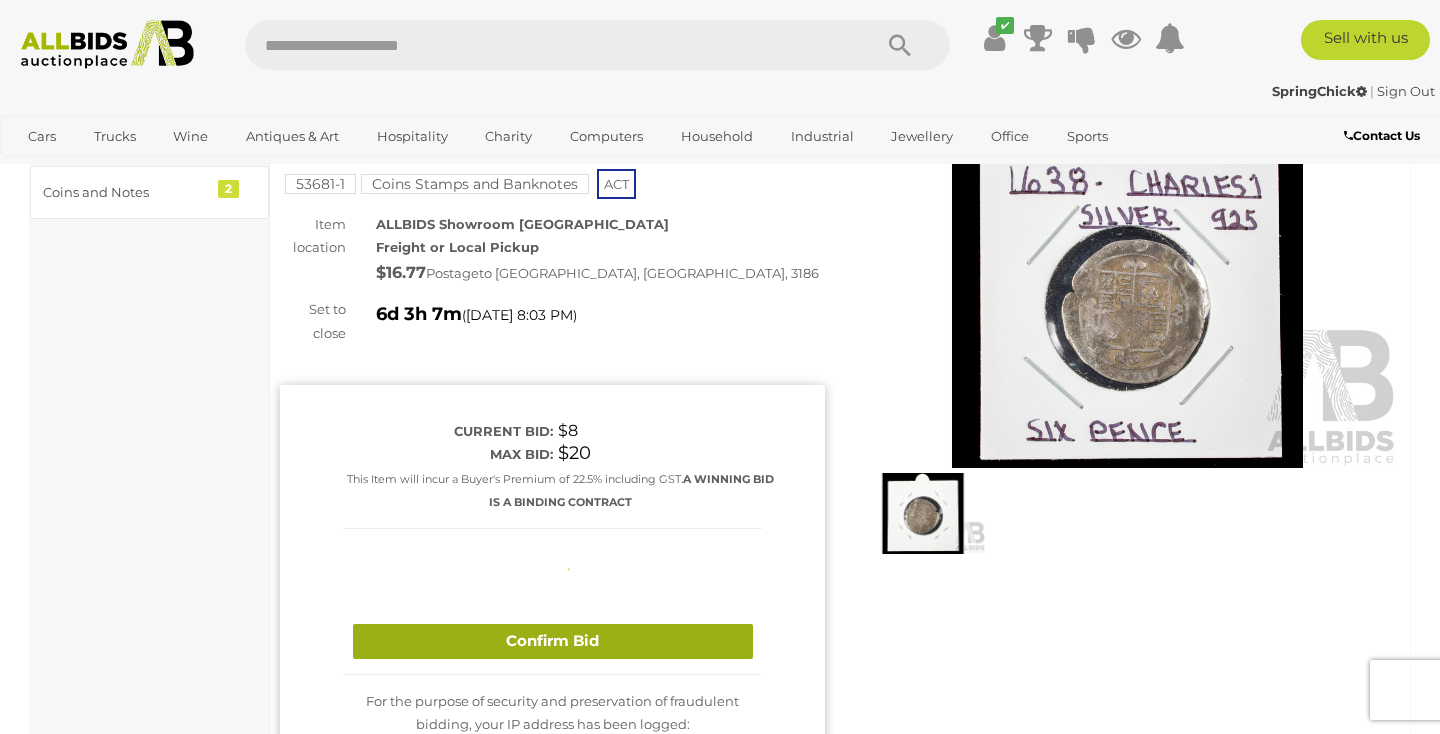 type 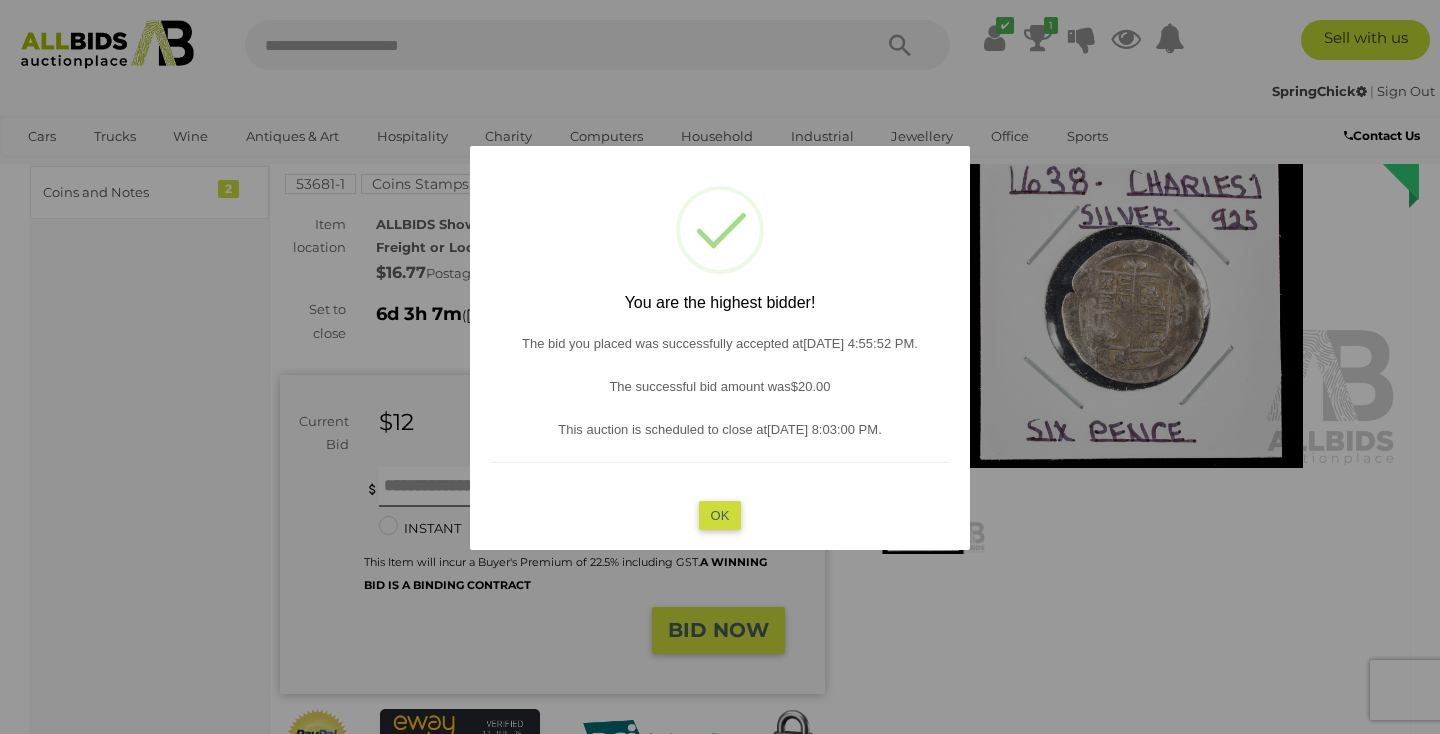 click on "OK" at bounding box center (720, 515) 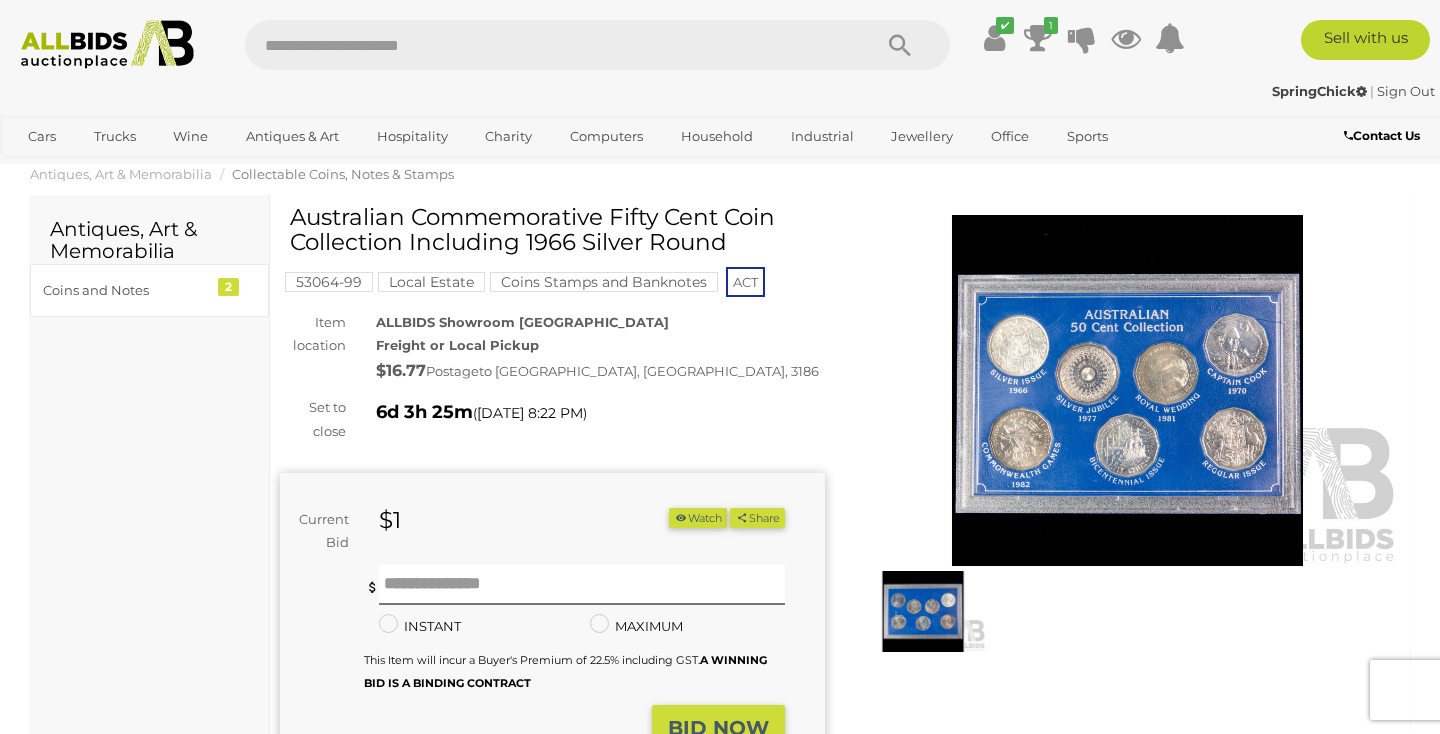 scroll, scrollTop: 38, scrollLeft: 0, axis: vertical 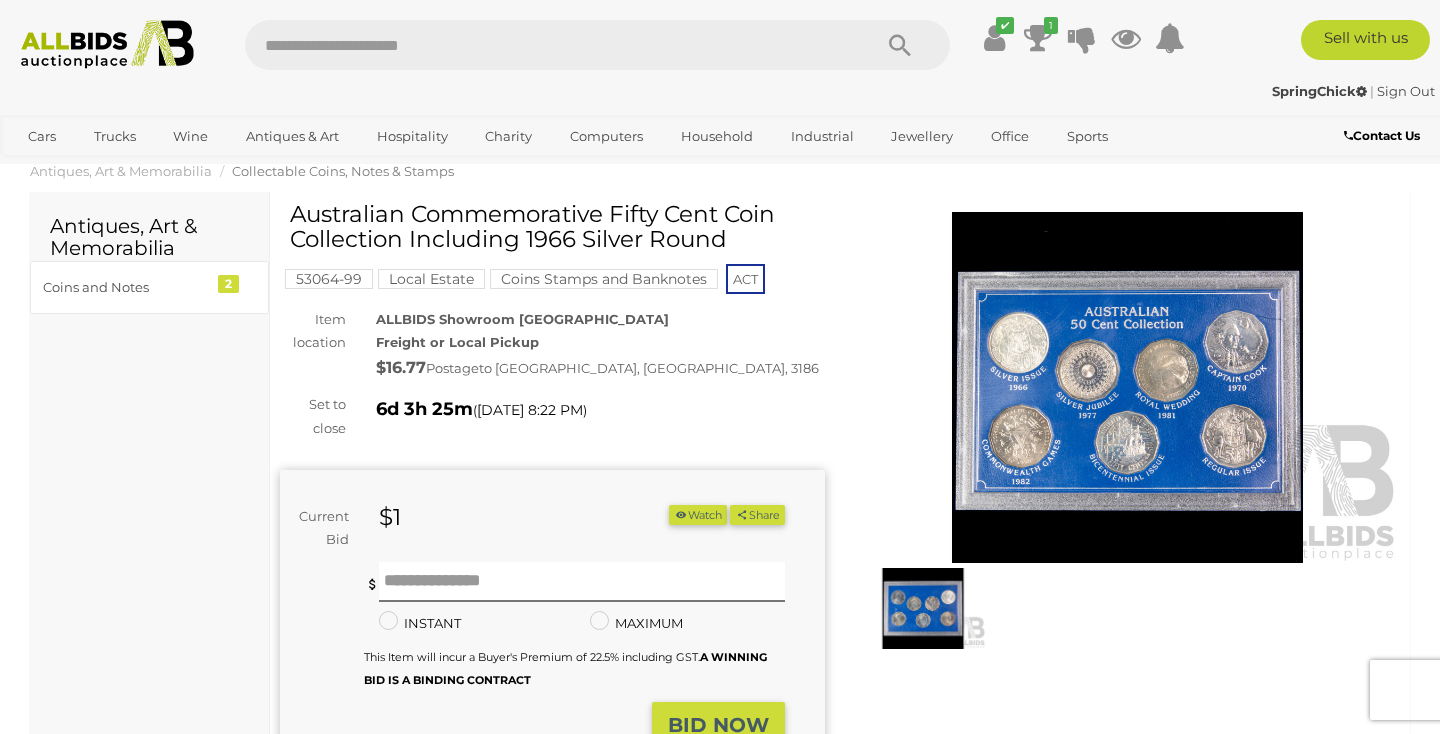 click at bounding box center [923, 608] 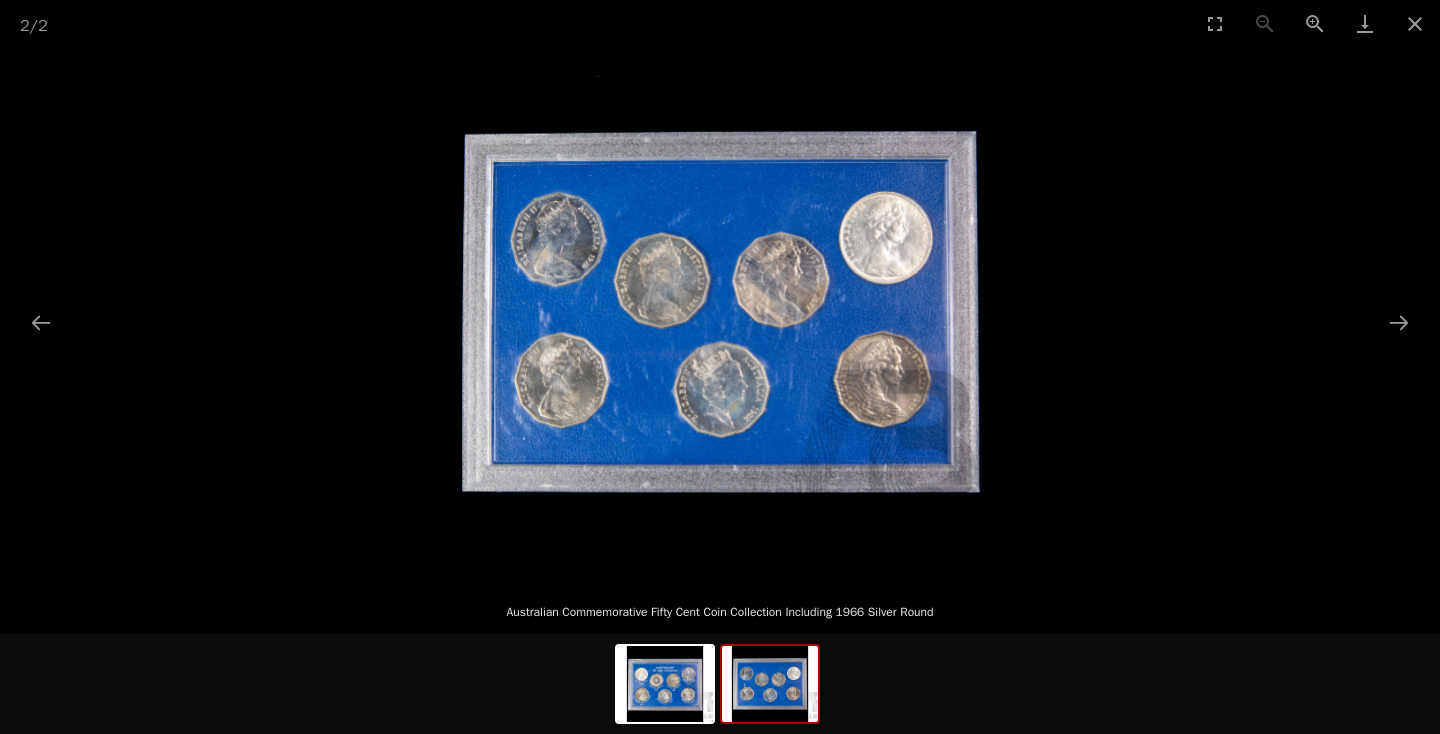 click at bounding box center (770, 684) 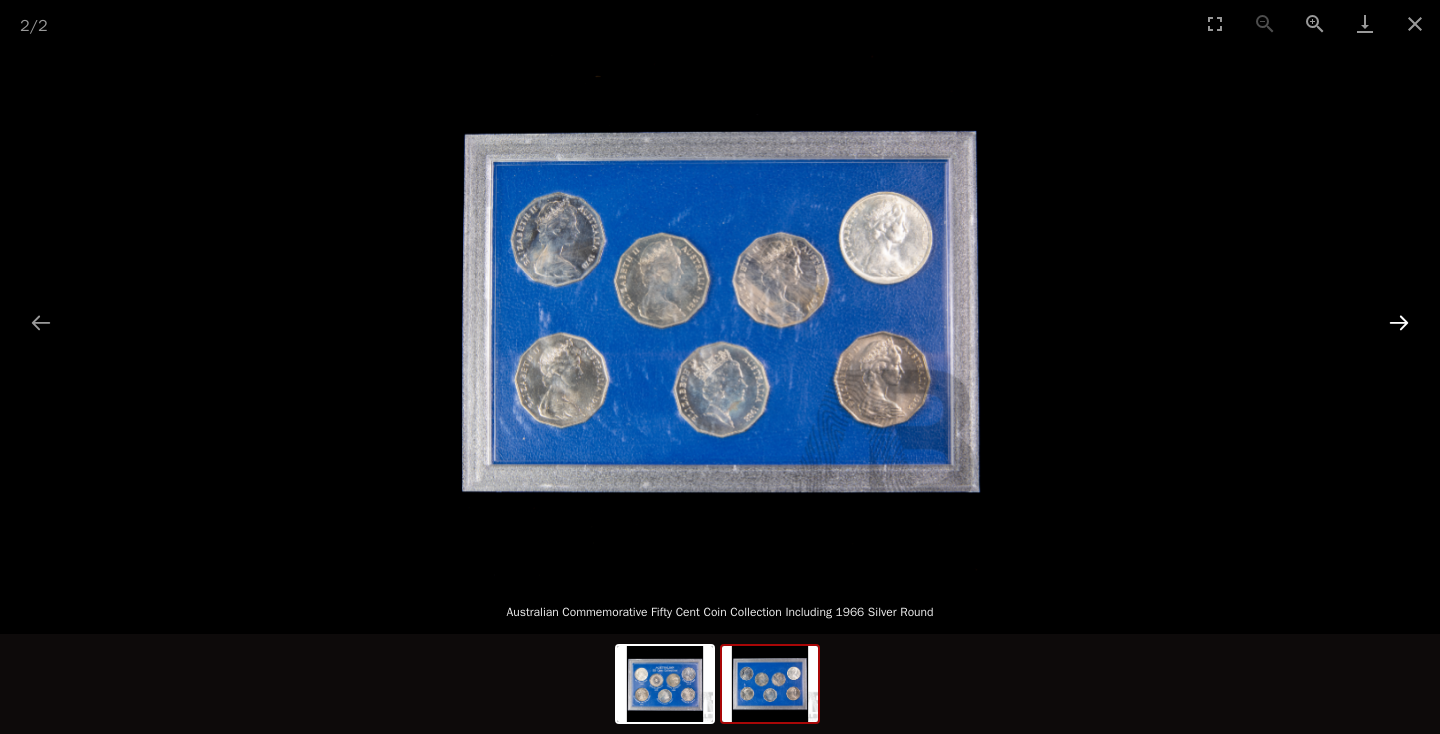 click at bounding box center (1399, 322) 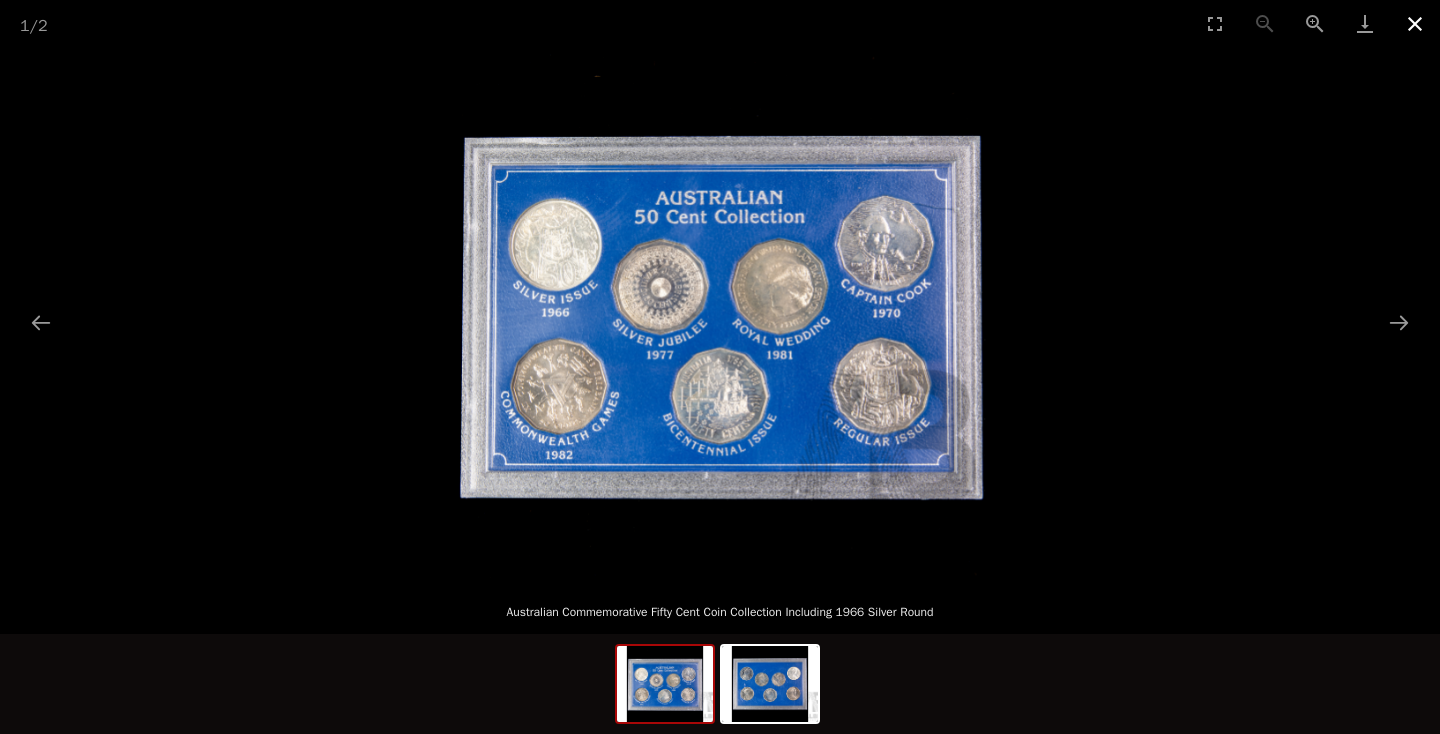 click at bounding box center (1415, 23) 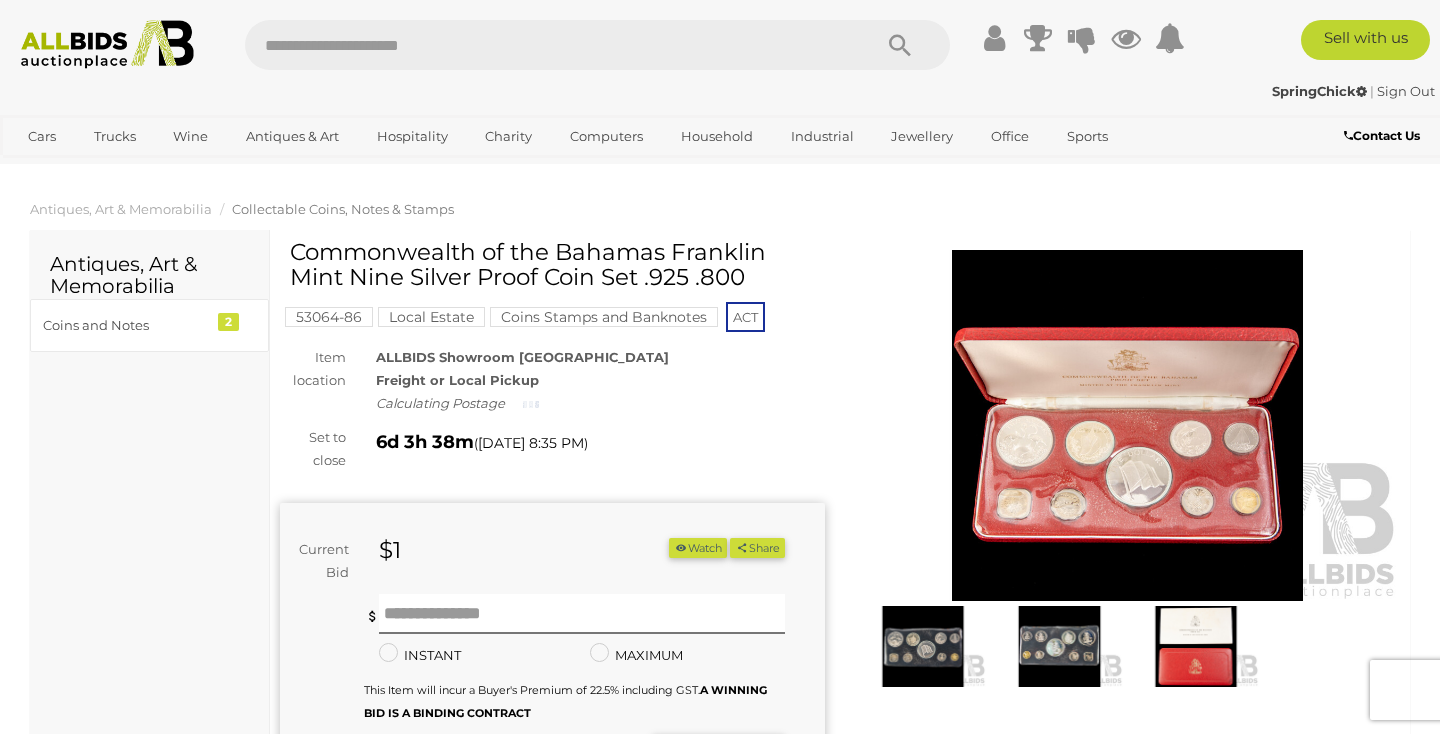 scroll, scrollTop: 0, scrollLeft: 0, axis: both 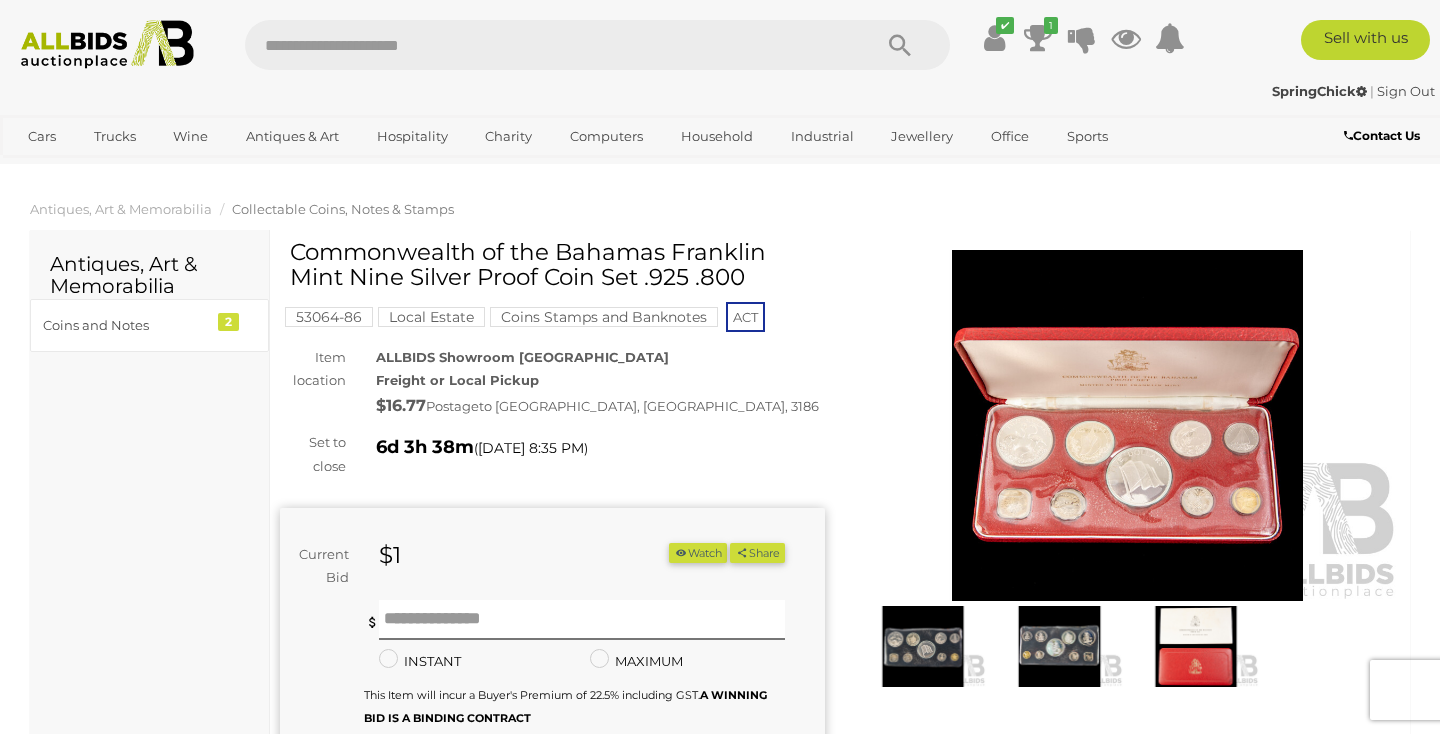 click at bounding box center (1127, 425) 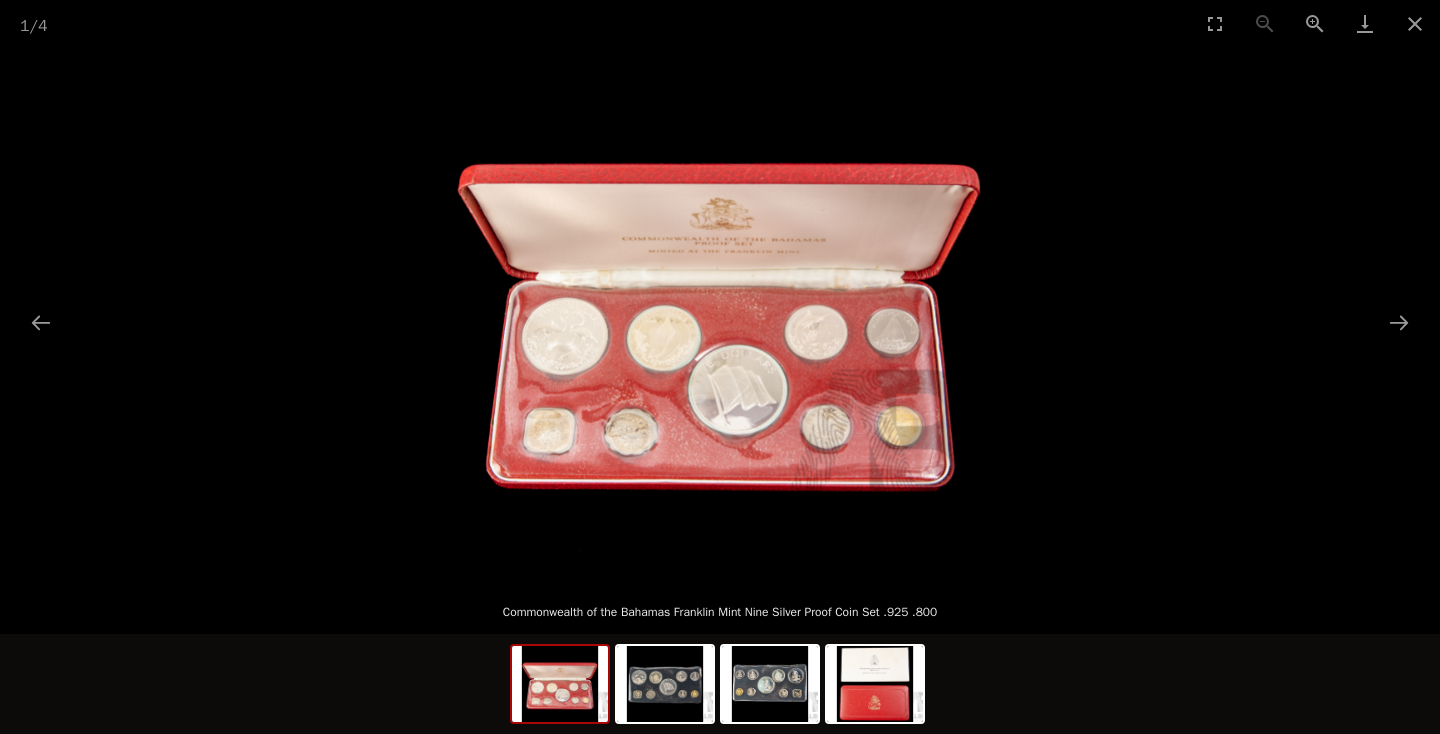 click at bounding box center (720, 312) 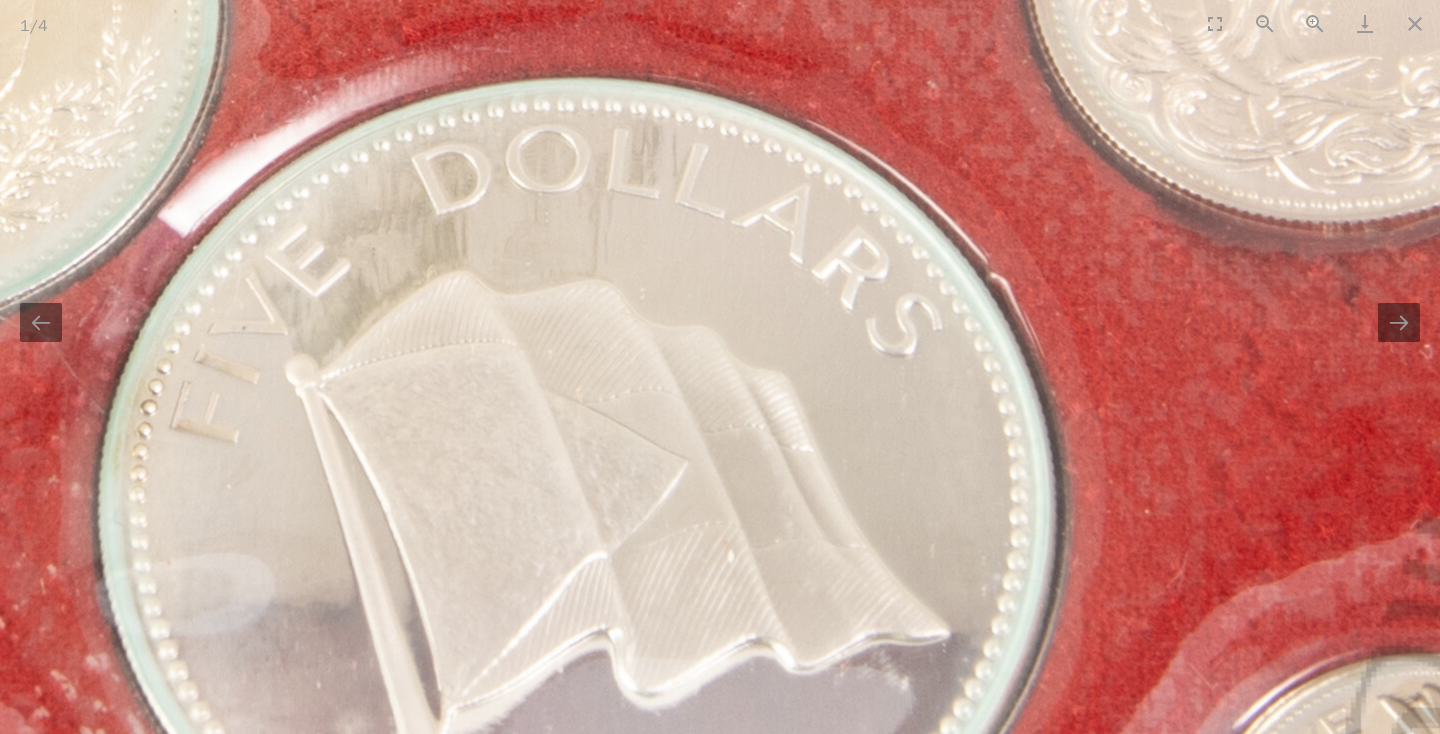 scroll, scrollTop: 724, scrollLeft: 0, axis: vertical 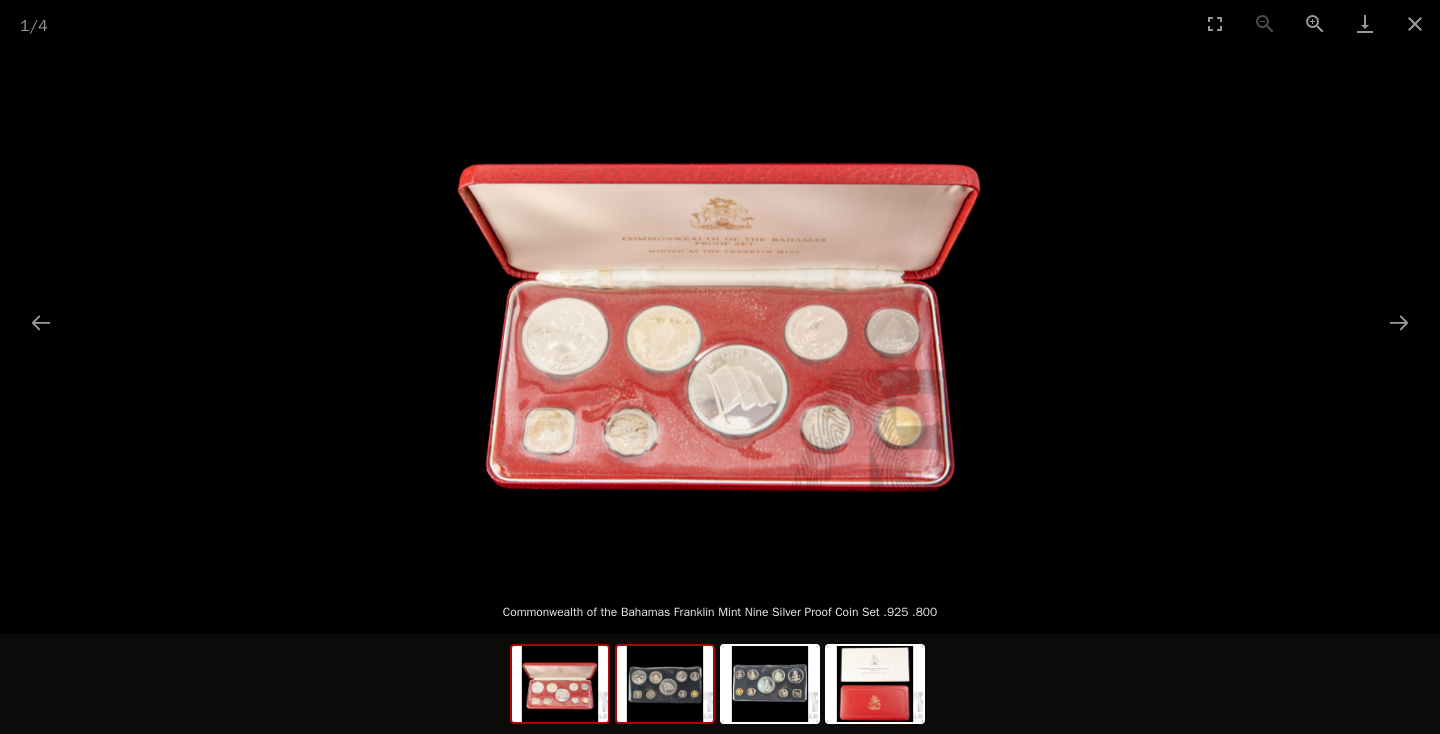 click at bounding box center [665, 684] 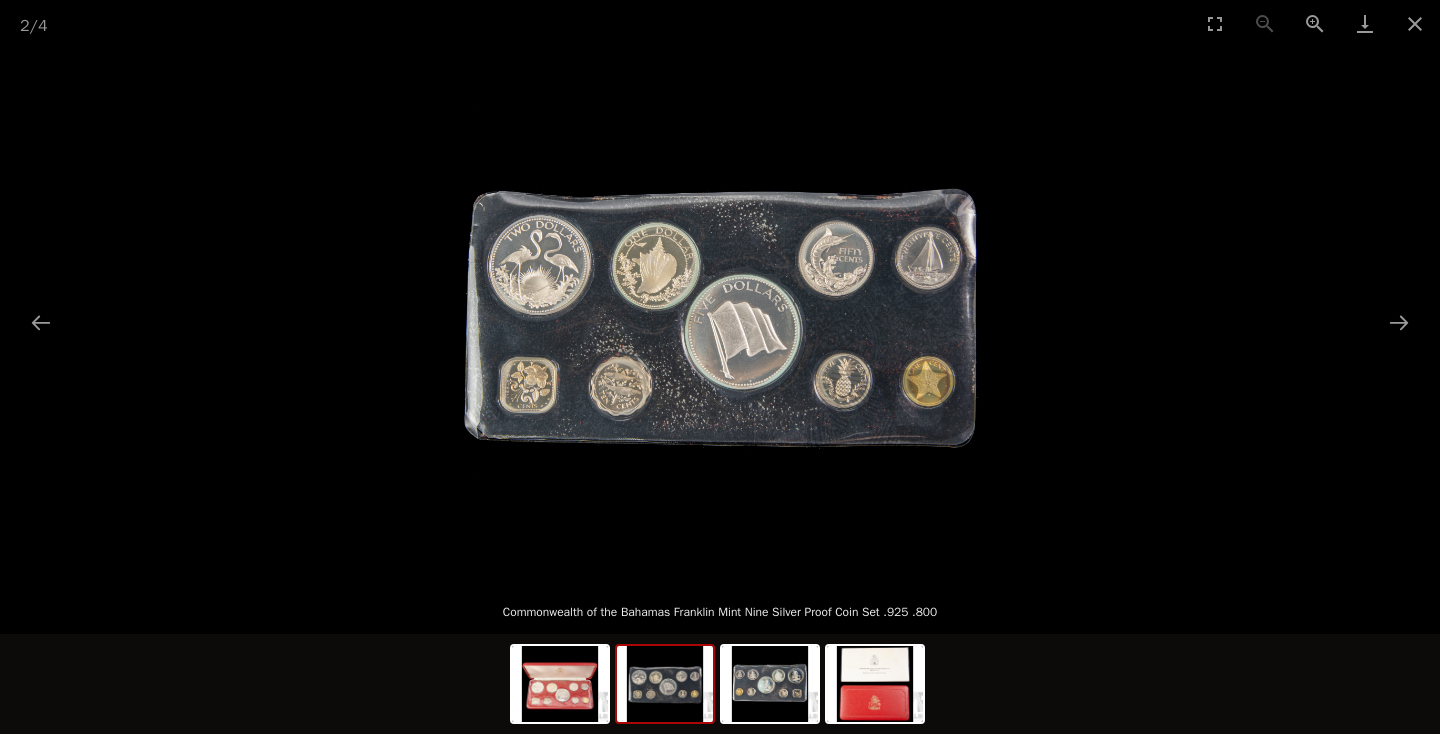 scroll, scrollTop: 0, scrollLeft: 0, axis: both 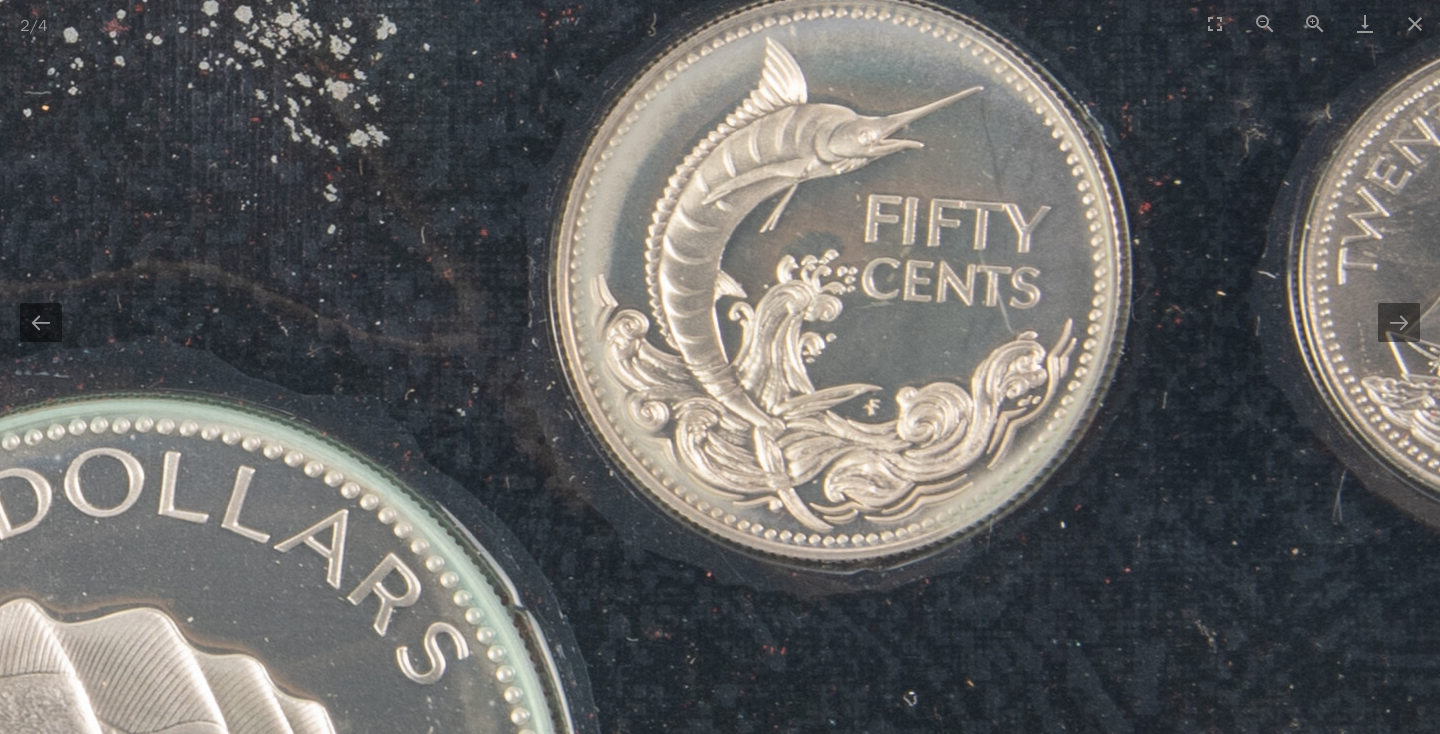 click at bounding box center (-40, 687) 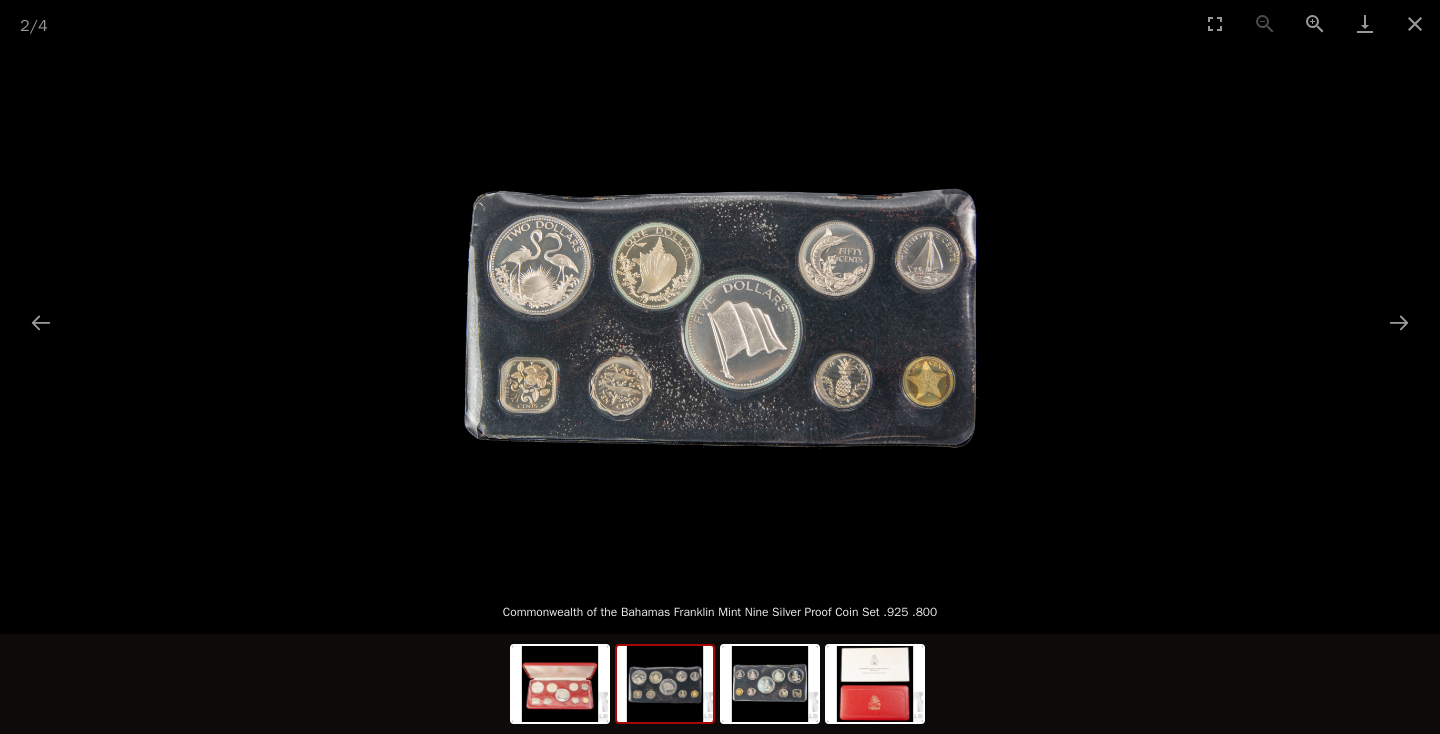 click at bounding box center (720, 312) 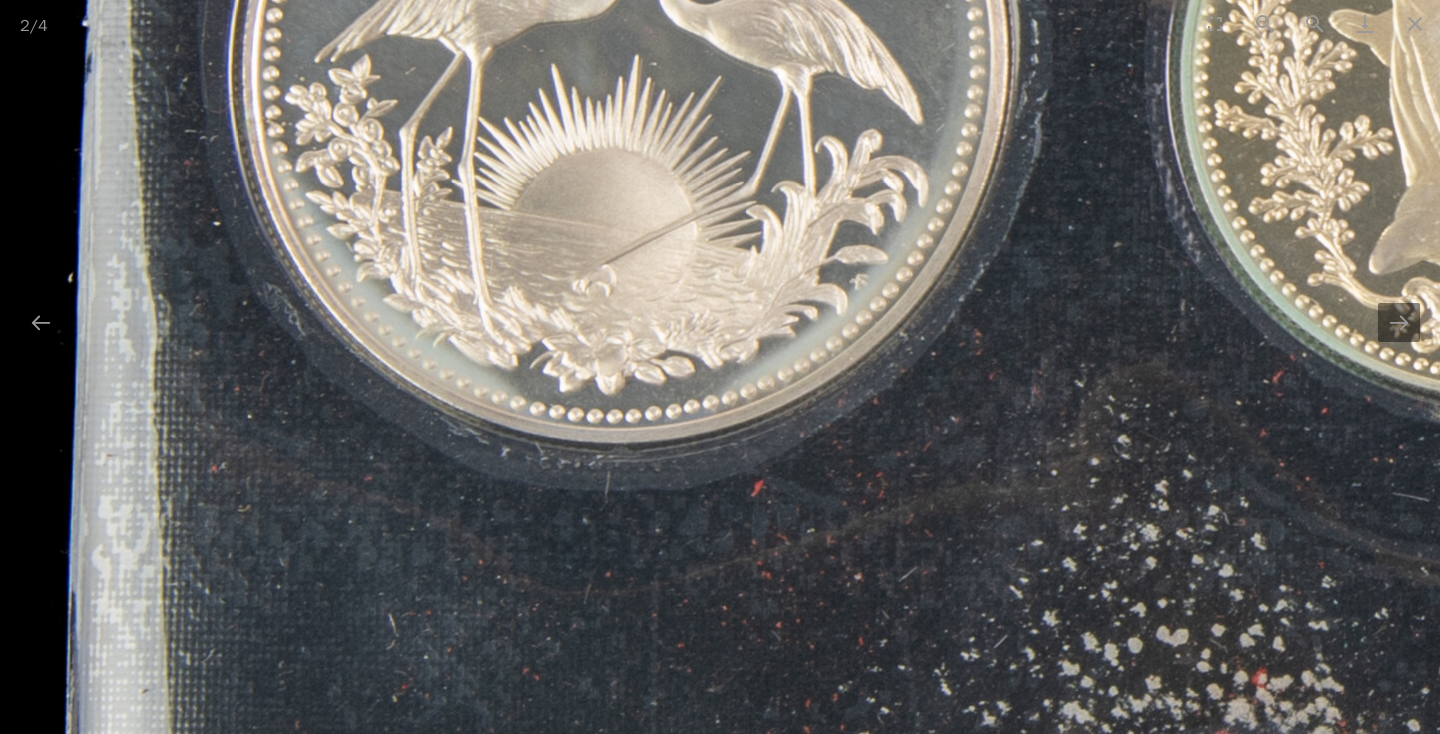 click at bounding box center [2001, 423] 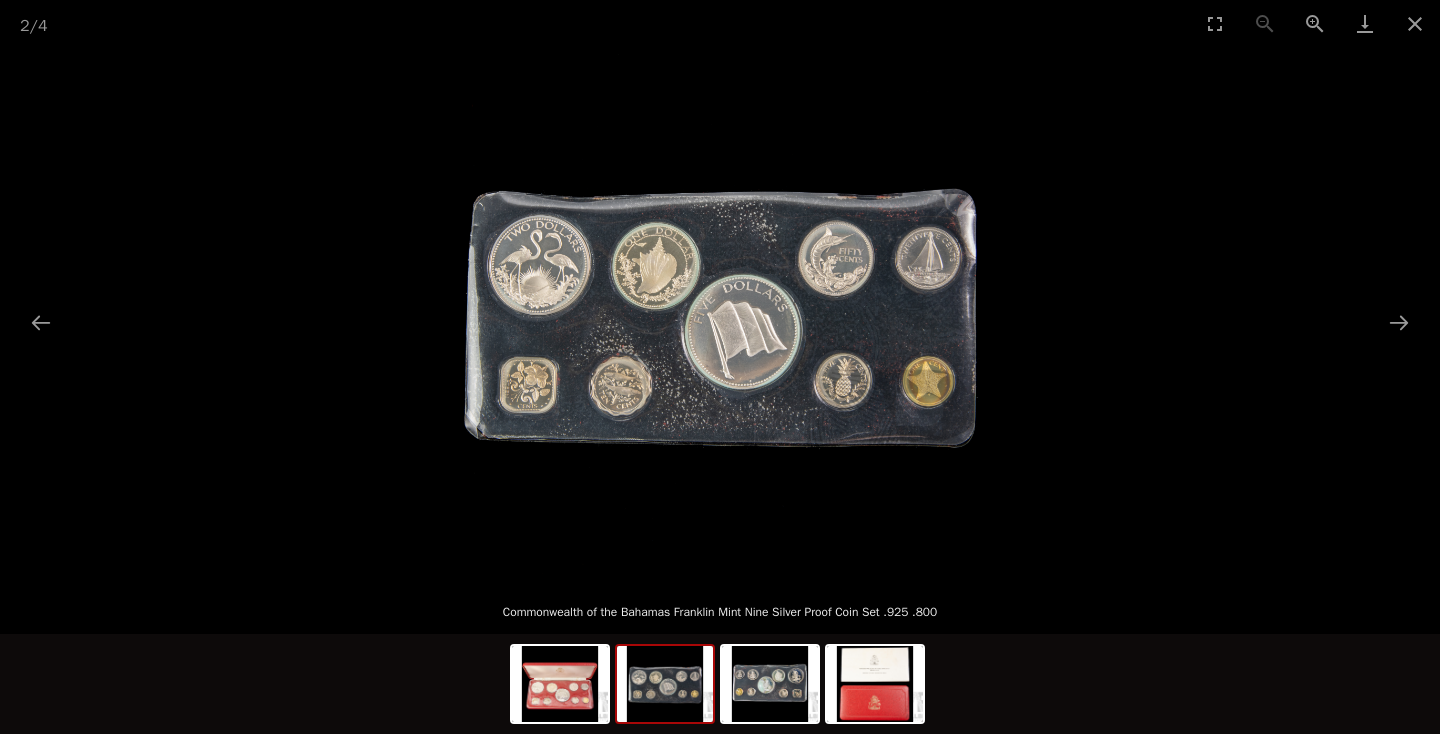 scroll, scrollTop: 752, scrollLeft: 0, axis: vertical 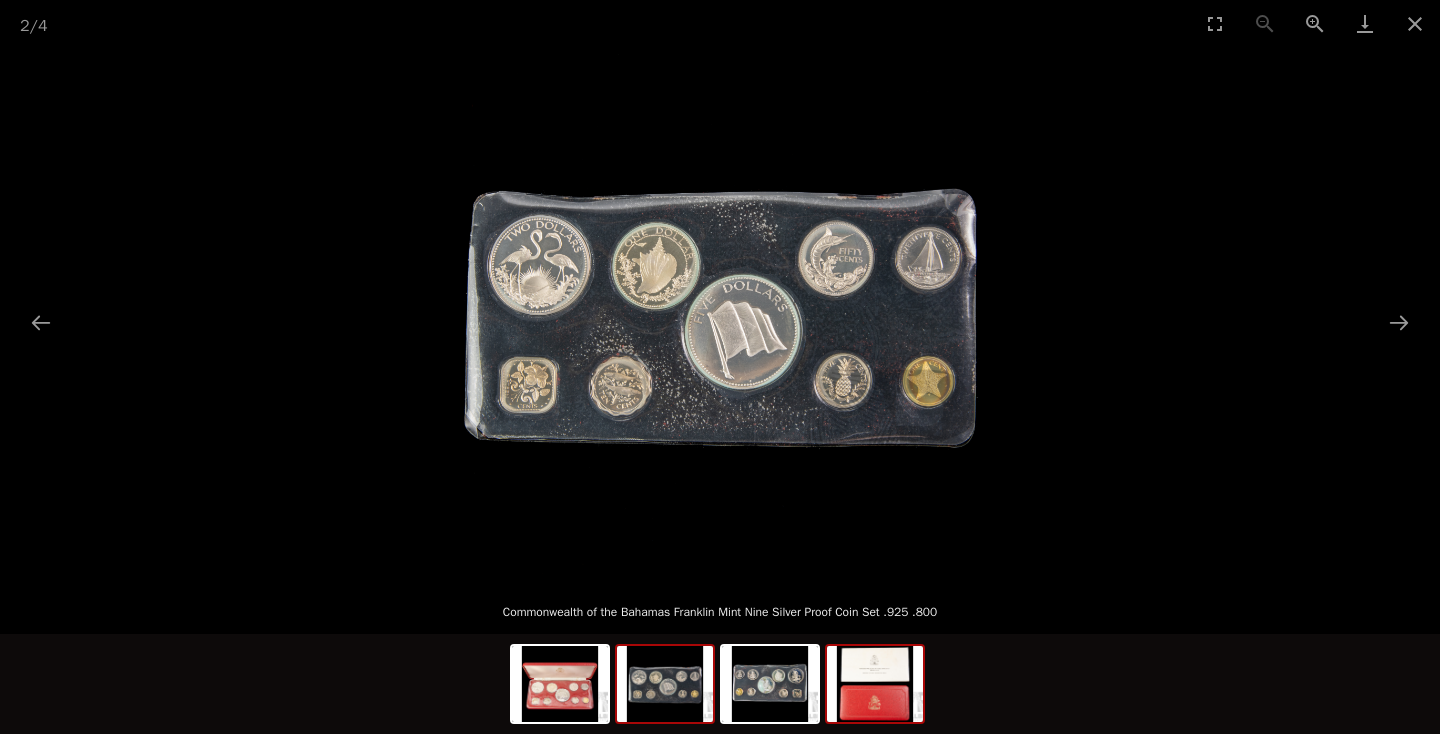 click at bounding box center [875, 684] 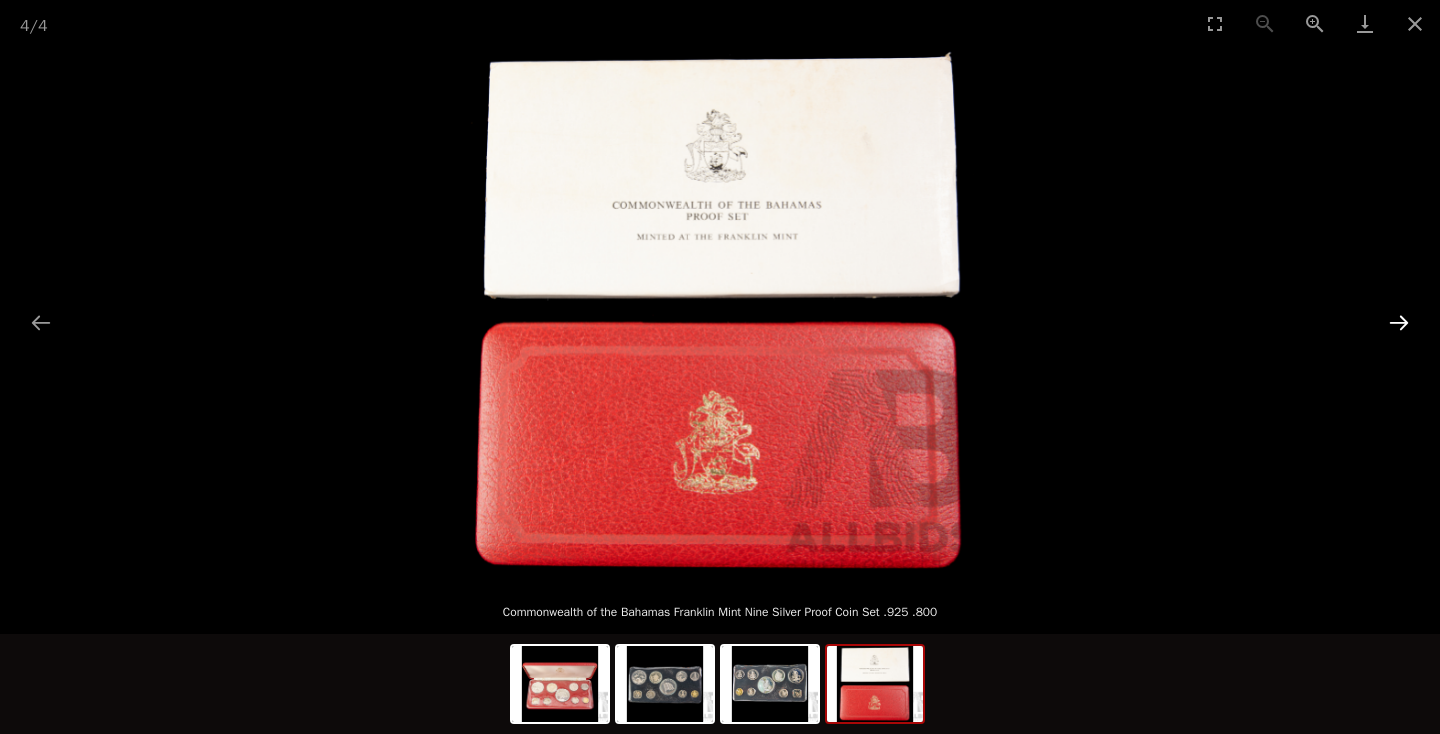 click at bounding box center [1399, 322] 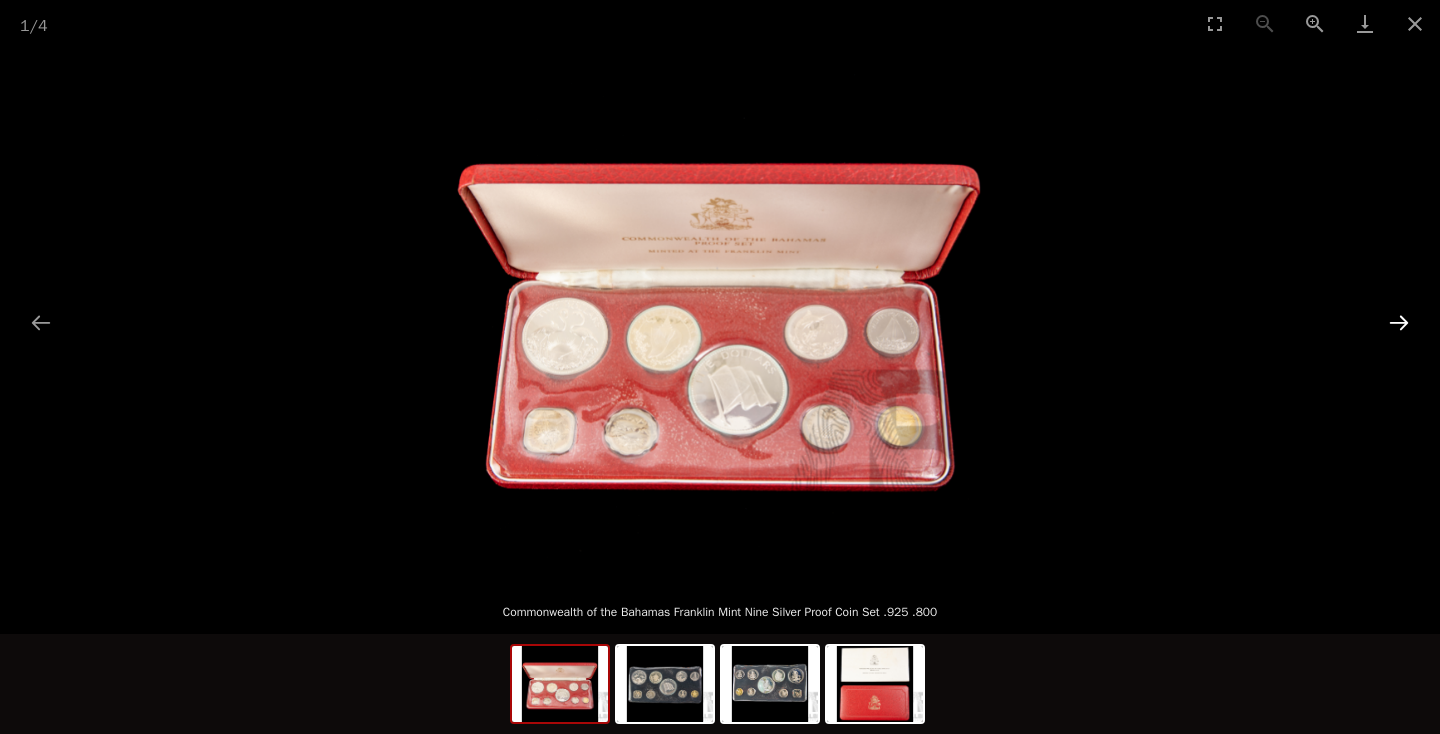 click at bounding box center [1399, 322] 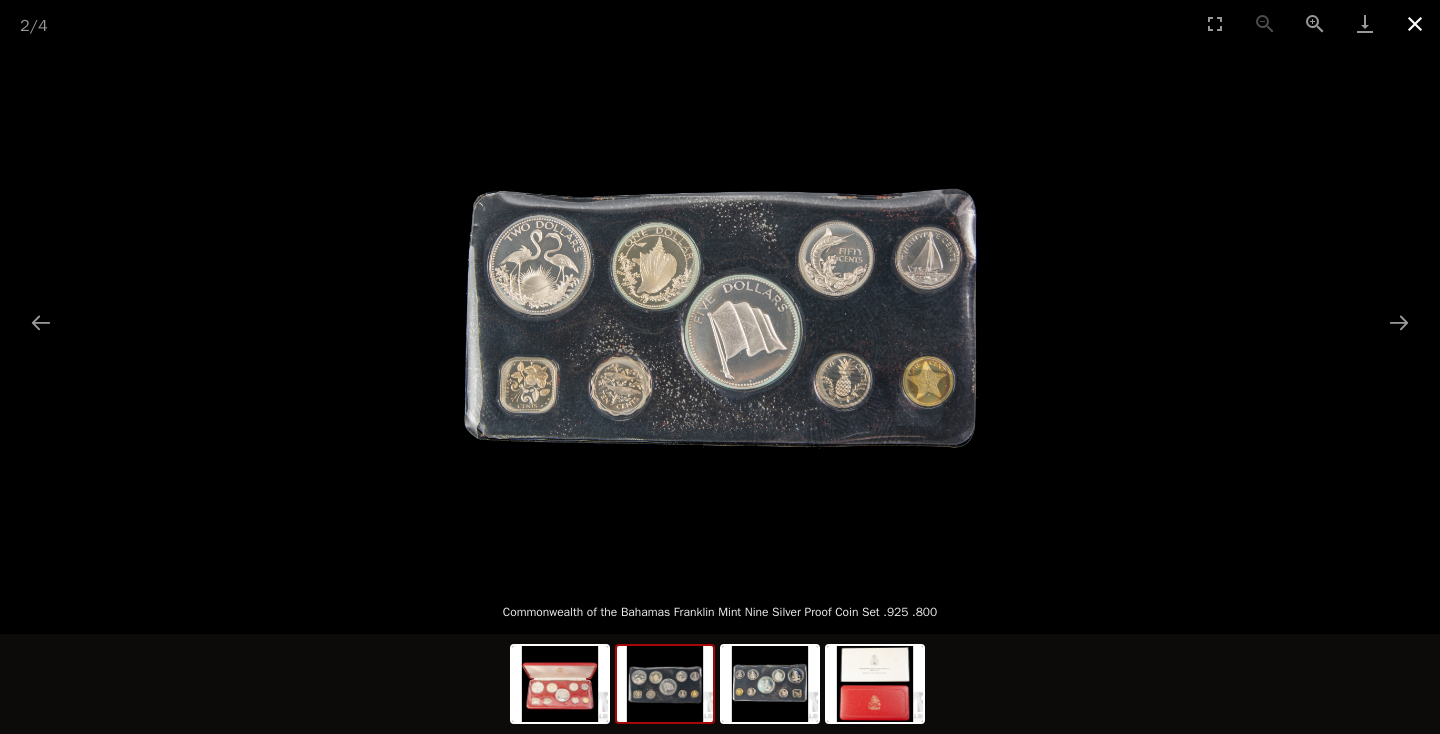 click at bounding box center [1415, 23] 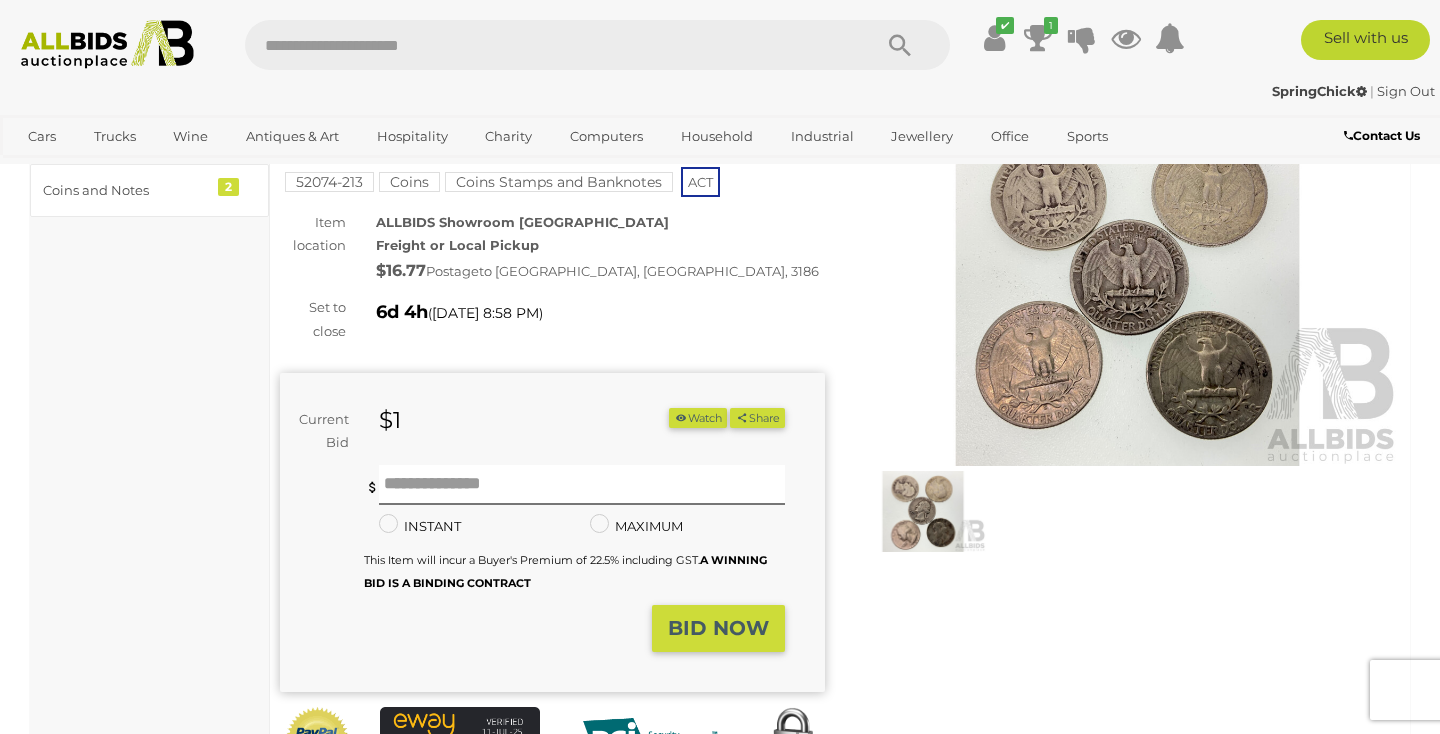 scroll, scrollTop: 139, scrollLeft: 0, axis: vertical 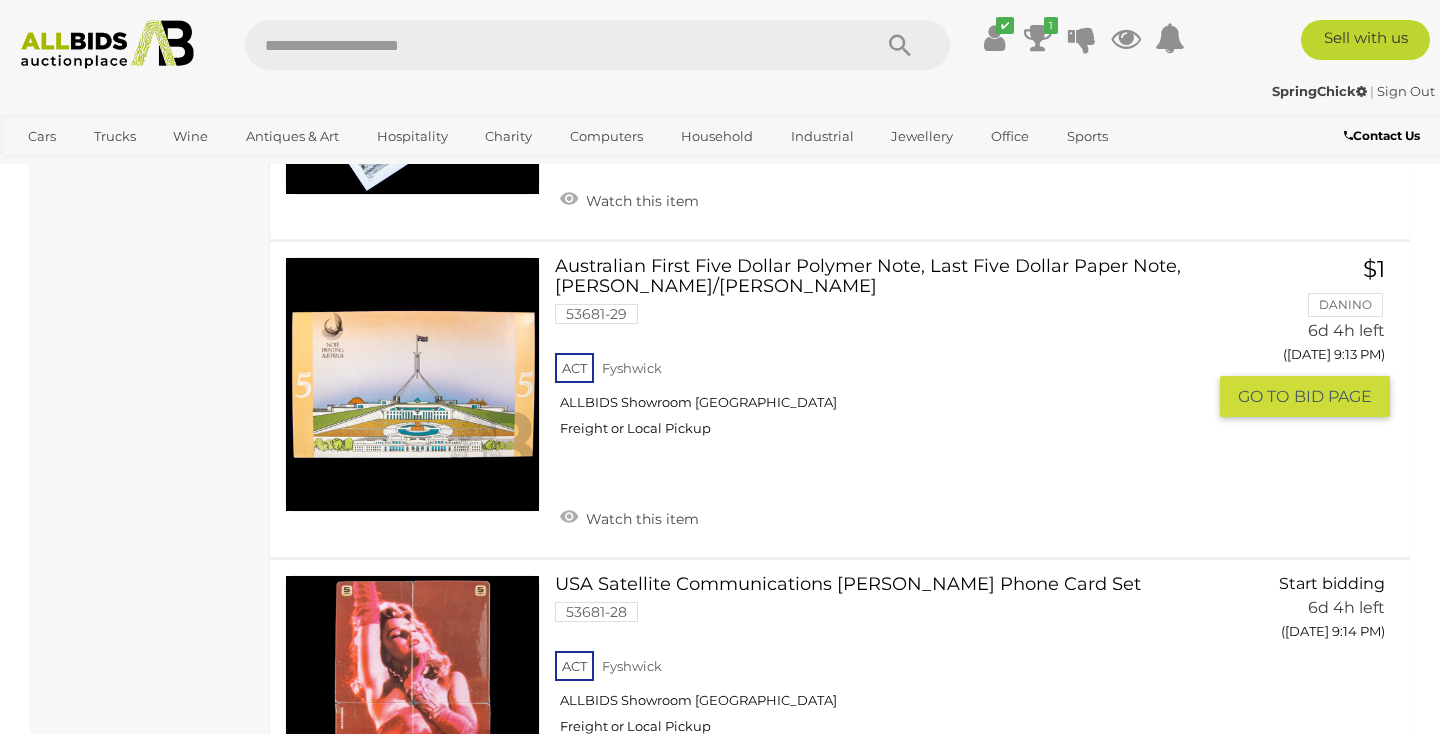 click at bounding box center [412, 384] 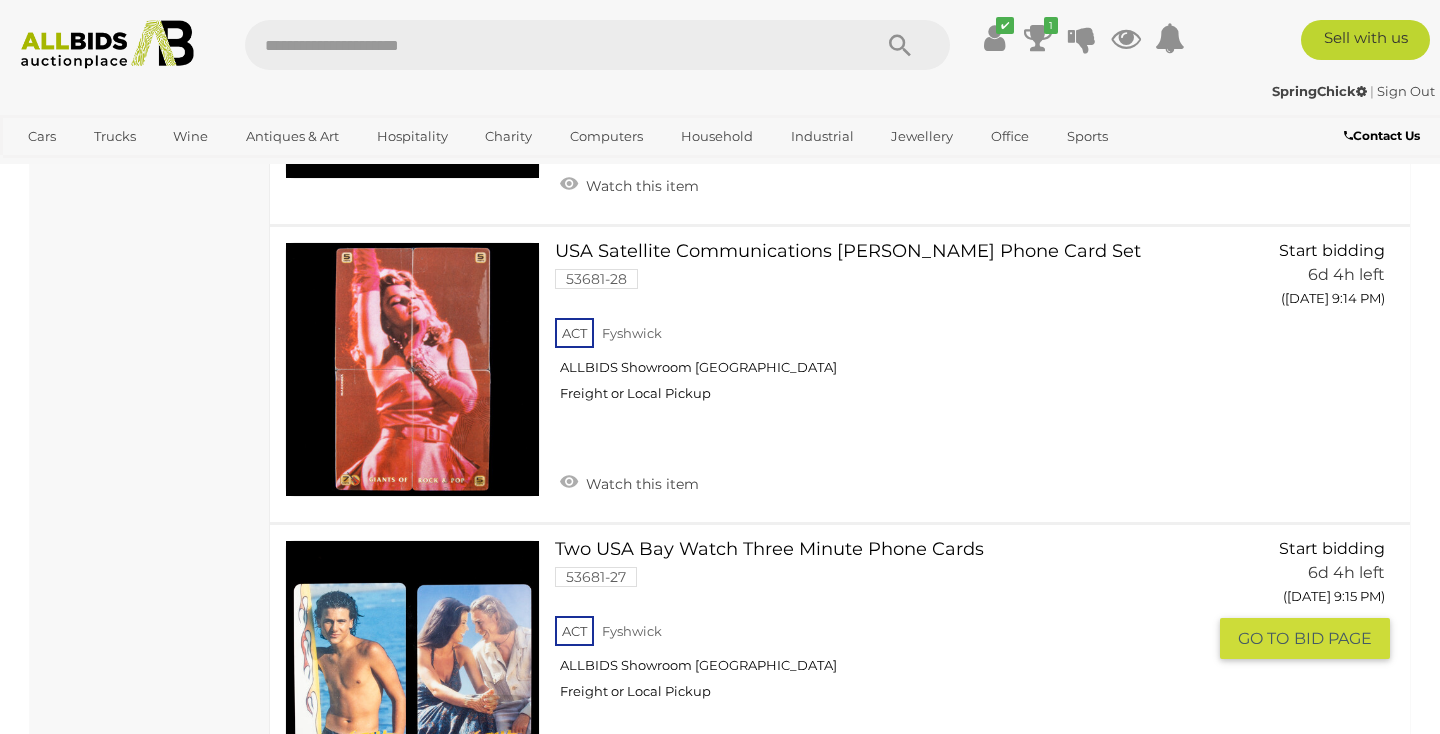 scroll, scrollTop: 4860, scrollLeft: 0, axis: vertical 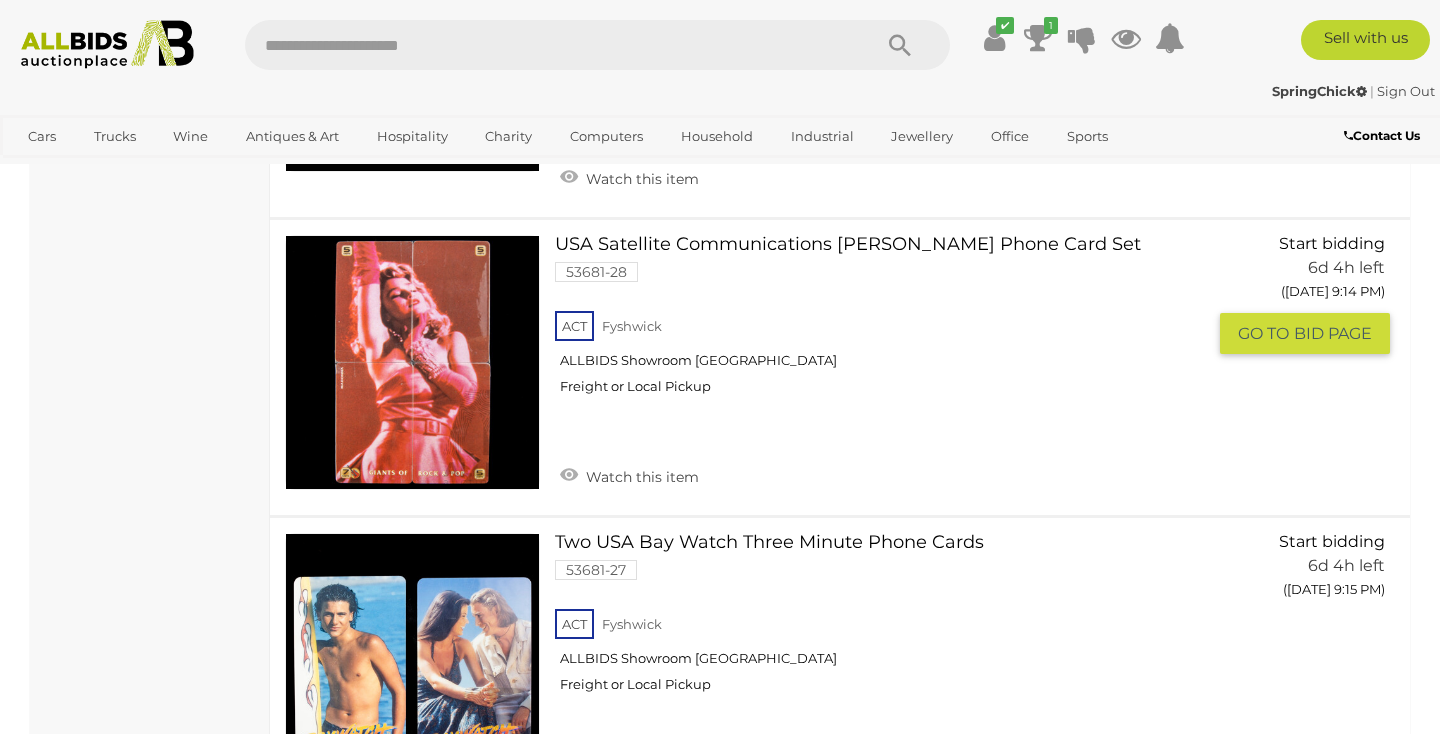 click at bounding box center (412, 362) 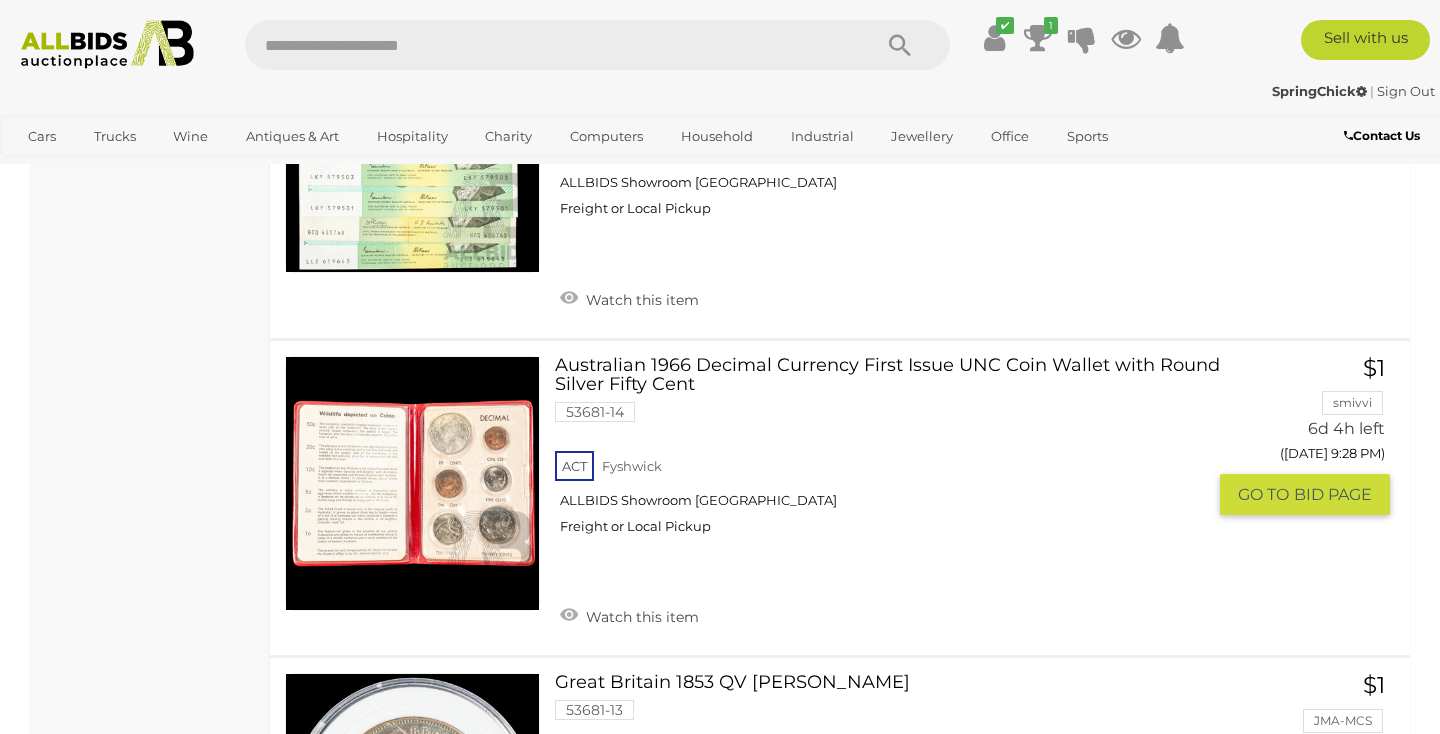 scroll, scrollTop: 9118, scrollLeft: 0, axis: vertical 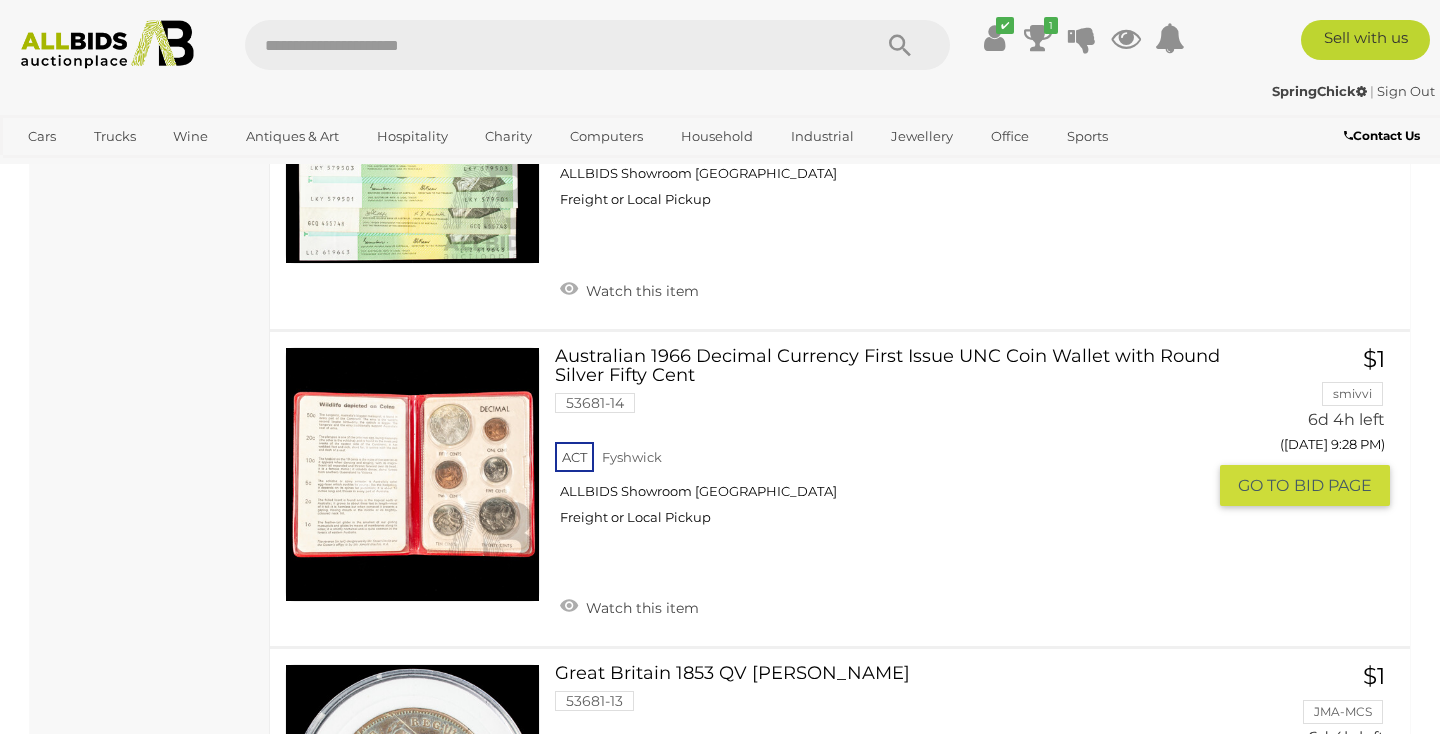 click at bounding box center (412, 474) 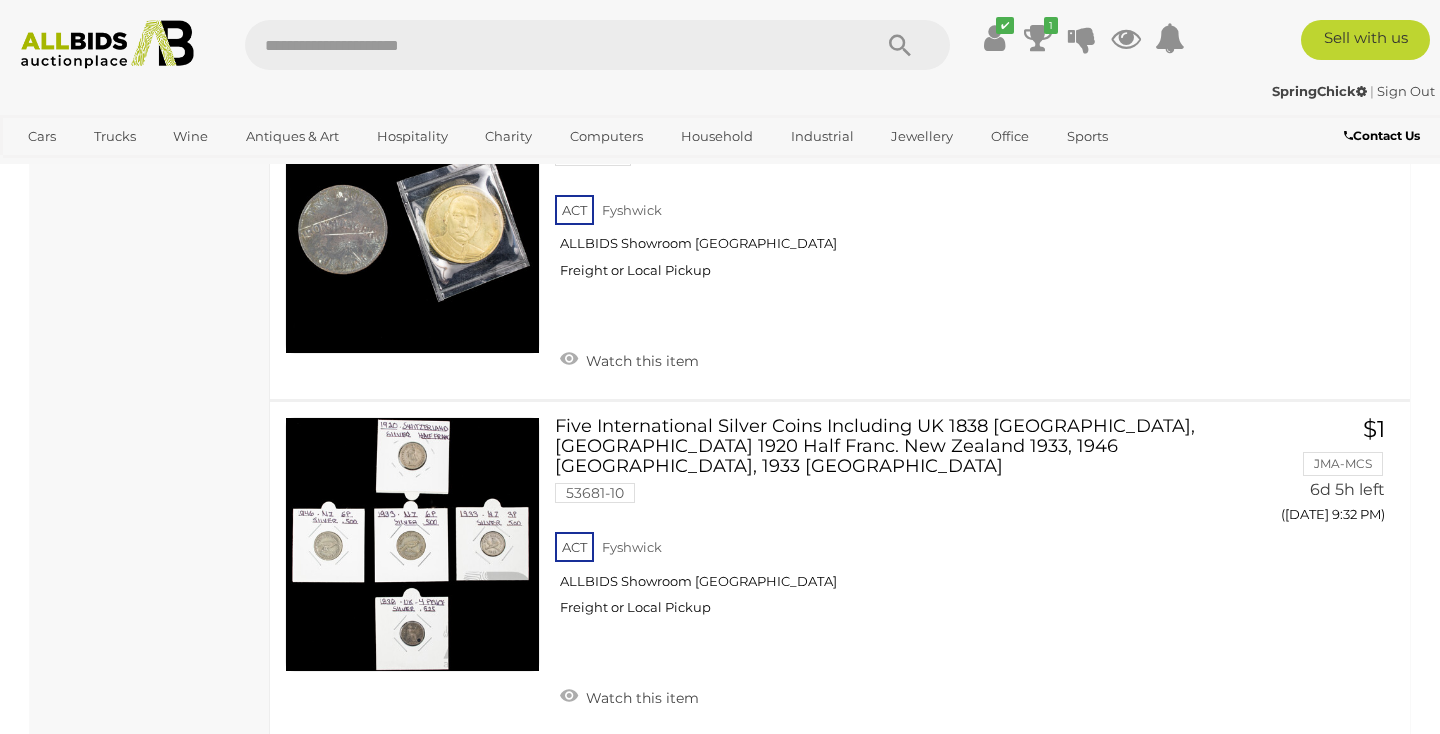 scroll, scrollTop: 10277, scrollLeft: 0, axis: vertical 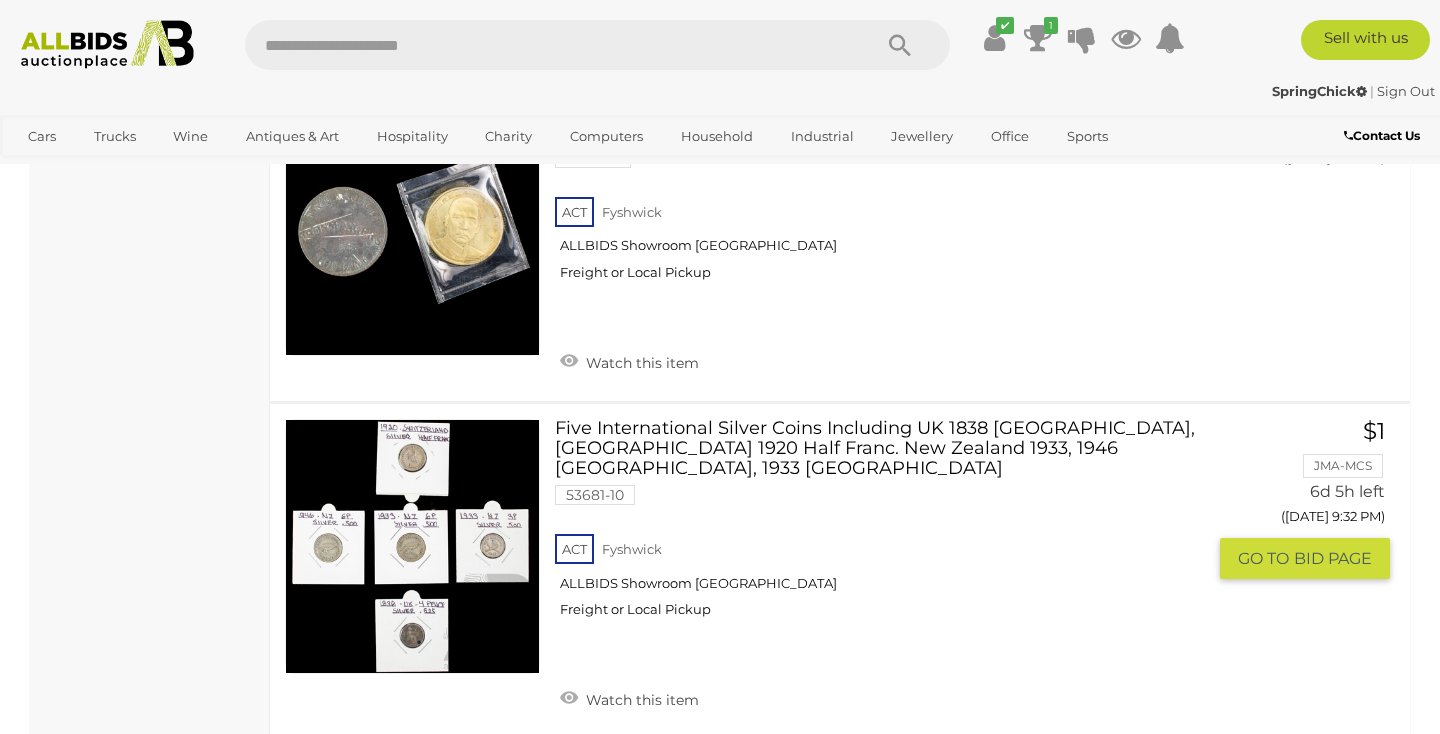 click at bounding box center (412, 546) 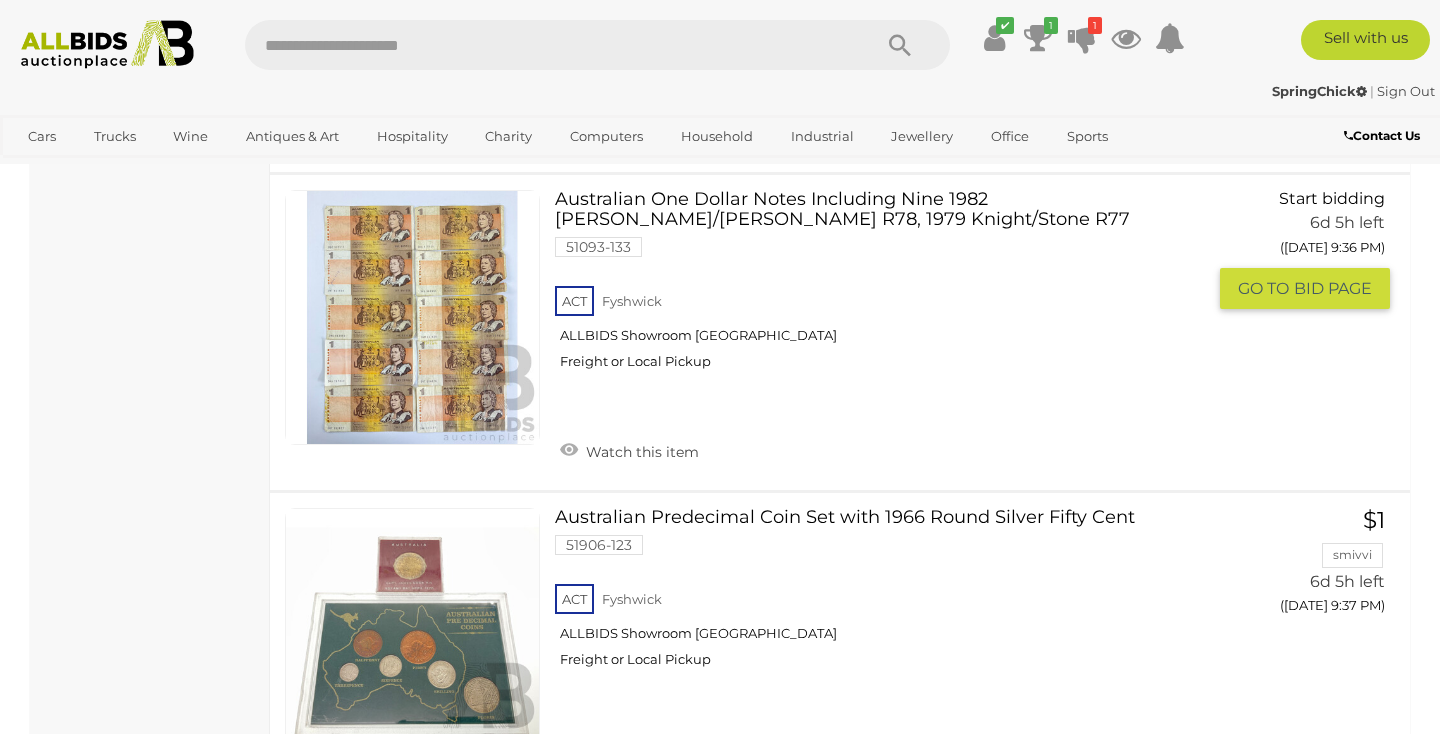 scroll, scrollTop: 11447, scrollLeft: 0, axis: vertical 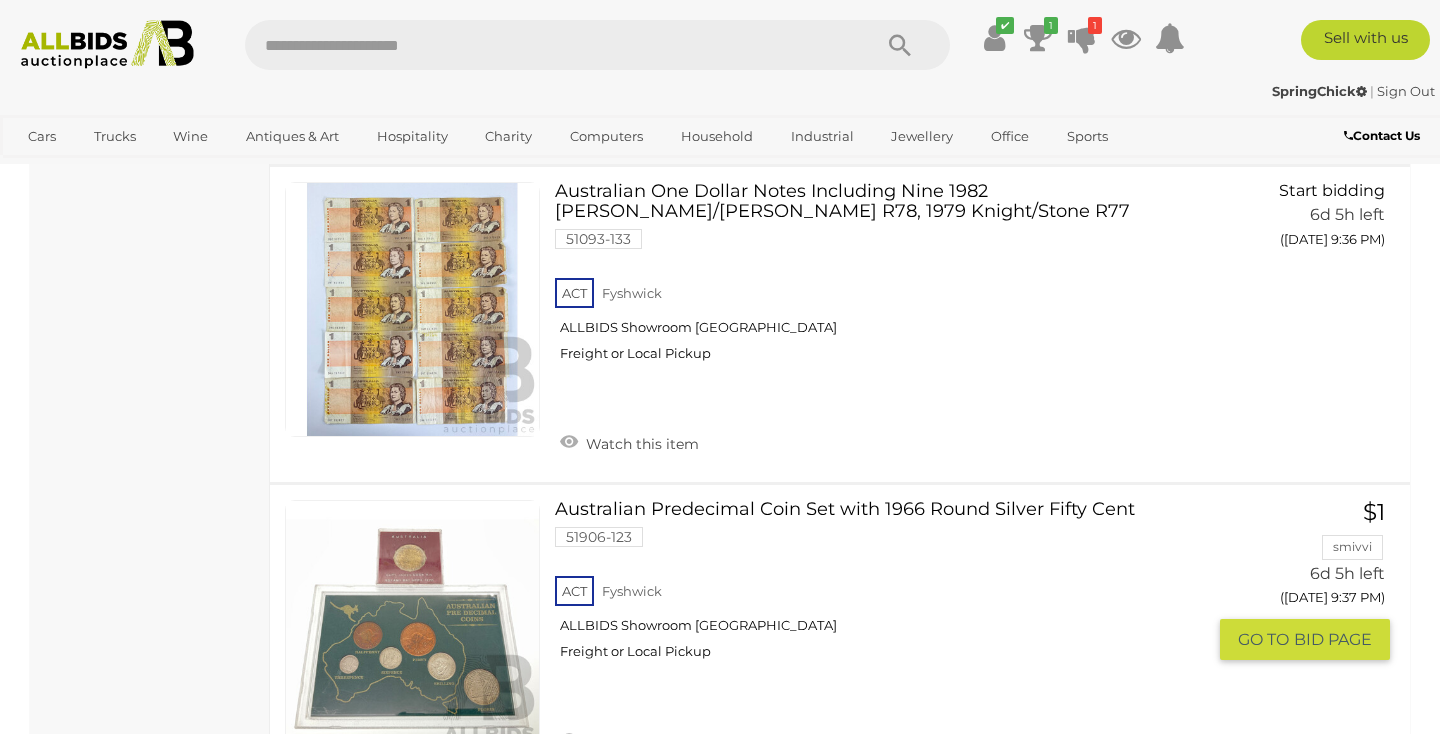 click at bounding box center (412, 627) 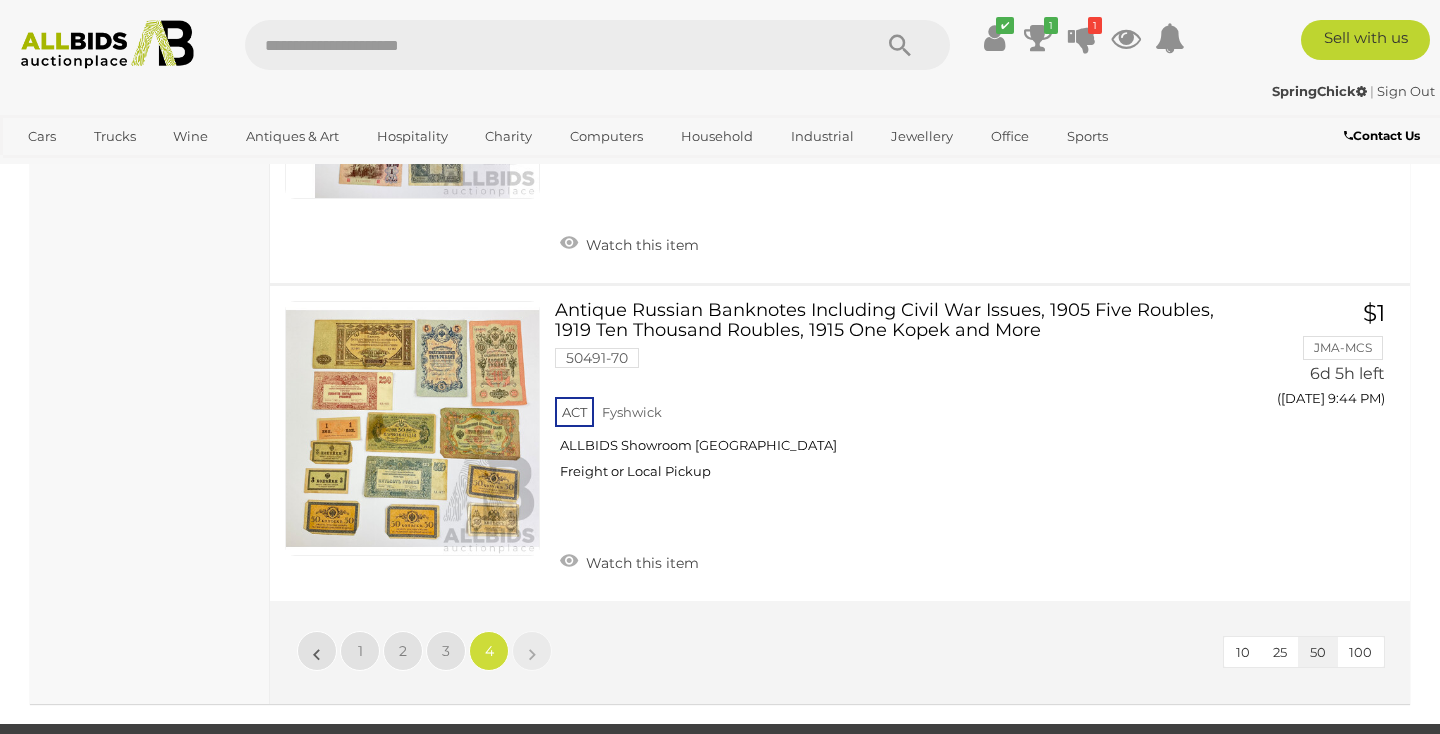 scroll, scrollTop: 13648, scrollLeft: 0, axis: vertical 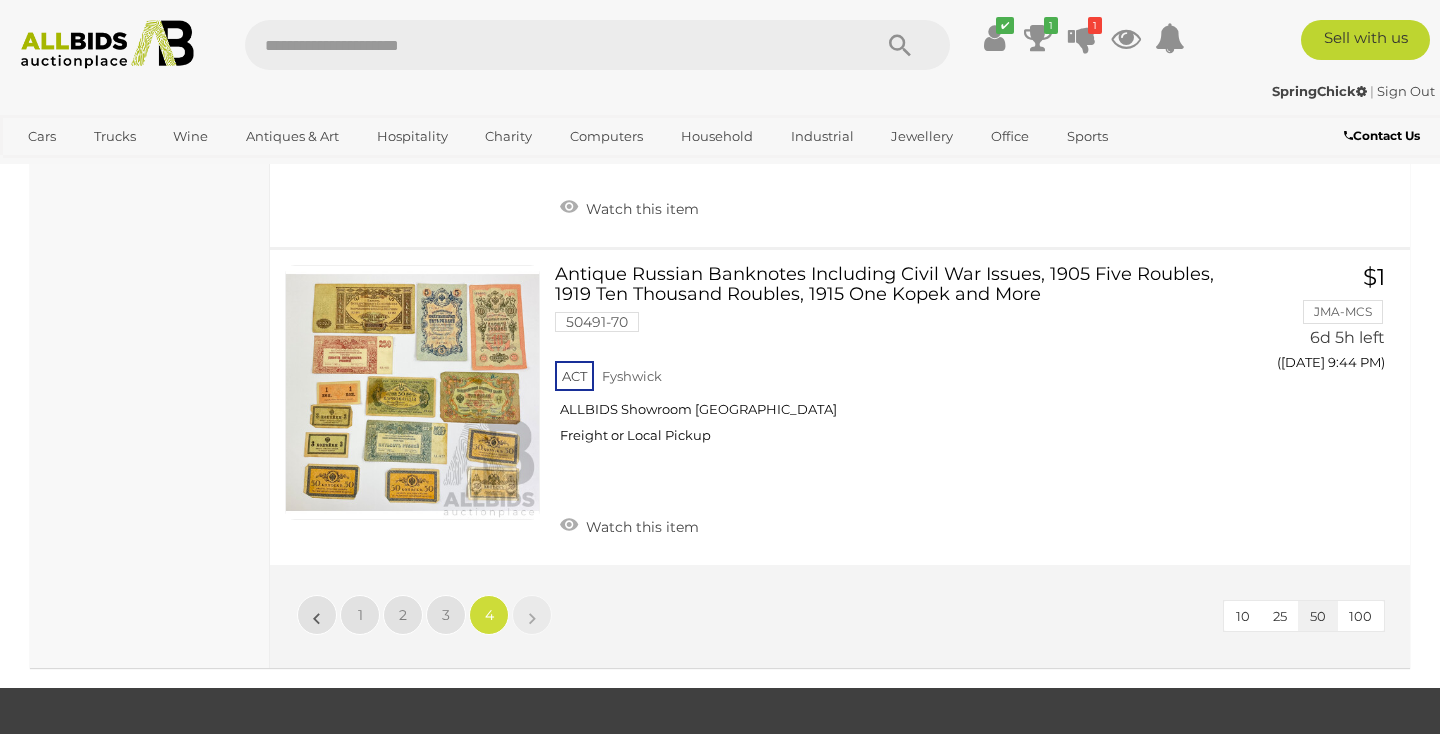 click on "»" at bounding box center (532, 615) 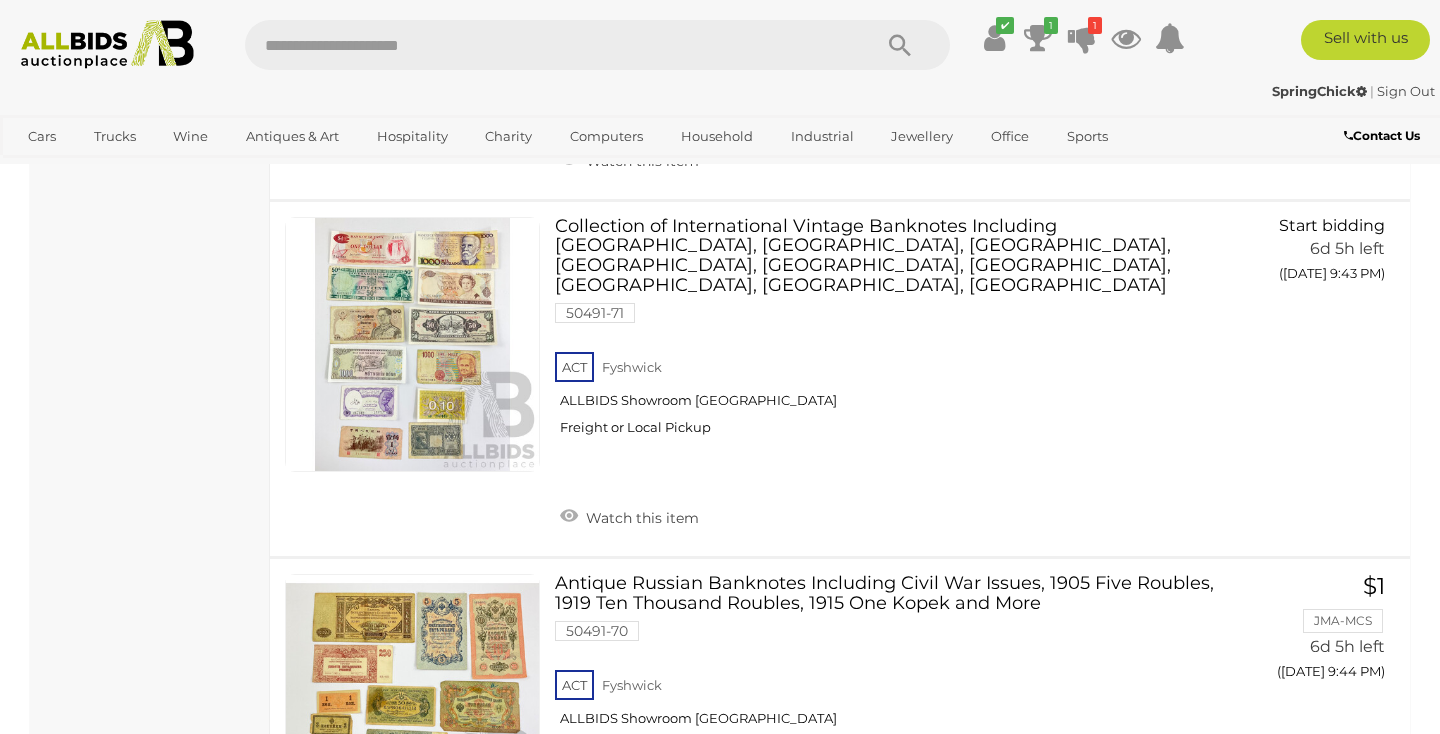 scroll, scrollTop: 13329, scrollLeft: 0, axis: vertical 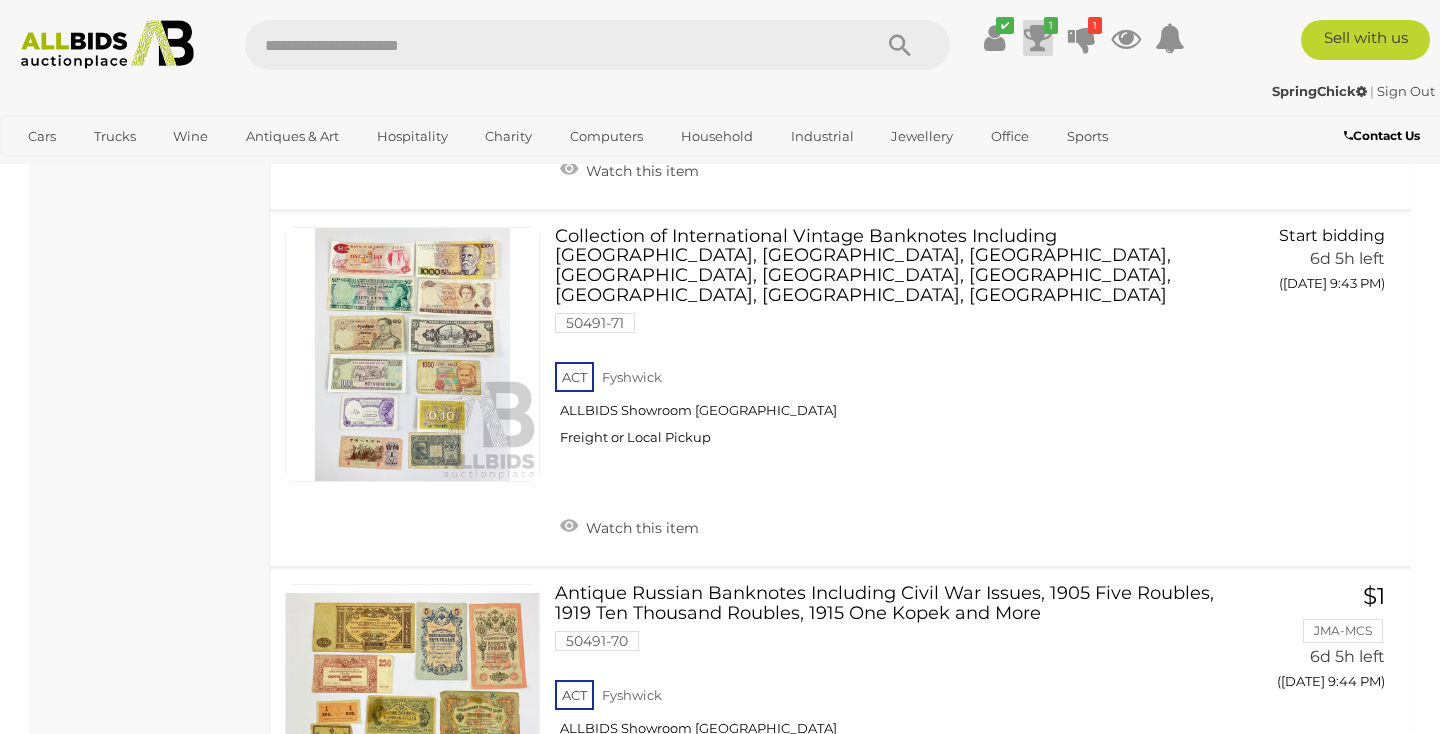 click at bounding box center [1038, 38] 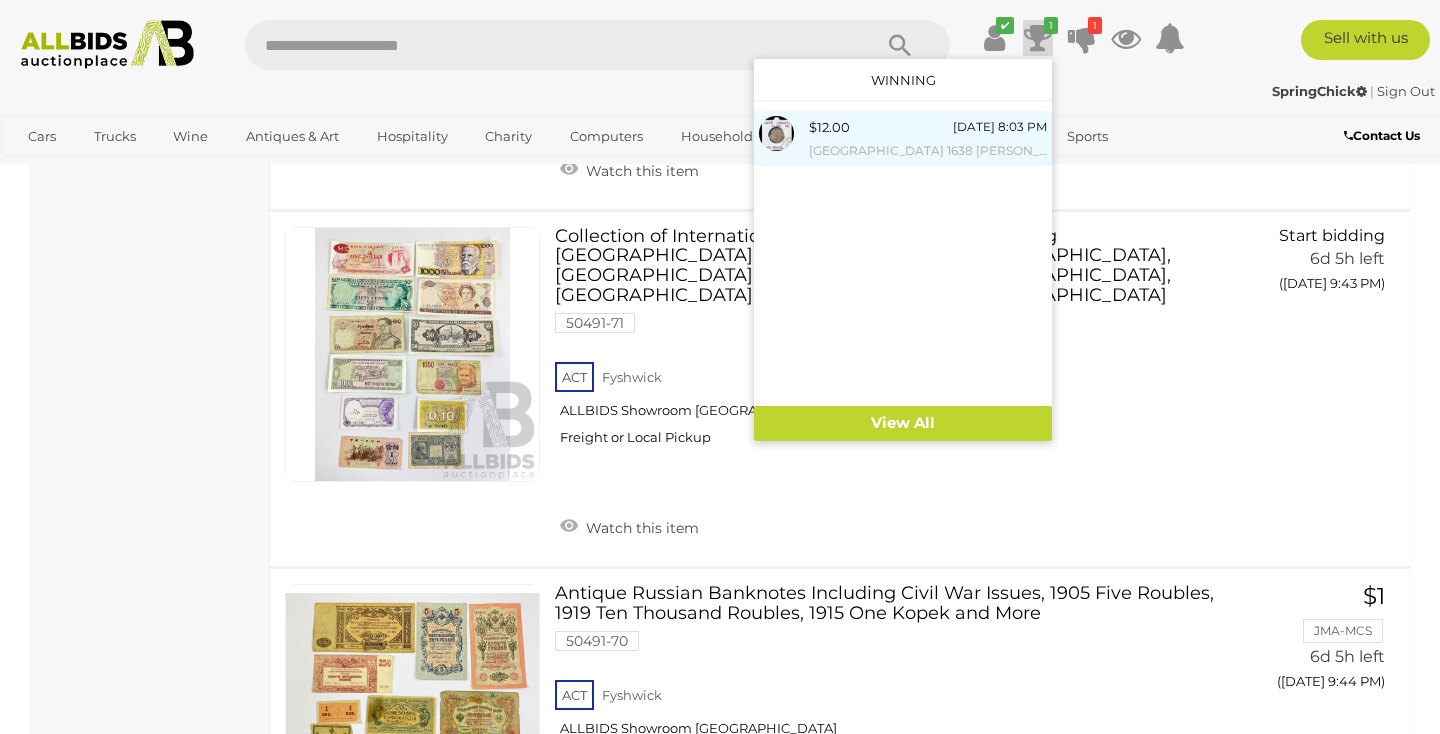 click on "[GEOGRAPHIC_DATA] 1638 [PERSON_NAME] Silver Sixpence" at bounding box center [928, 151] 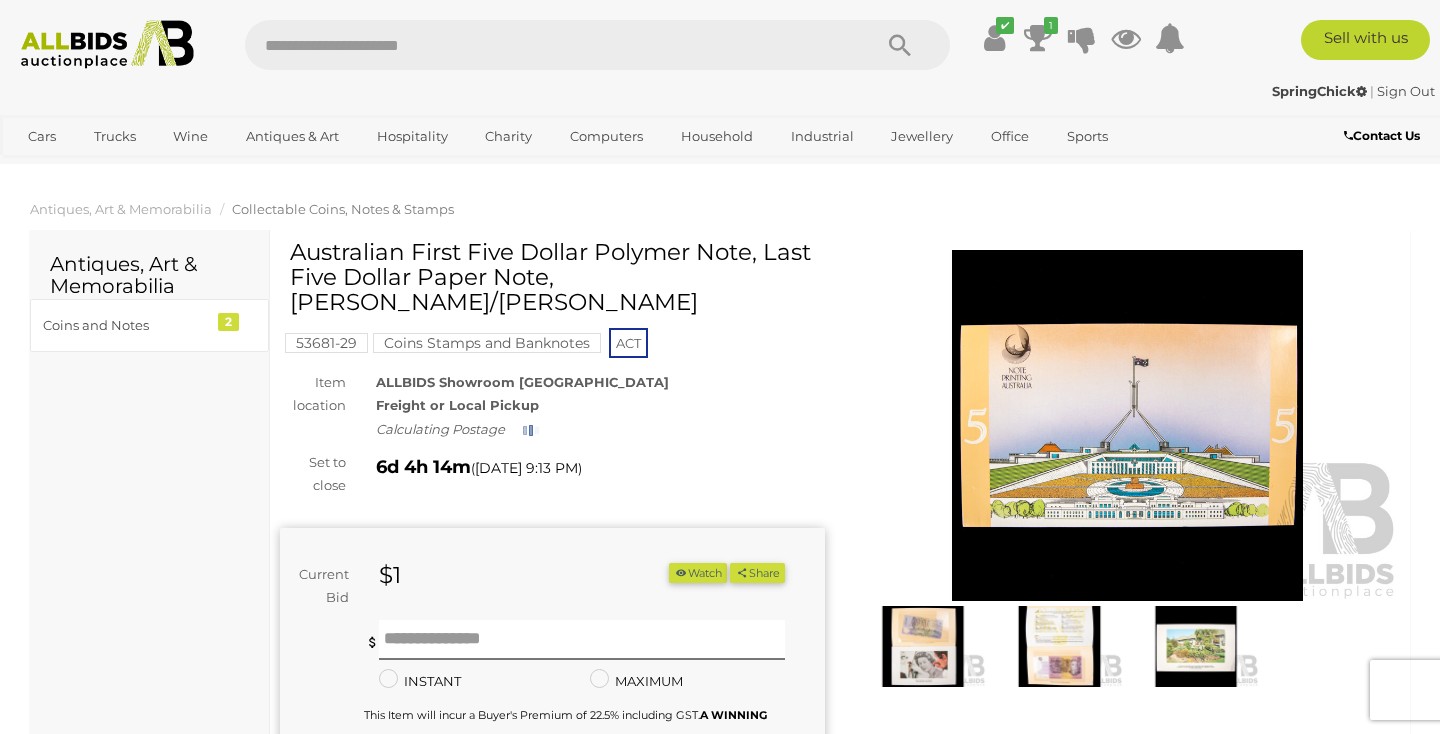 scroll, scrollTop: 0, scrollLeft: 0, axis: both 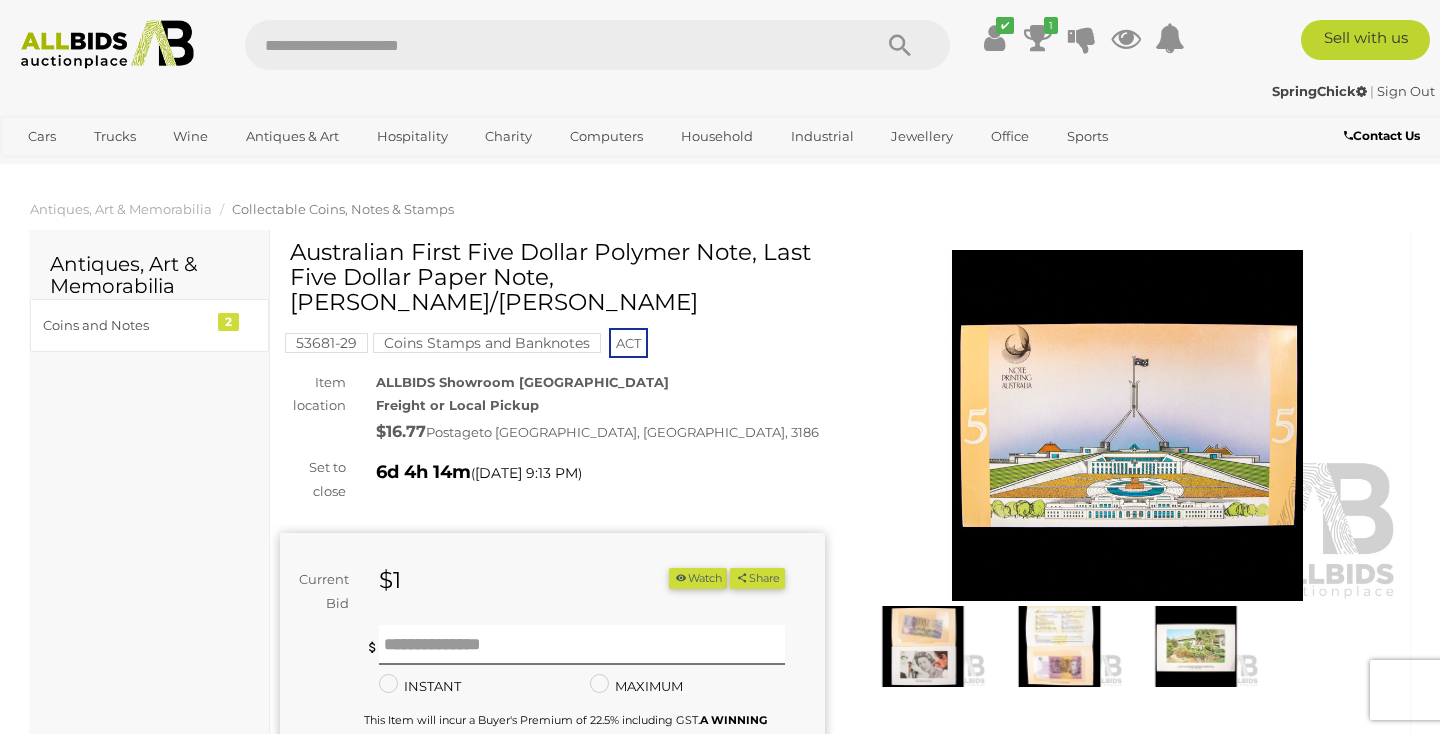 click at bounding box center (1059, 646) 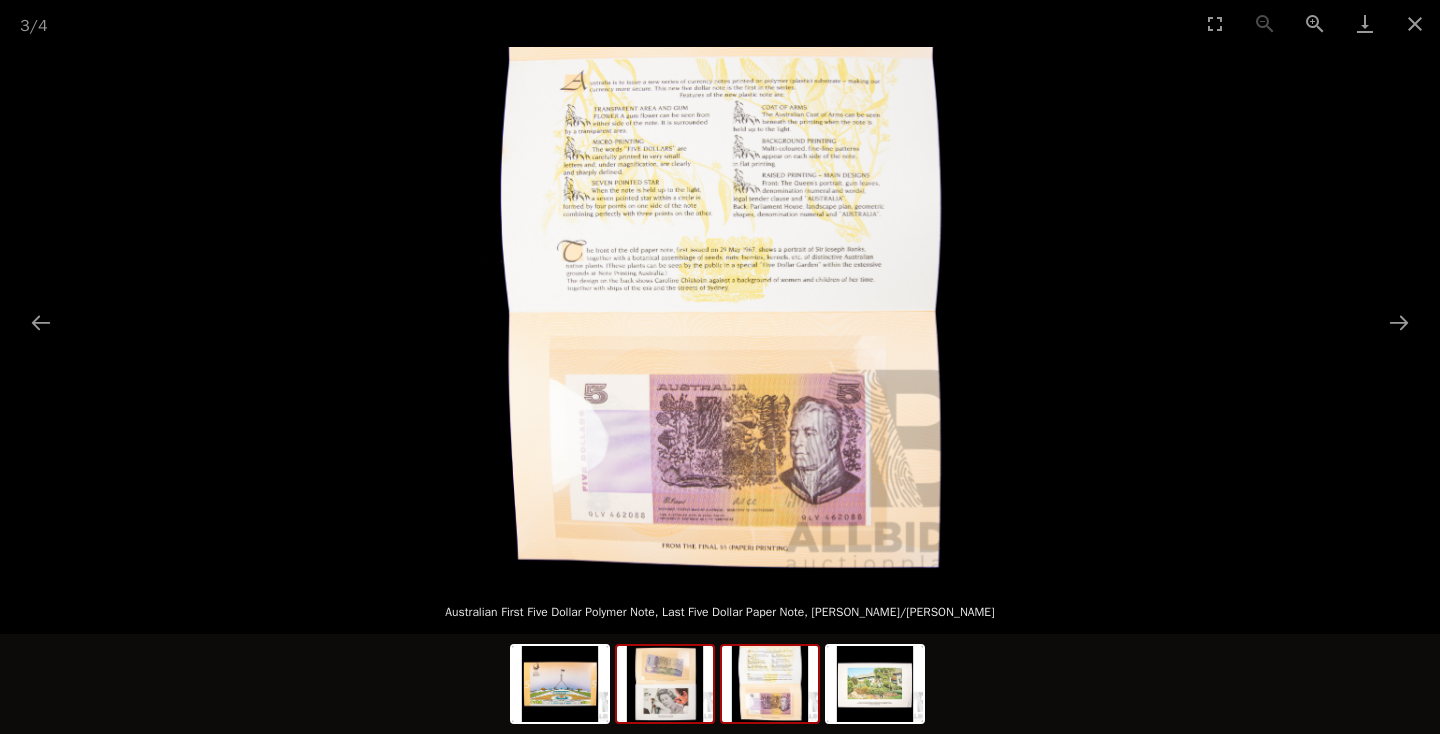 click at bounding box center [665, 684] 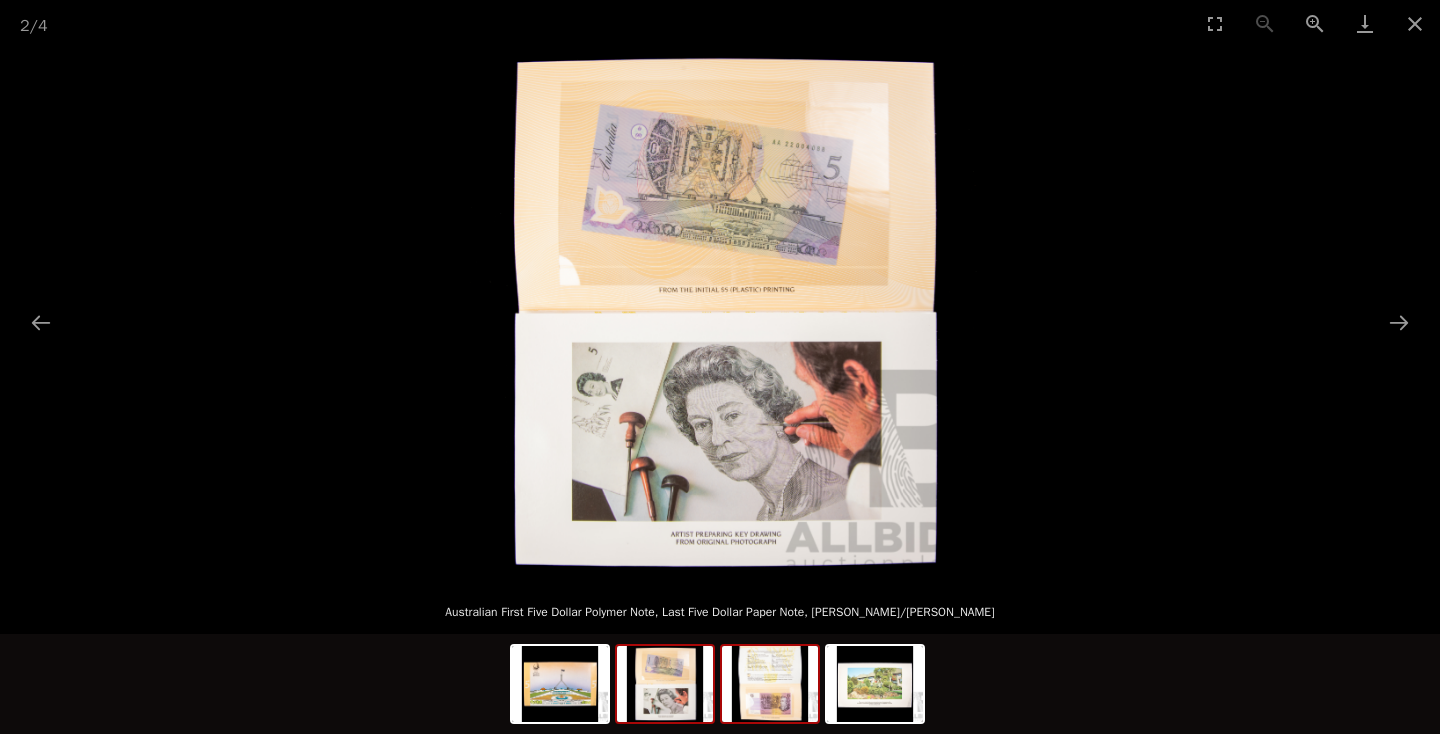 click at bounding box center (770, 684) 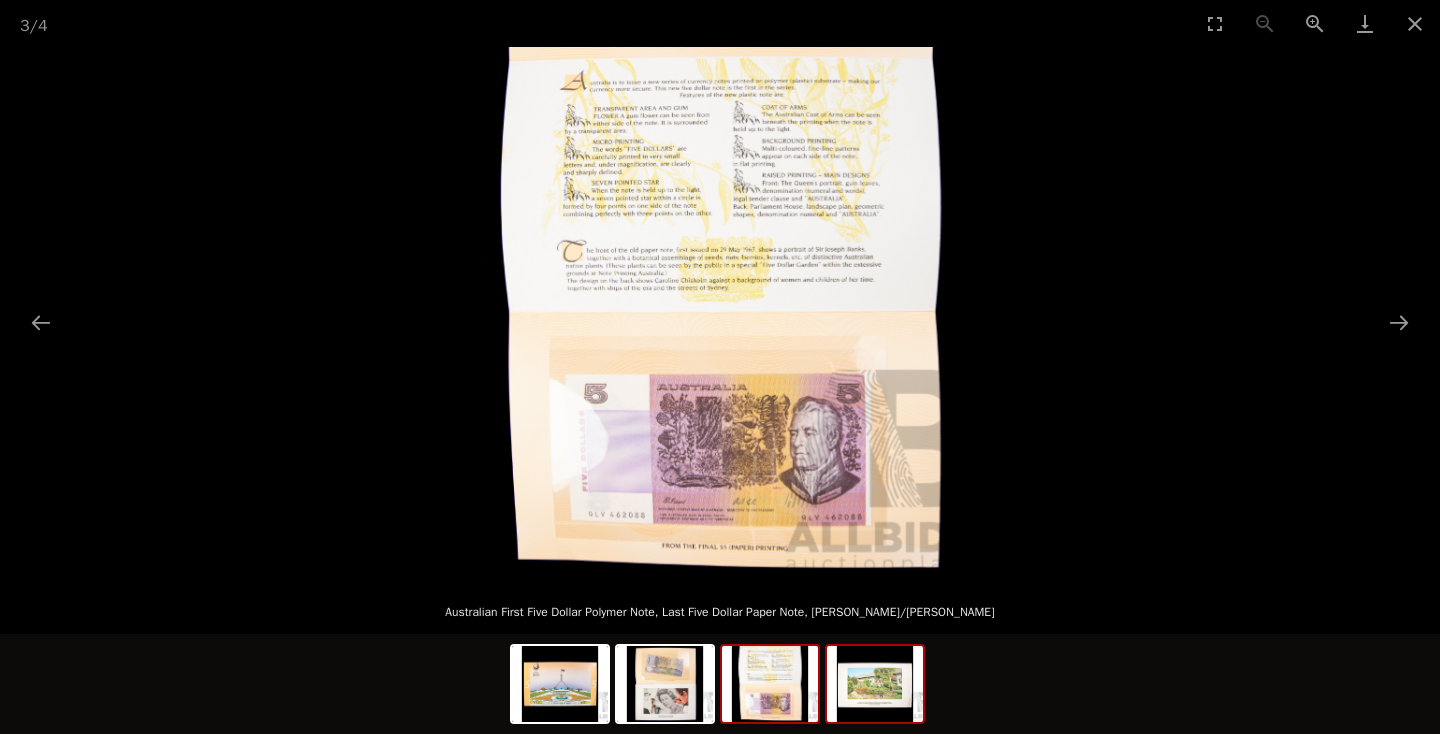click at bounding box center (875, 684) 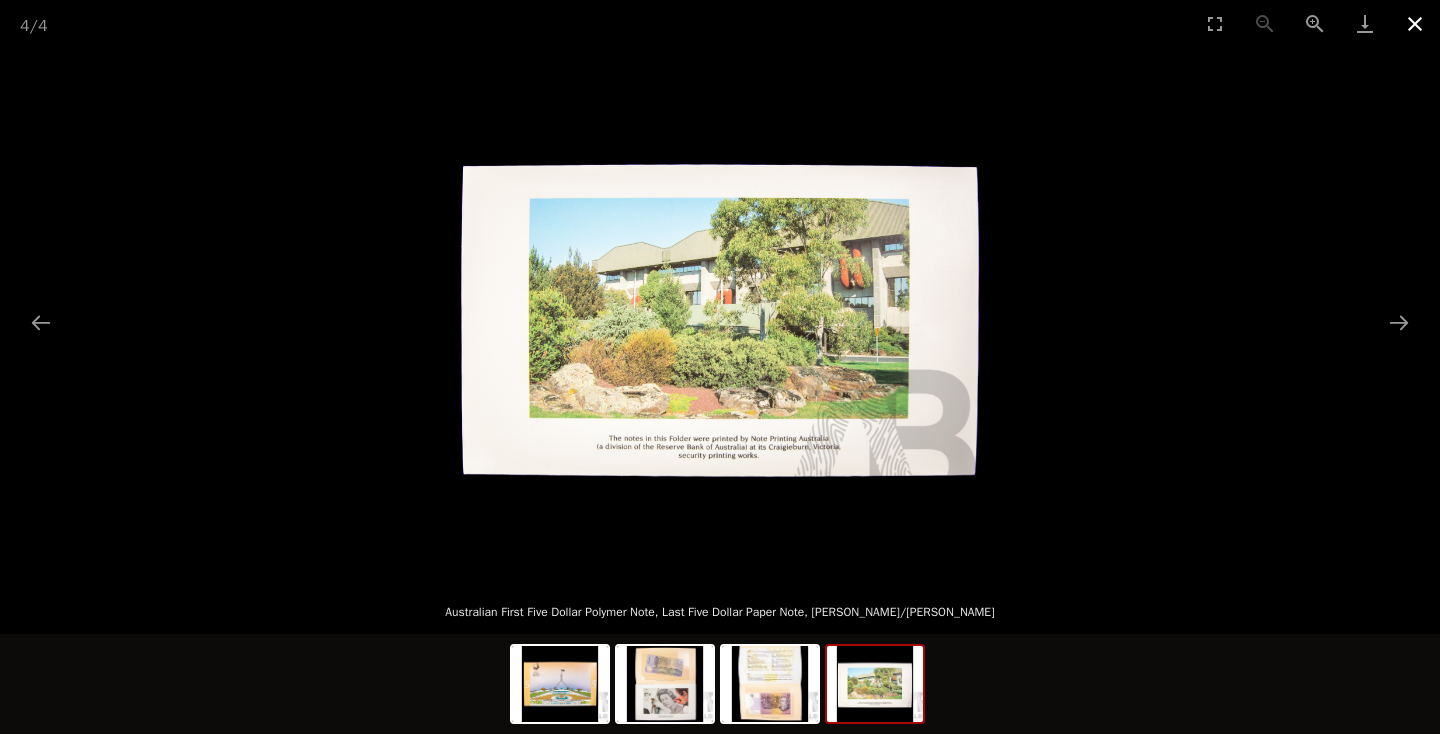 click at bounding box center (1415, 23) 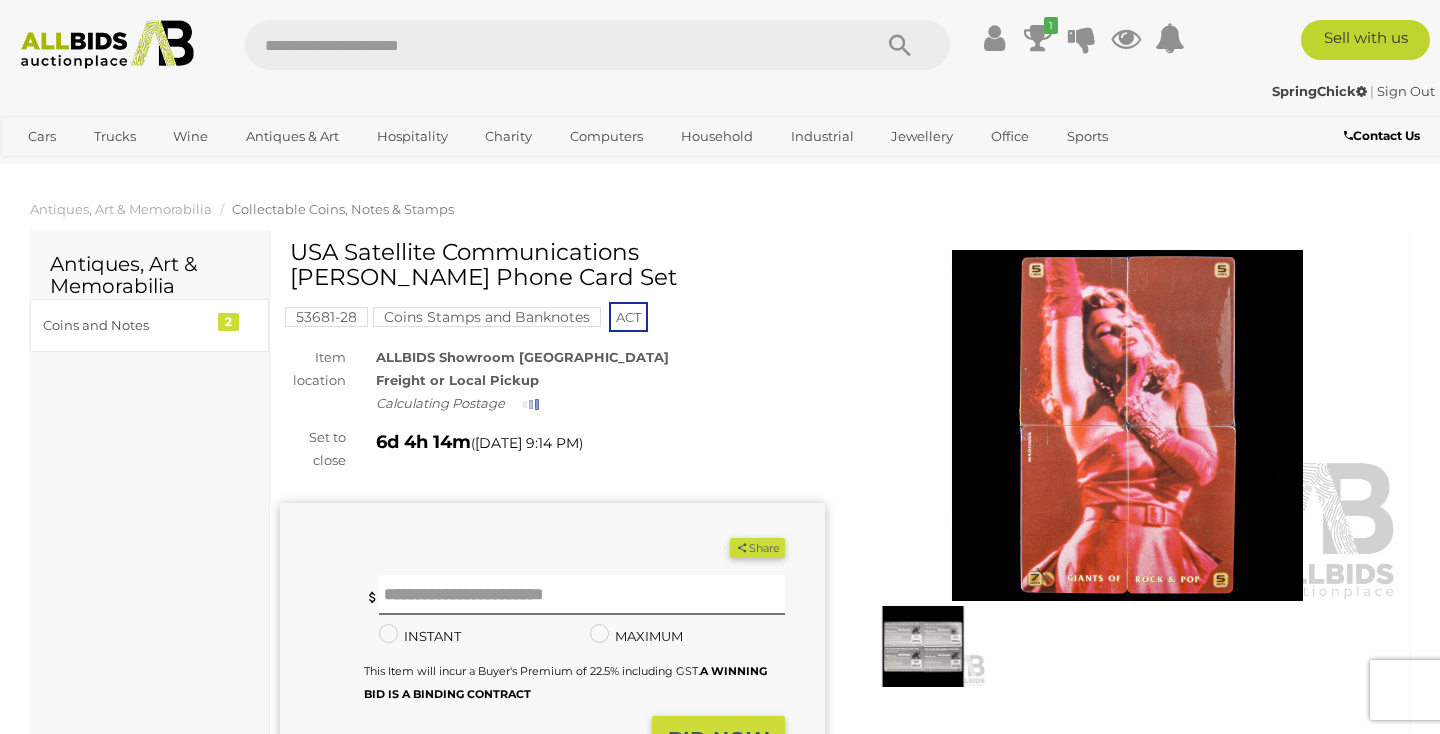 scroll, scrollTop: 0, scrollLeft: 0, axis: both 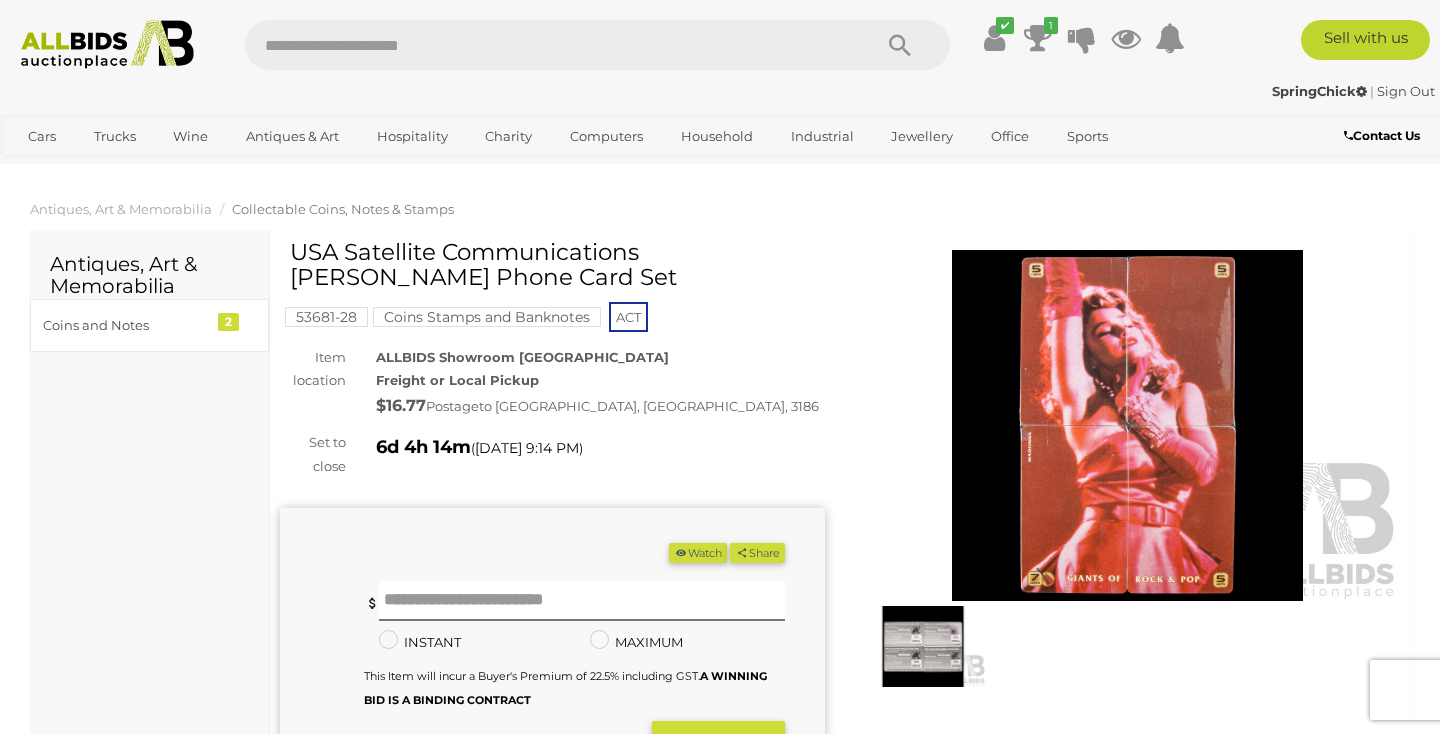 click at bounding box center [1127, 425] 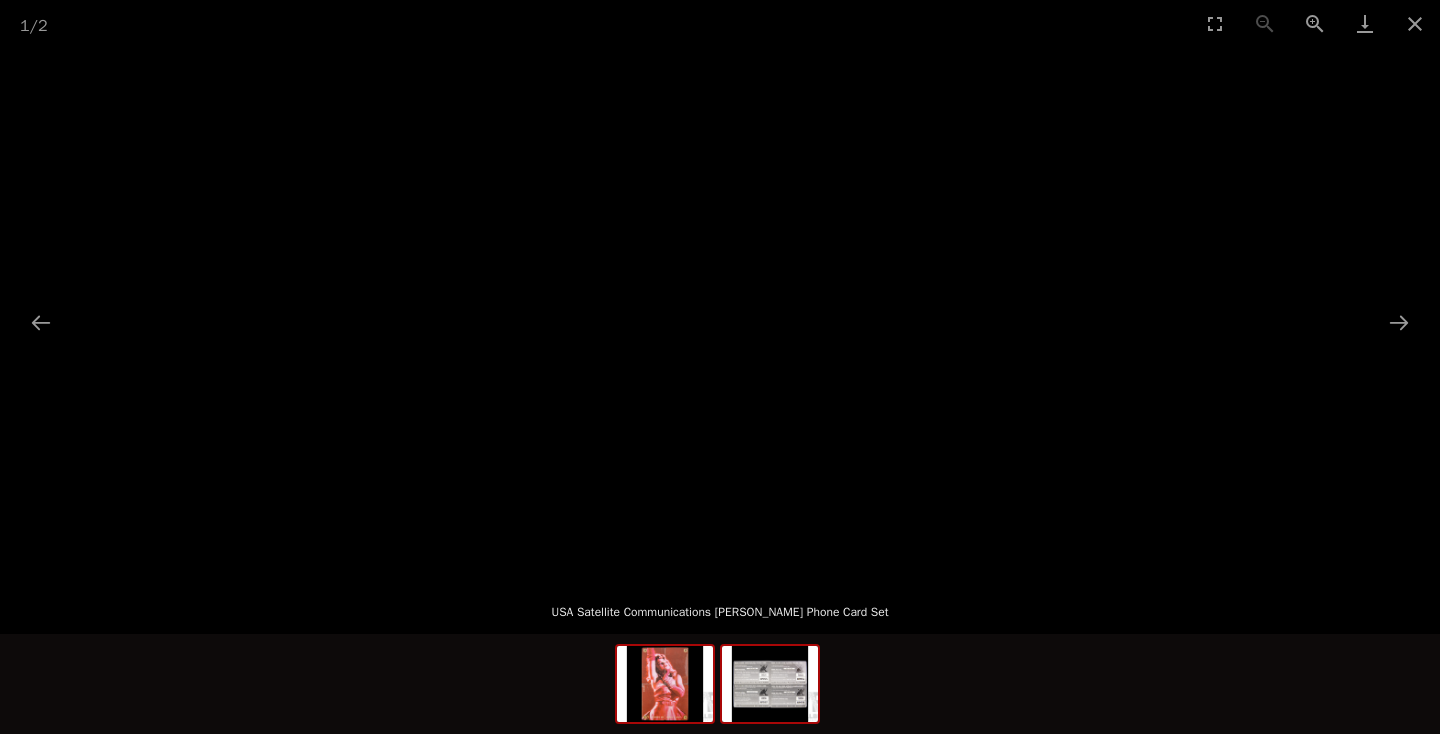 click at bounding box center (770, 684) 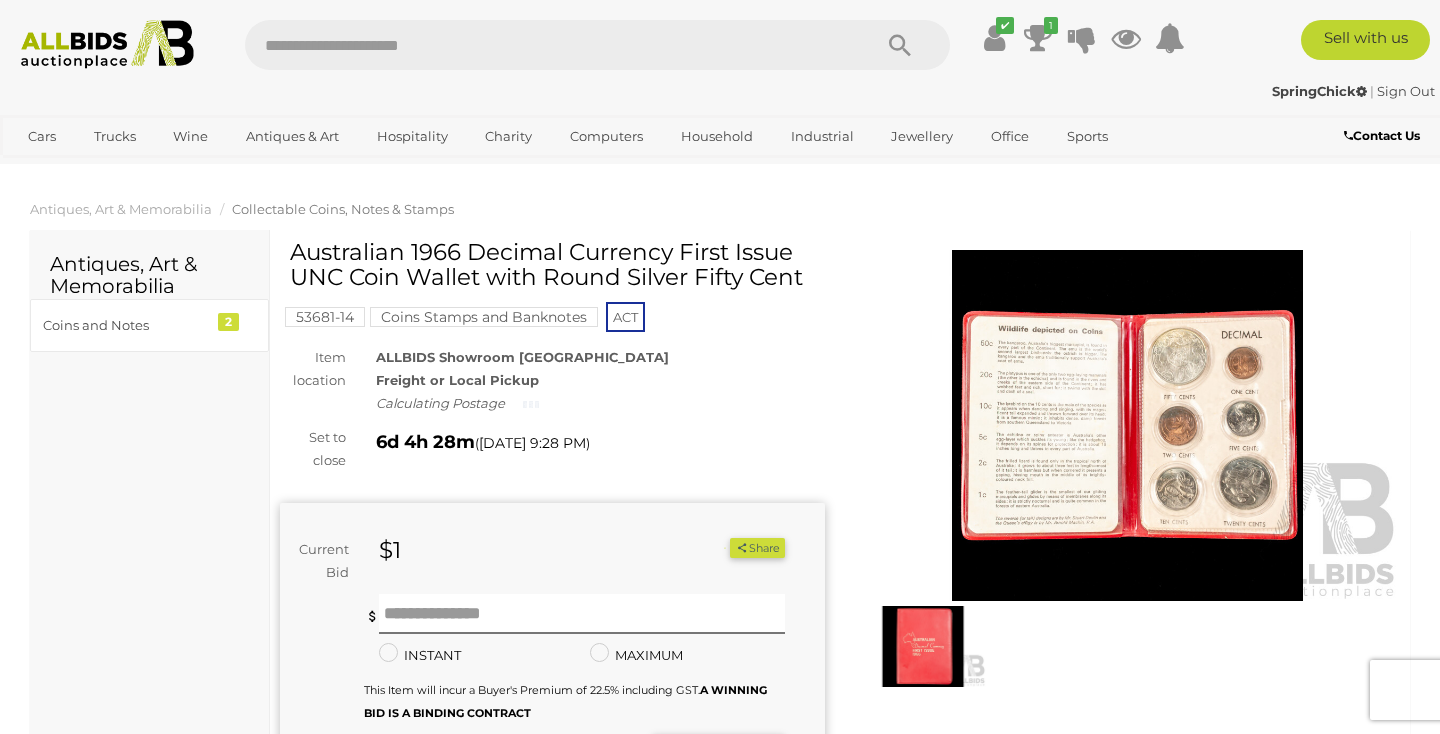 scroll, scrollTop: 0, scrollLeft: 0, axis: both 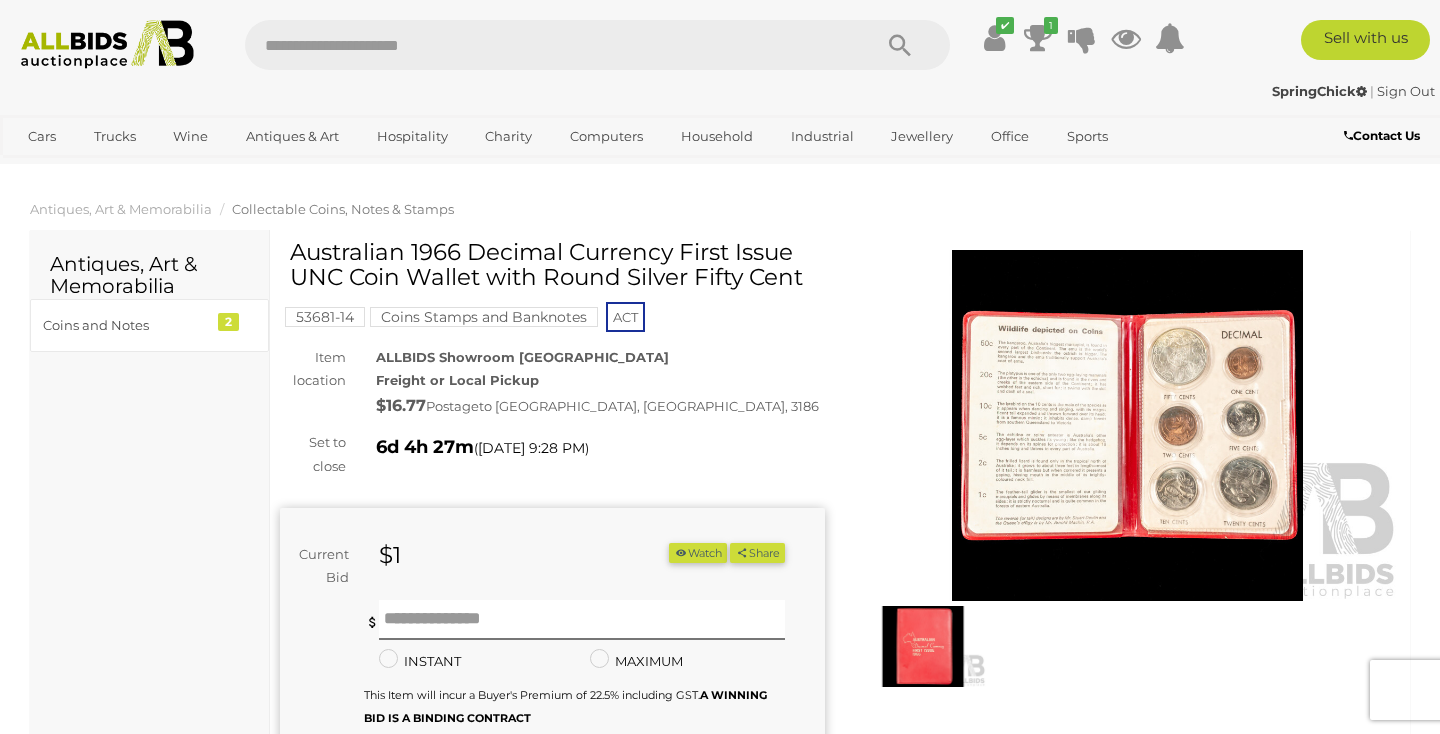 click at bounding box center [1127, 425] 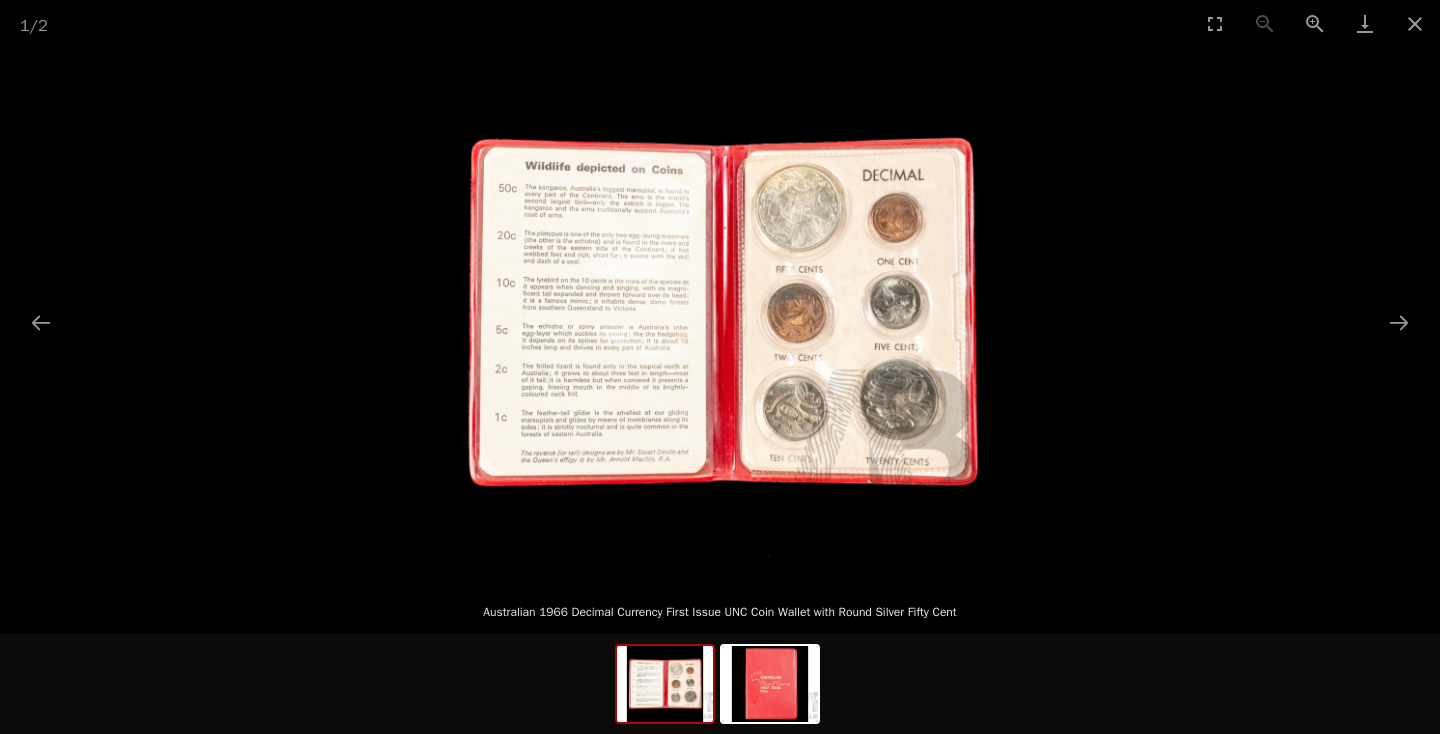 click at bounding box center (720, 312) 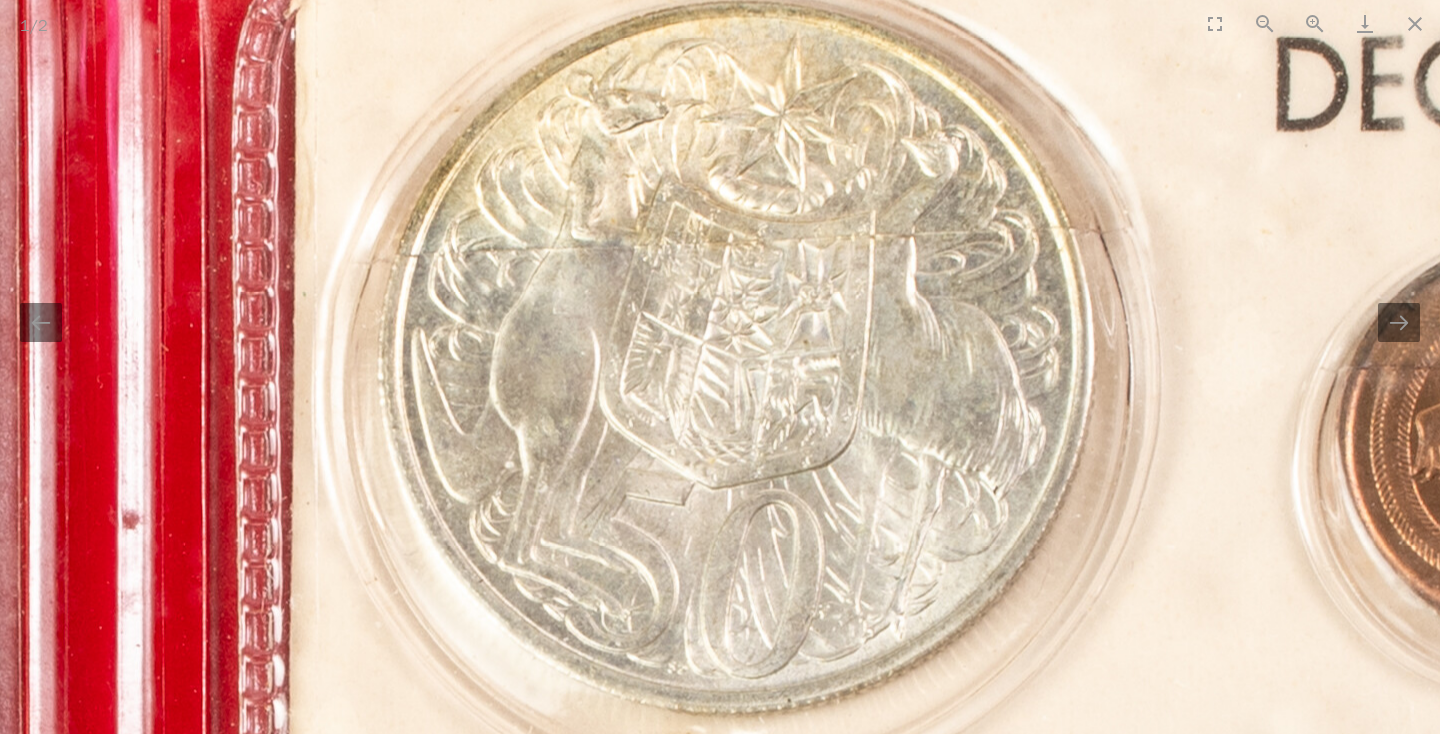 click at bounding box center [93, 1221] 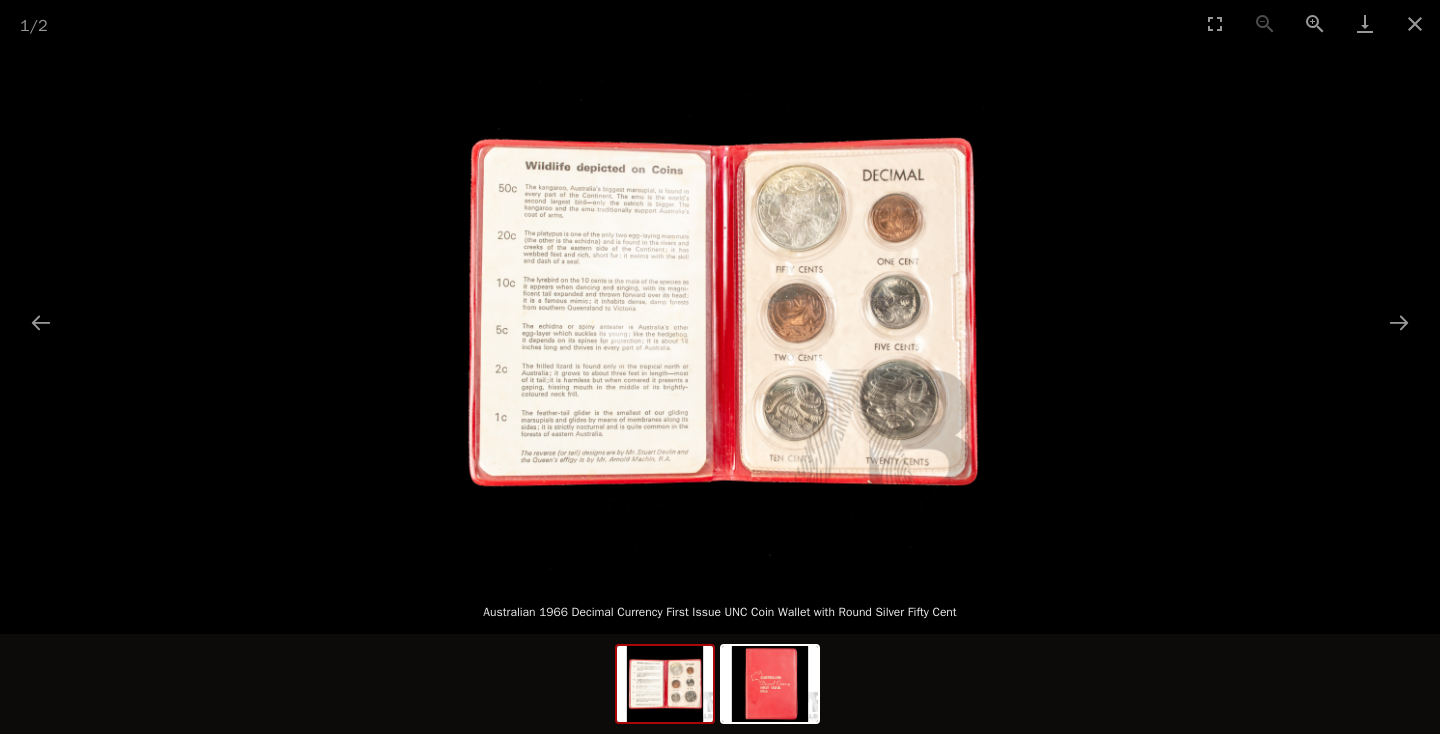 click at bounding box center [720, 312] 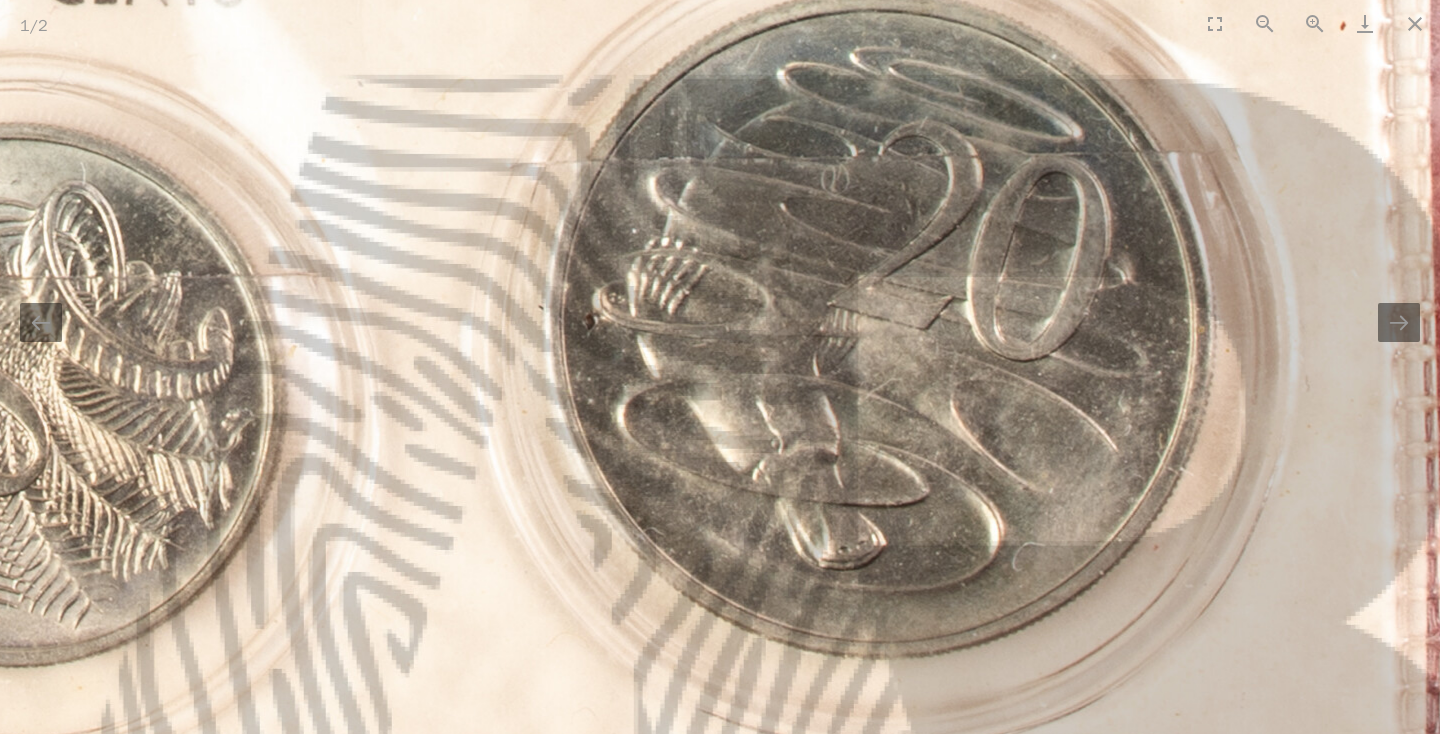 click at bounding box center (-599, -396) 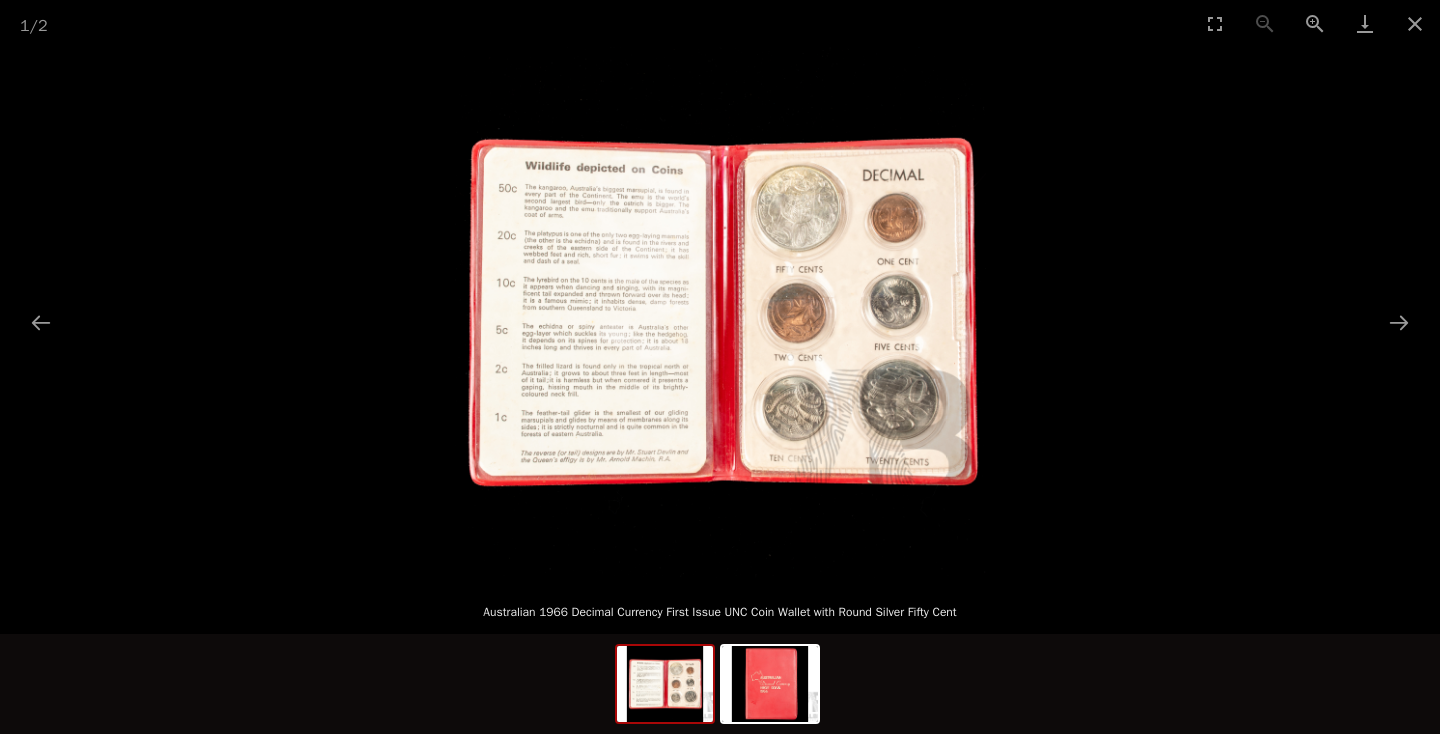 scroll, scrollTop: 0, scrollLeft: 0, axis: both 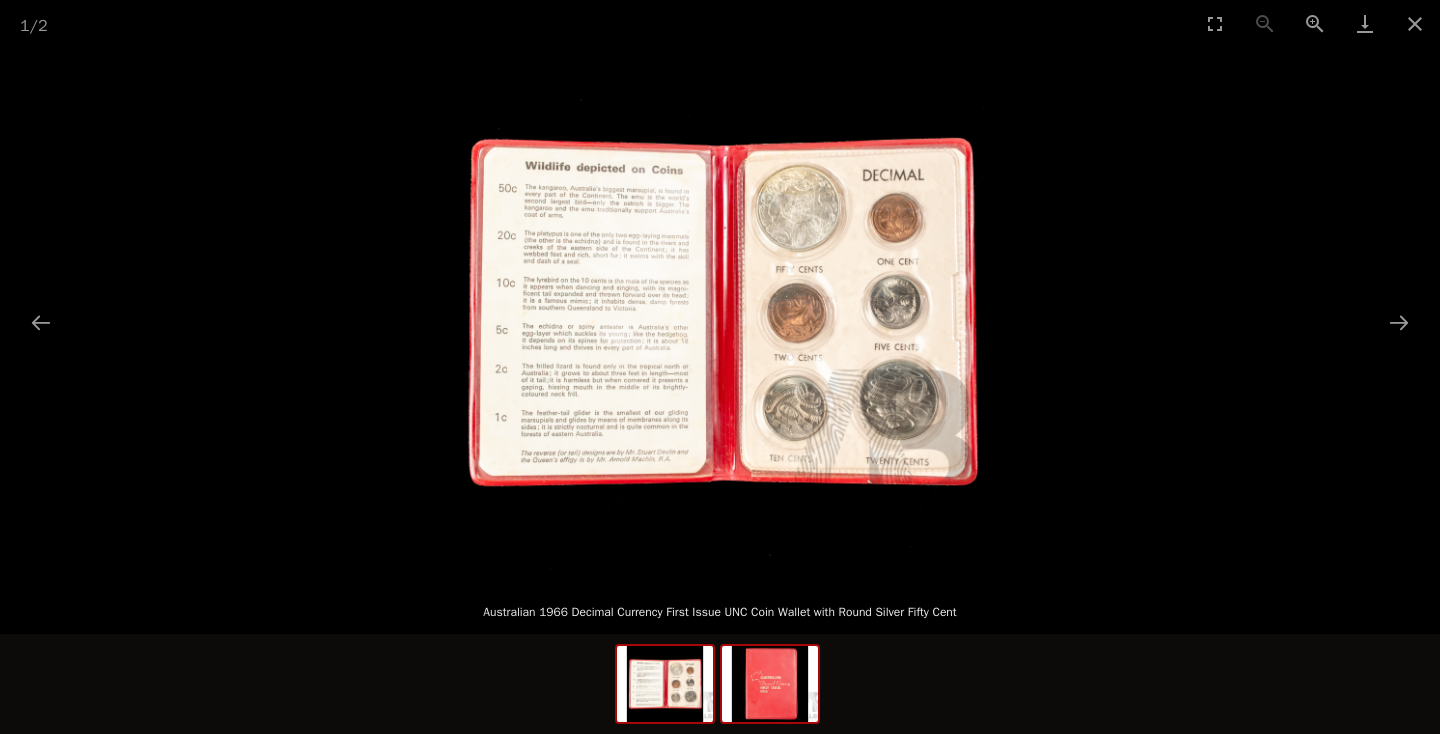 click at bounding box center [770, 684] 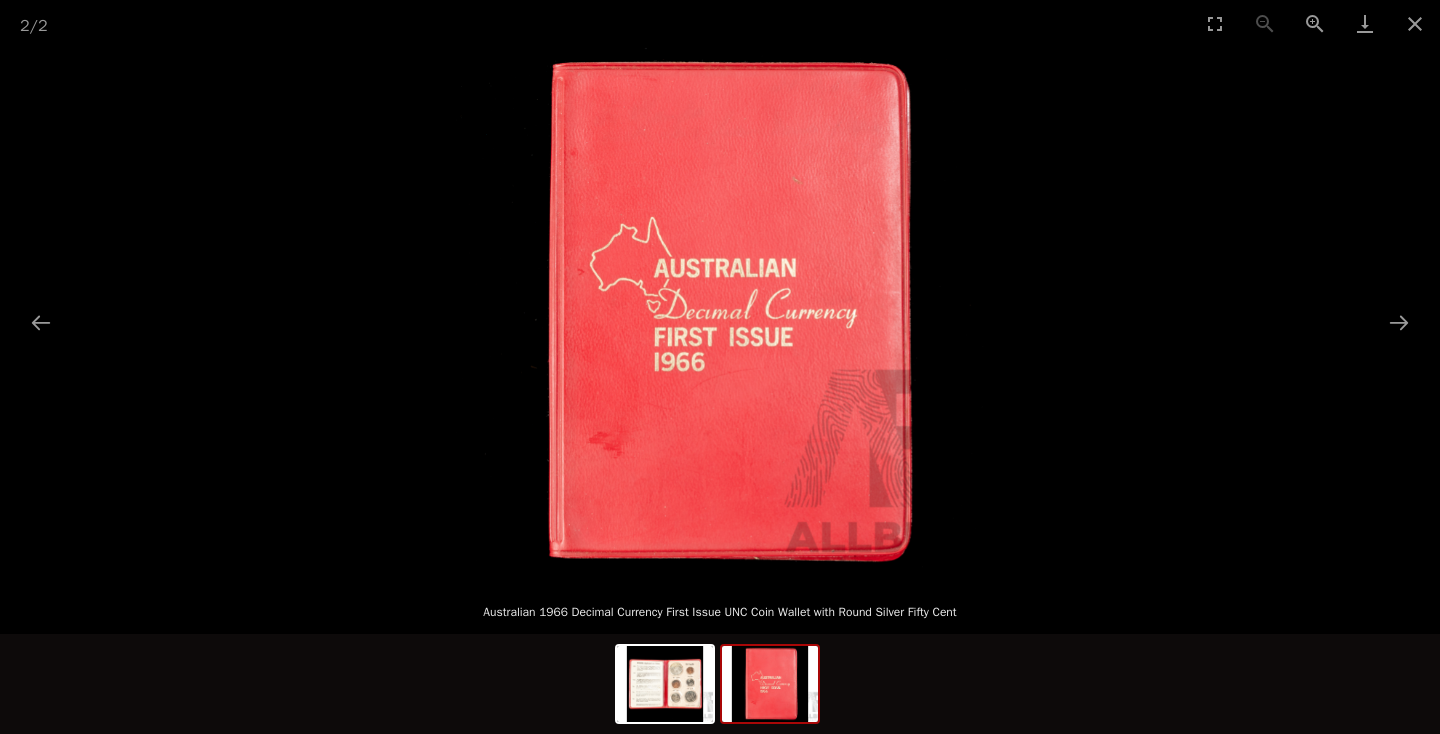 click at bounding box center (770, 684) 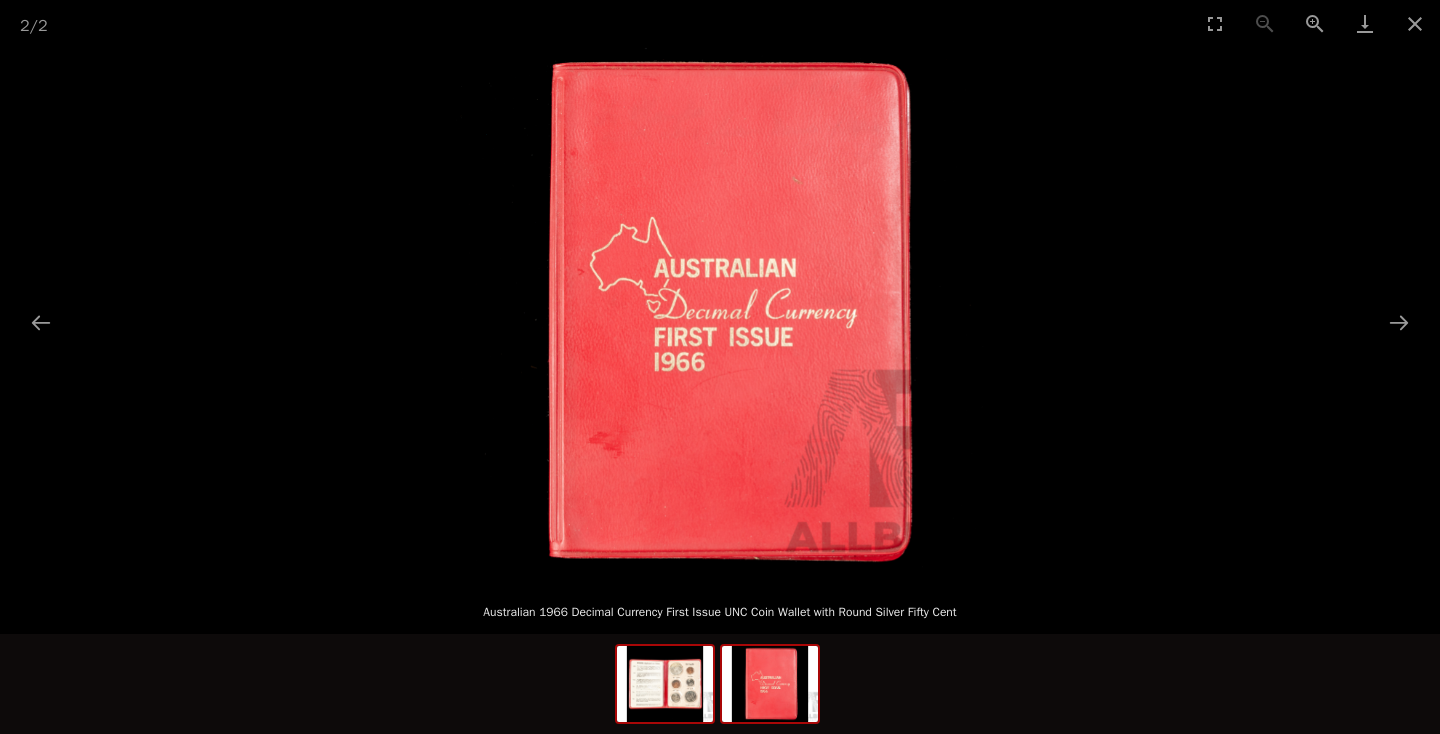 click at bounding box center [665, 684] 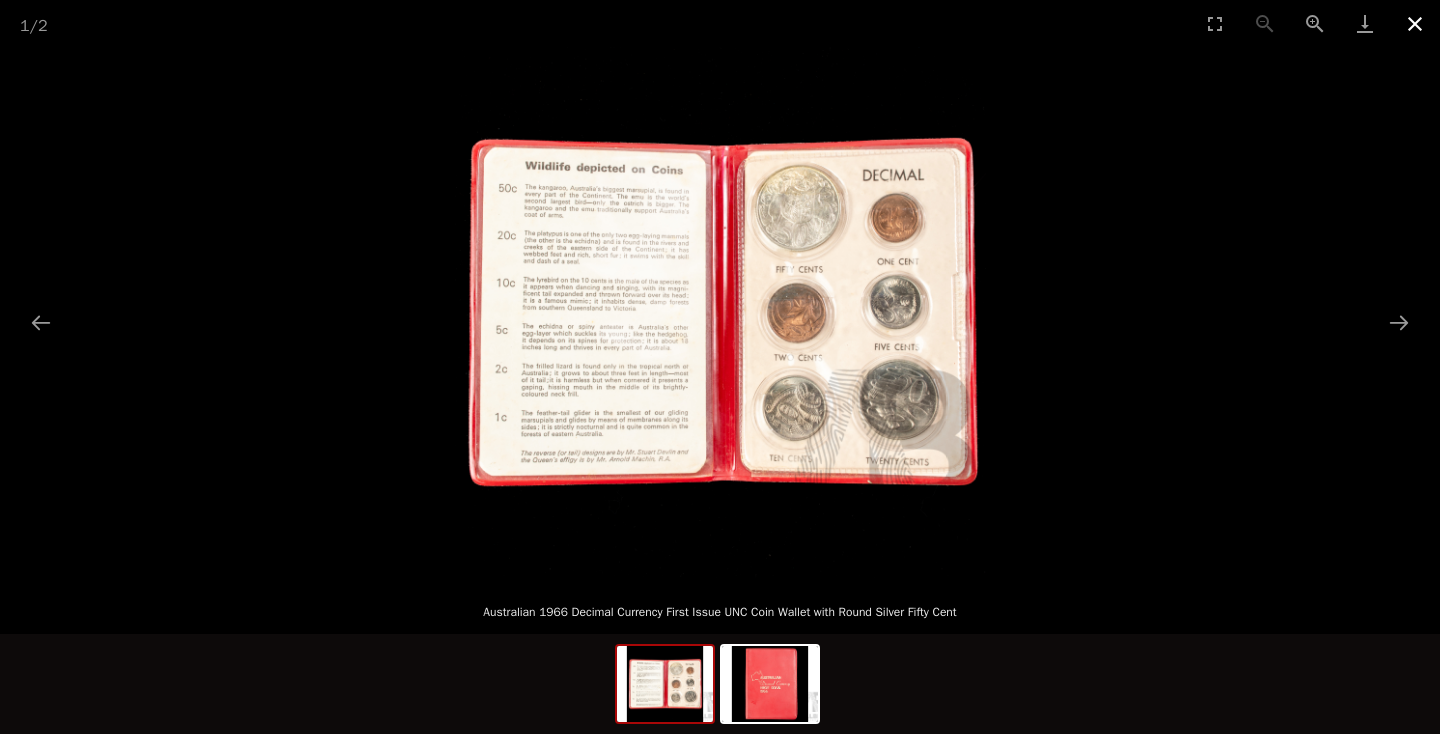 click at bounding box center (1415, 23) 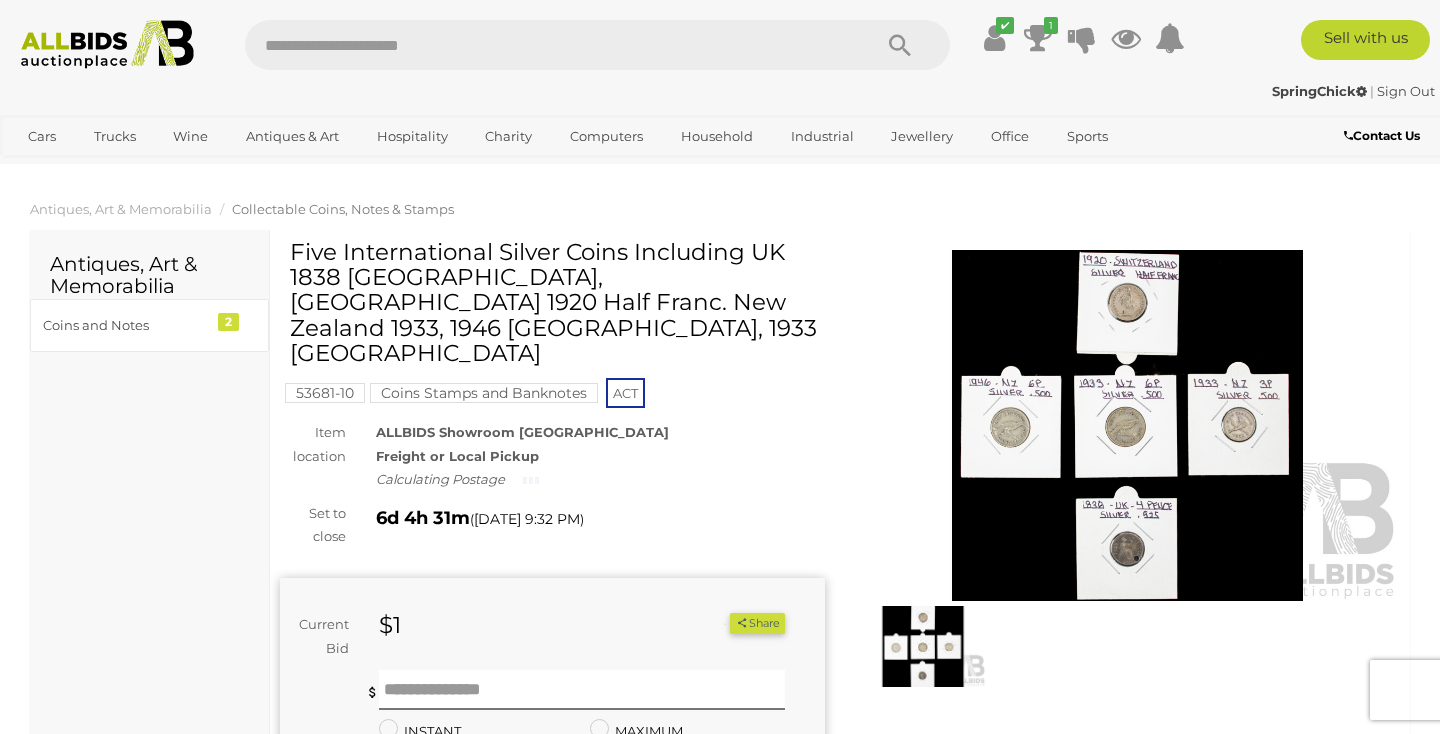 scroll, scrollTop: 0, scrollLeft: 0, axis: both 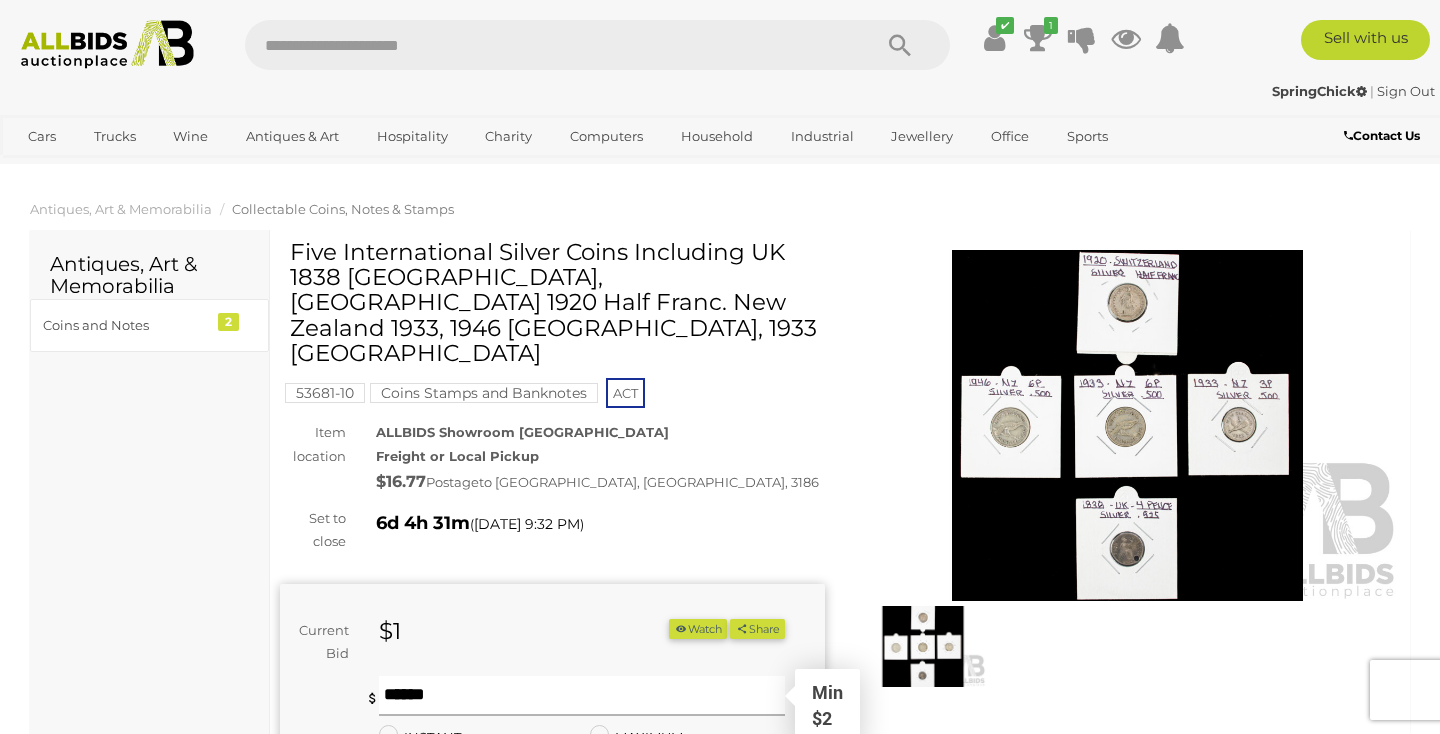 click at bounding box center (582, 696) 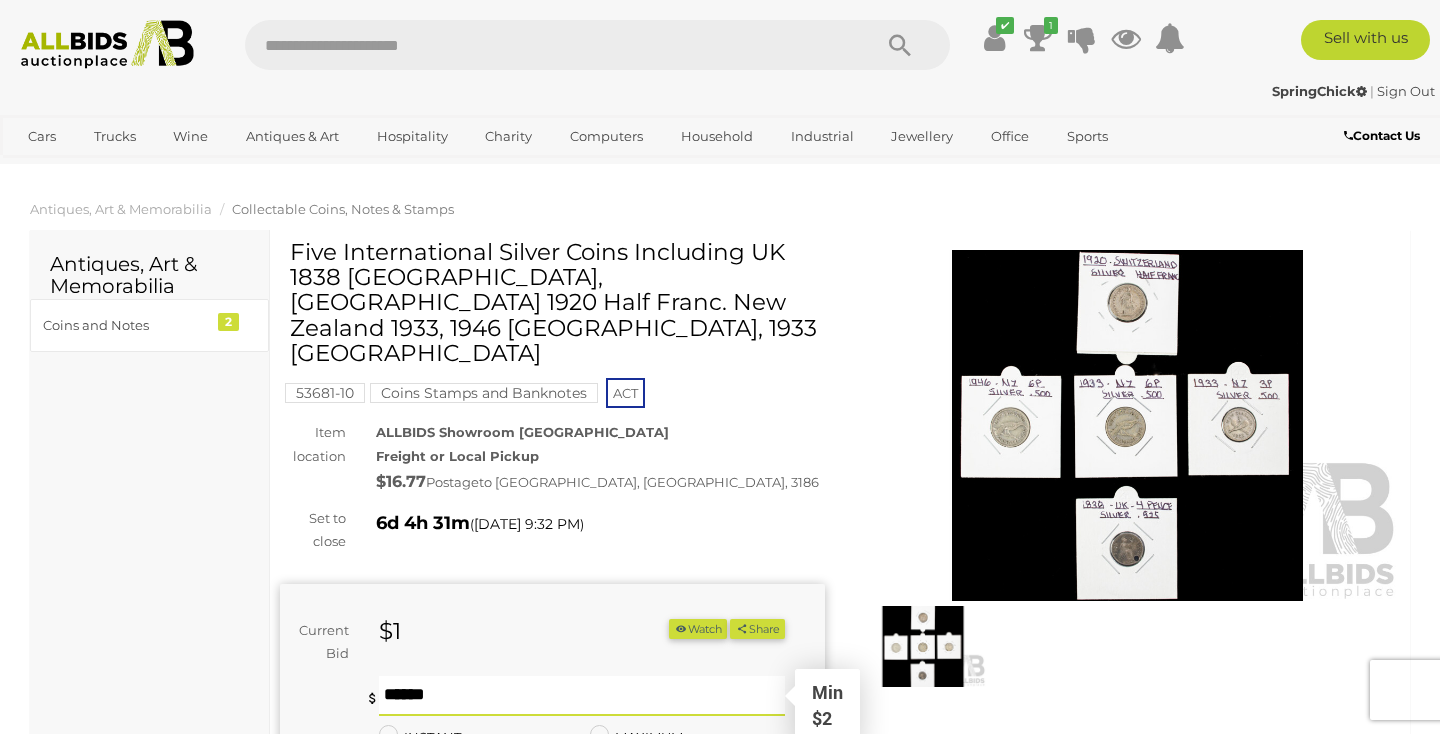 type on "*" 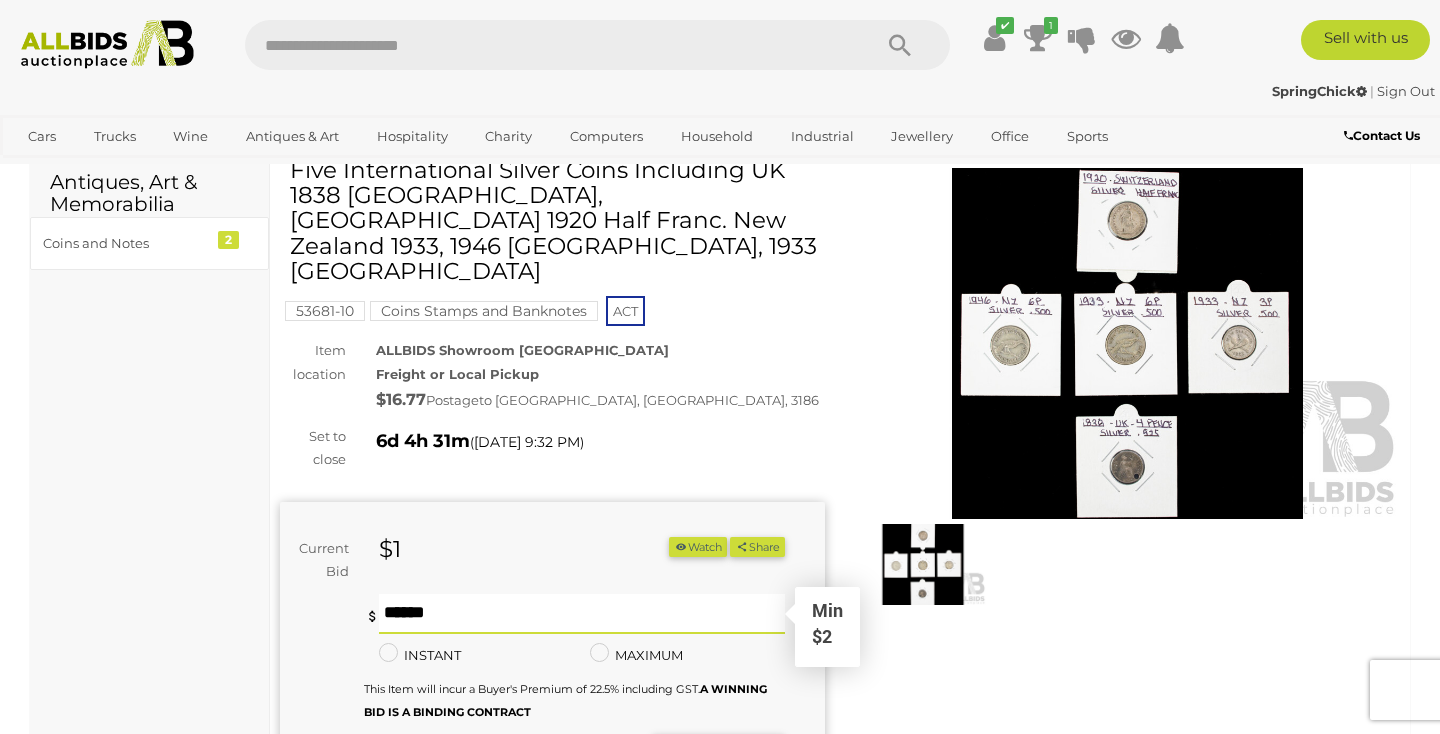 scroll, scrollTop: 138, scrollLeft: 0, axis: vertical 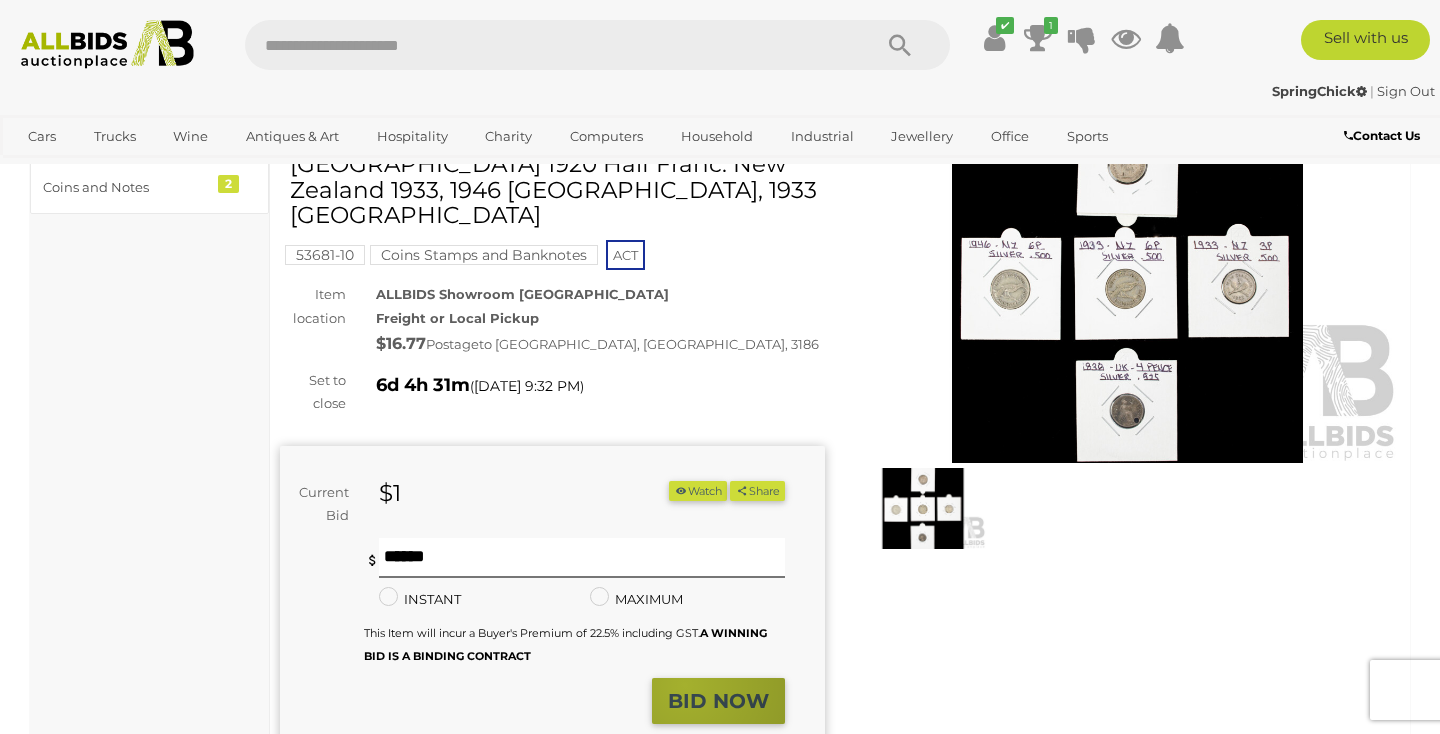 click on "BID NOW" at bounding box center (718, 701) 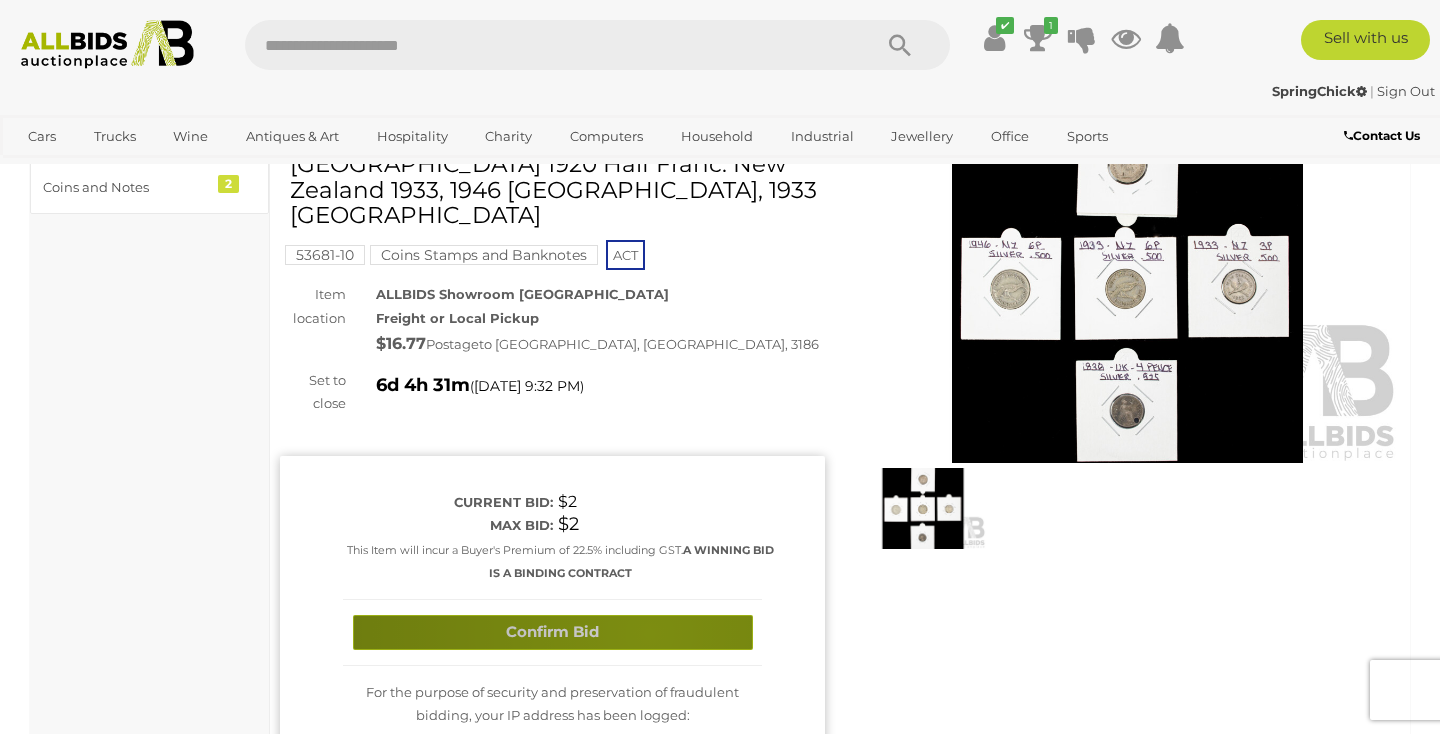click on "Confirm Bid" at bounding box center [553, 632] 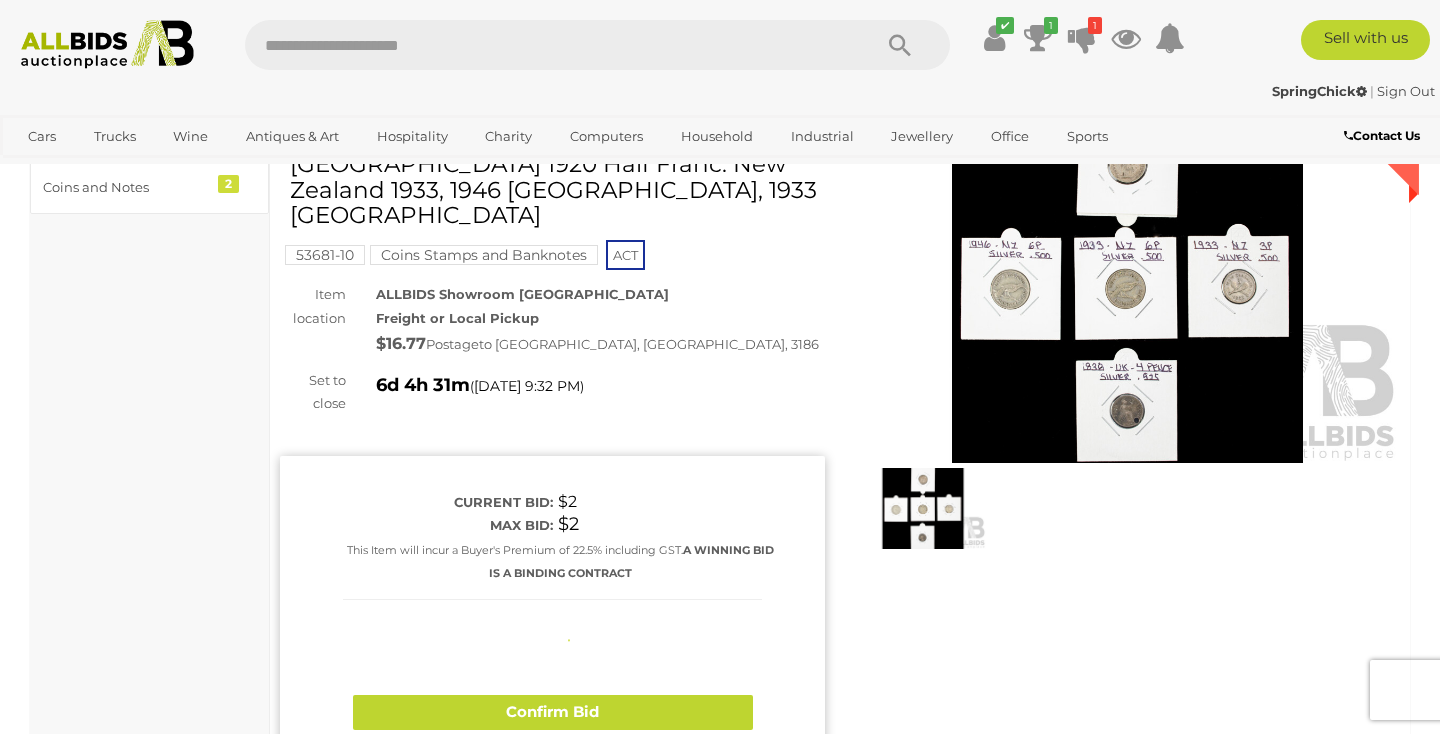 type 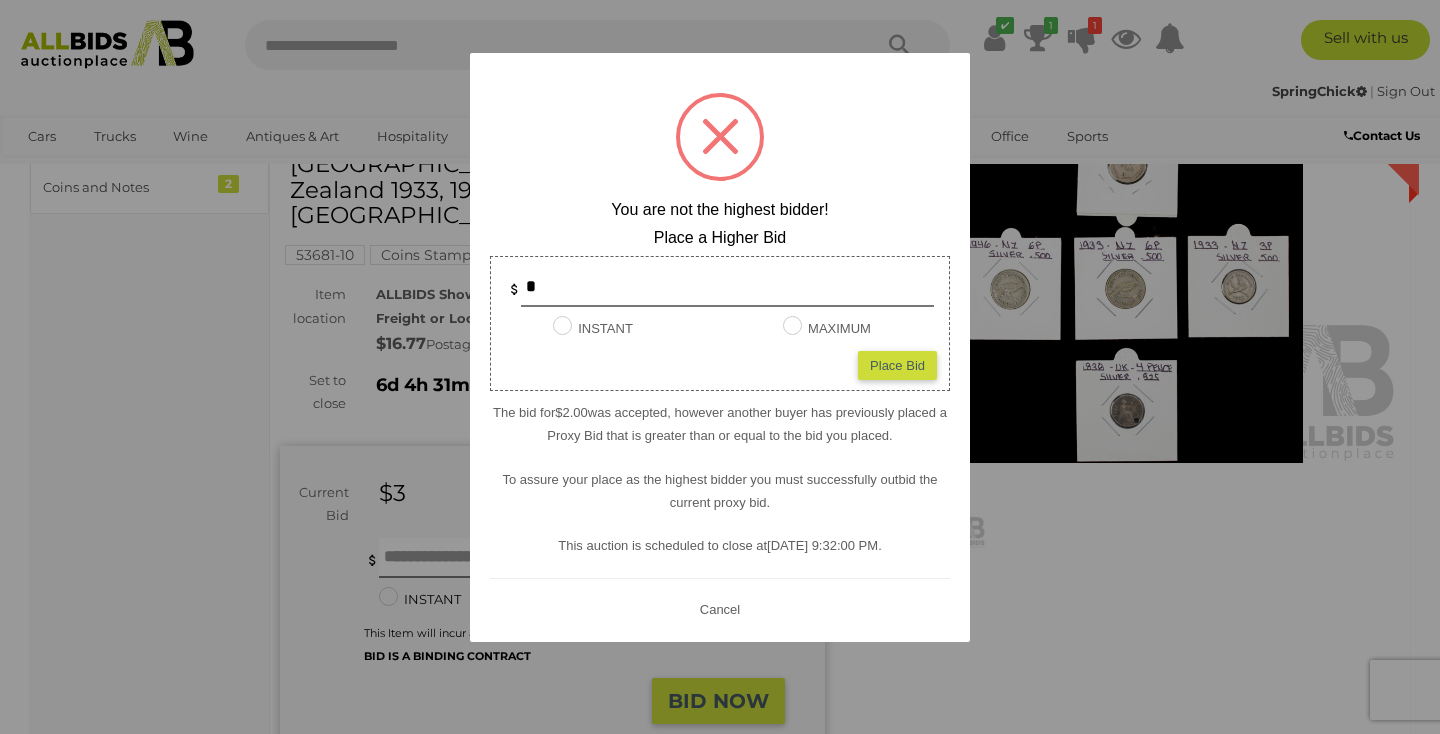 click on "Cancel" at bounding box center (720, 609) 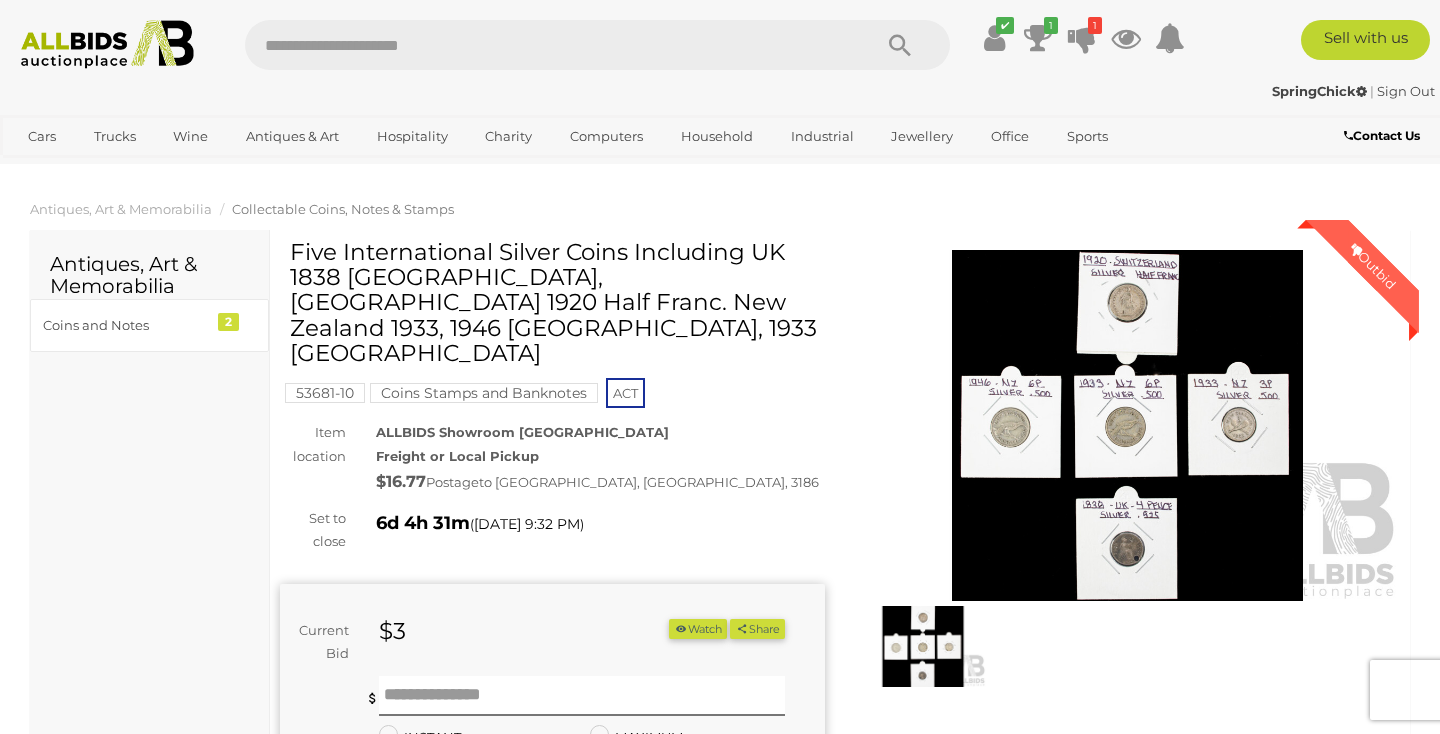 scroll, scrollTop: 0, scrollLeft: 0, axis: both 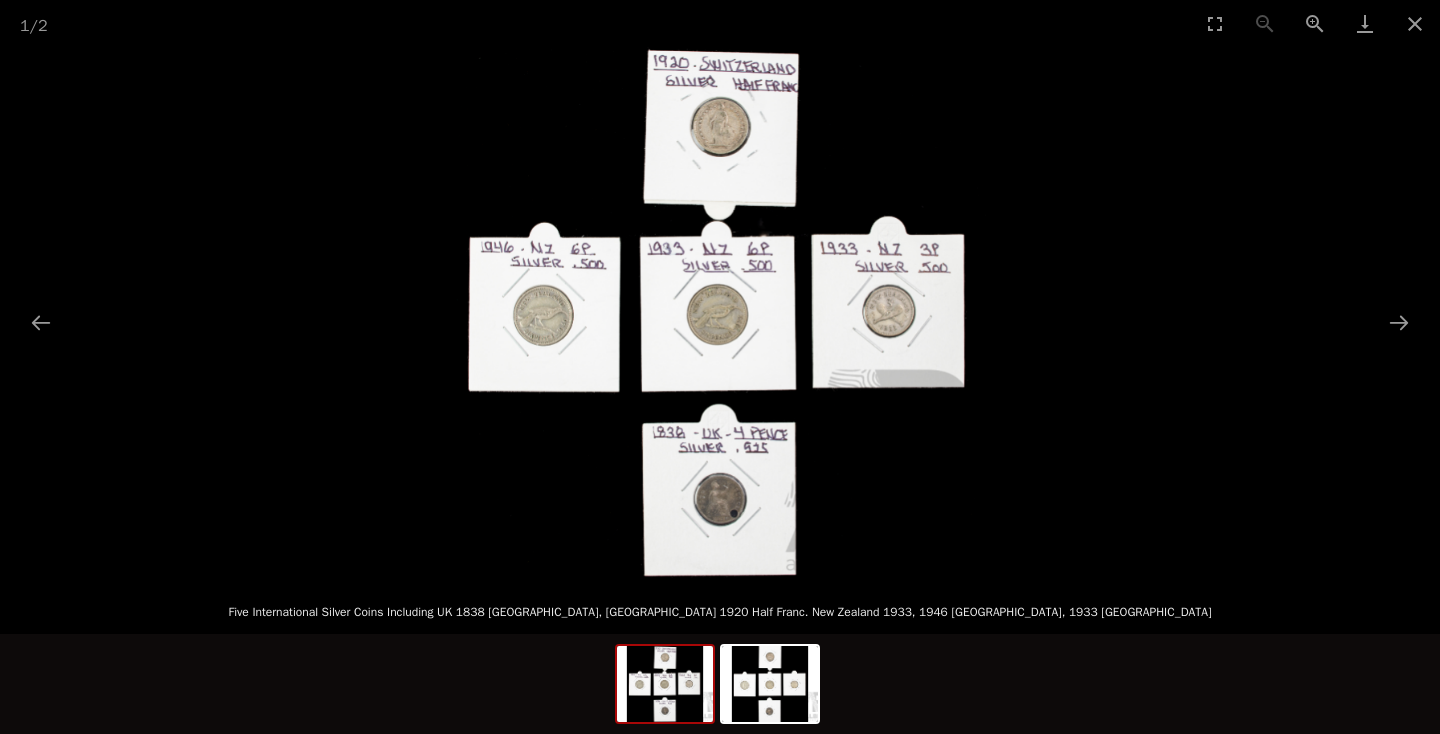 click at bounding box center [720, 312] 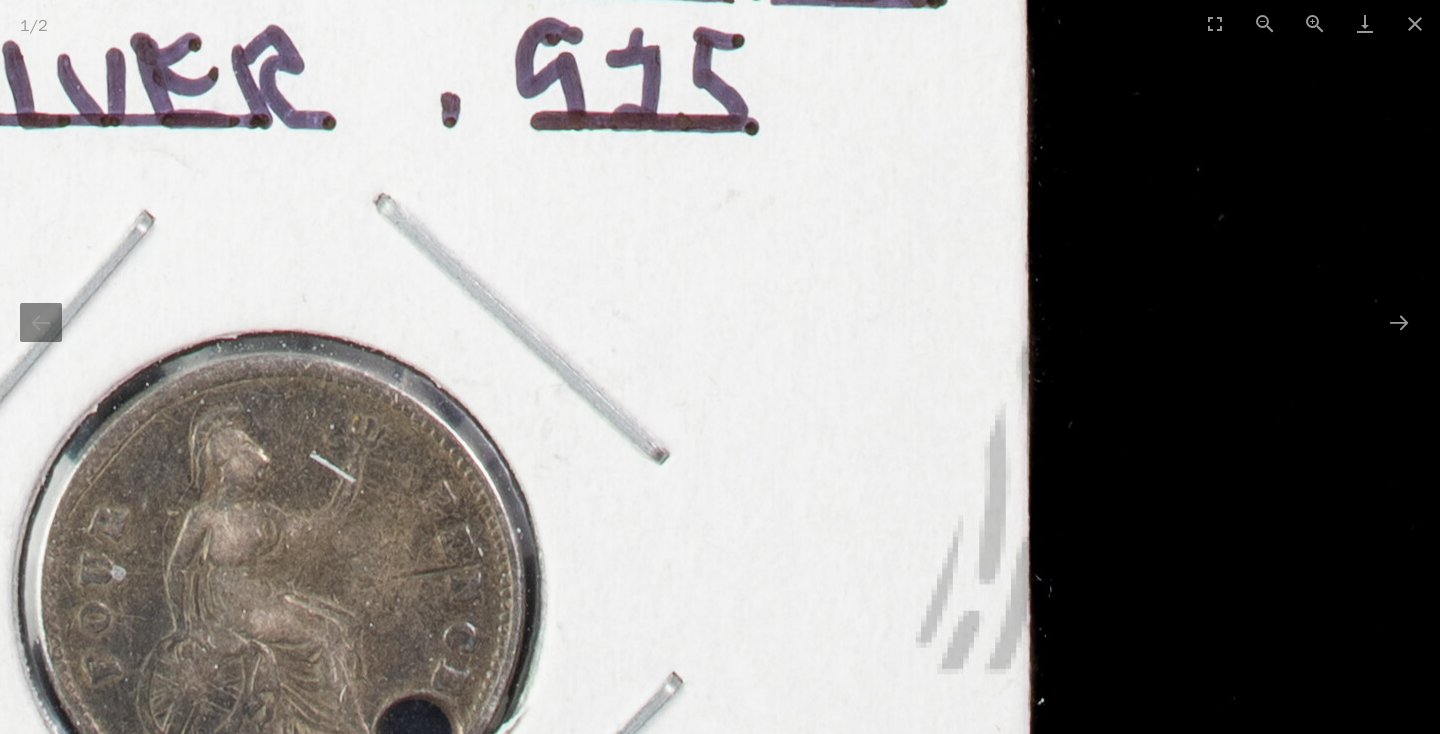 scroll, scrollTop: 176, scrollLeft: 0, axis: vertical 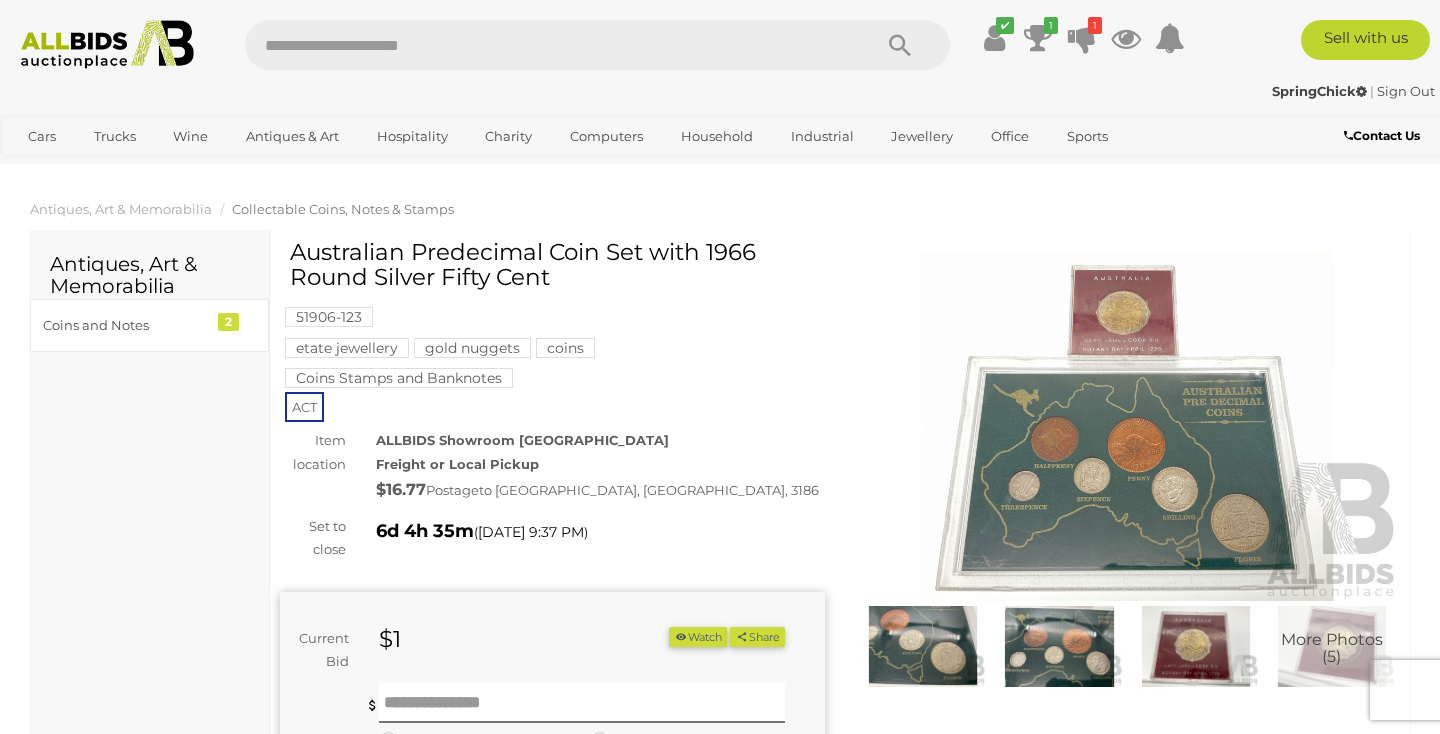 click at bounding box center (1127, 425) 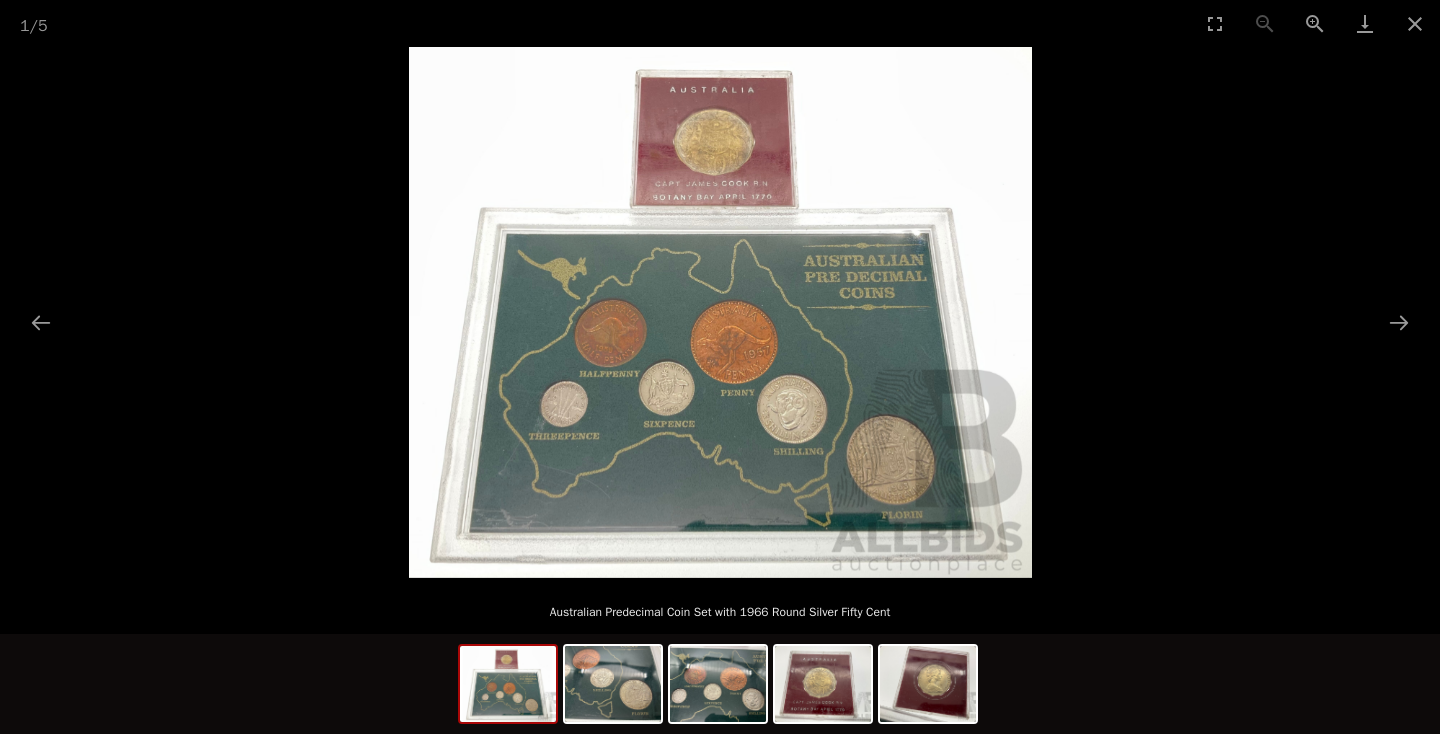 scroll, scrollTop: 72, scrollLeft: 0, axis: vertical 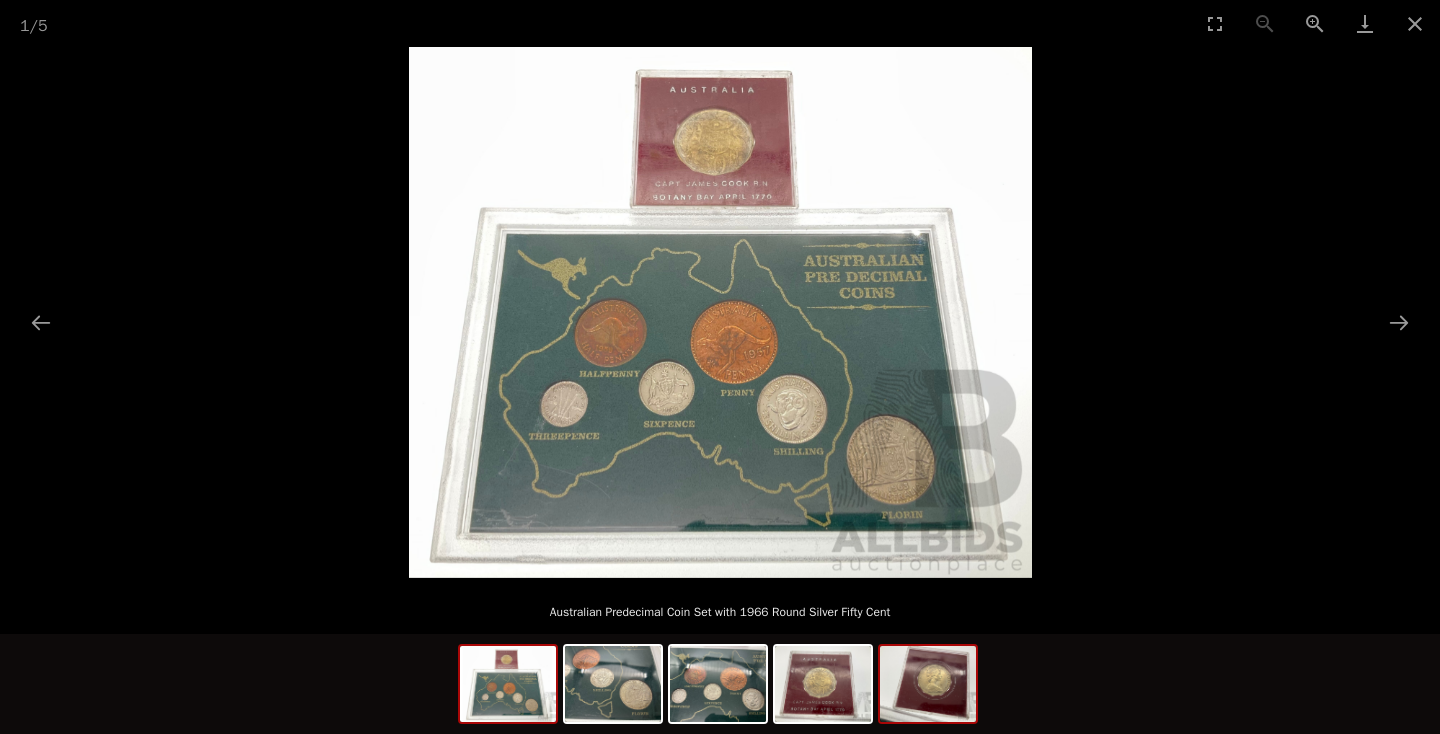 click at bounding box center (928, 684) 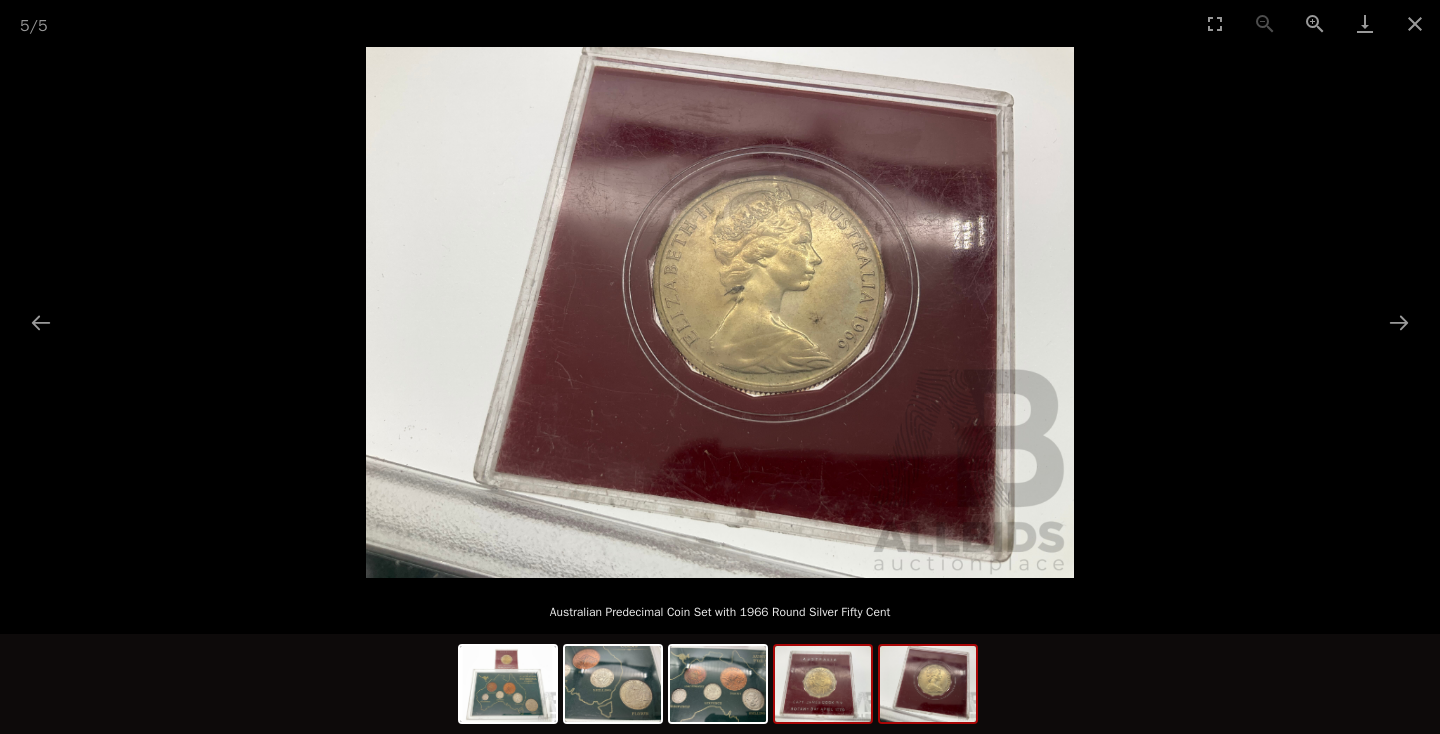 click at bounding box center (823, 684) 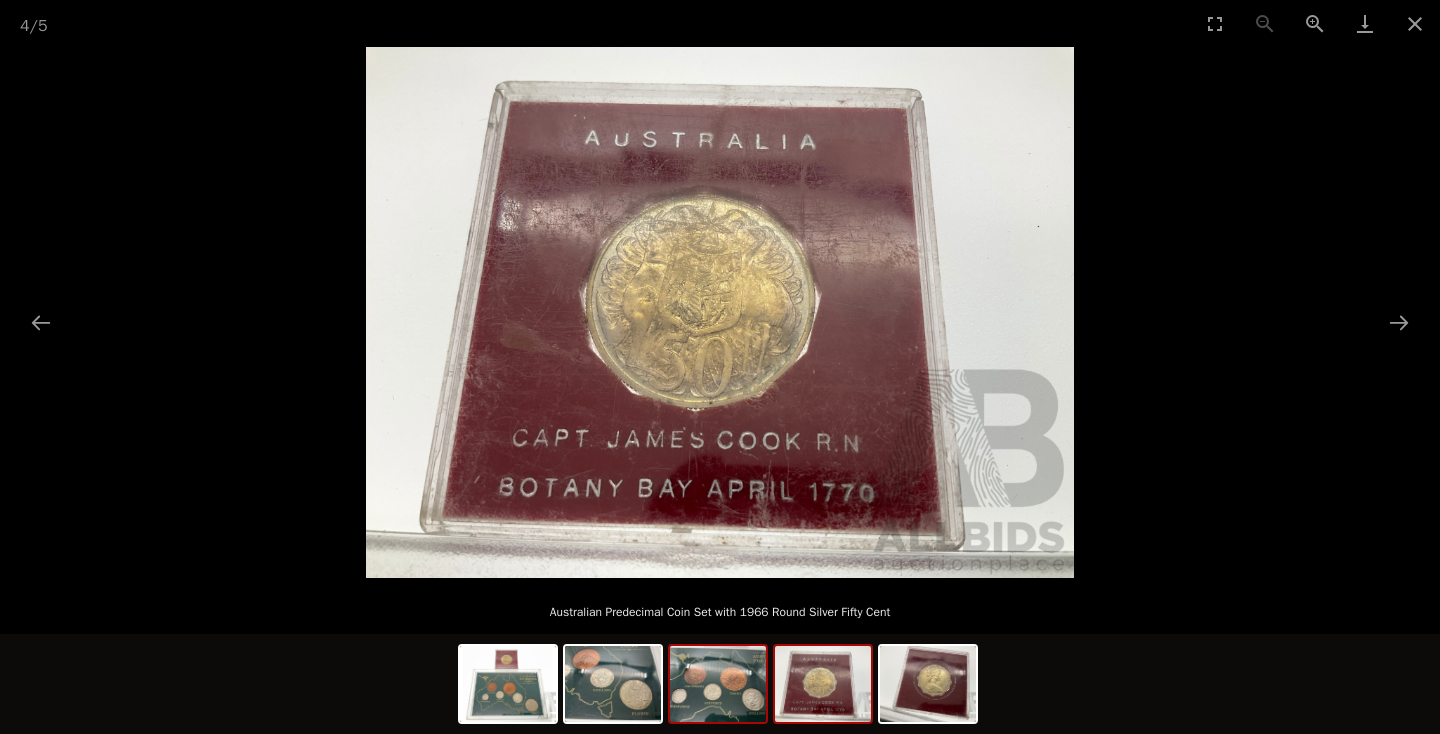 click at bounding box center (718, 684) 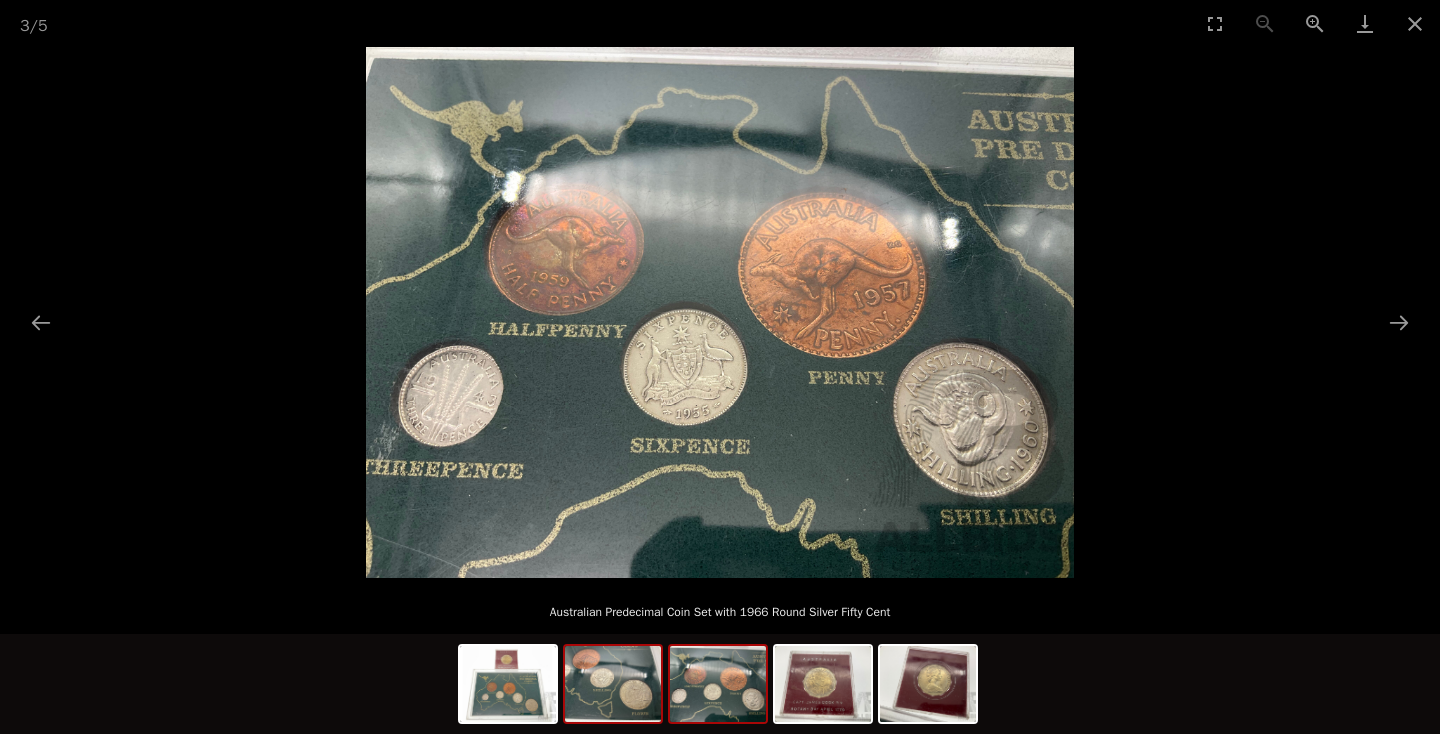 click at bounding box center (613, 684) 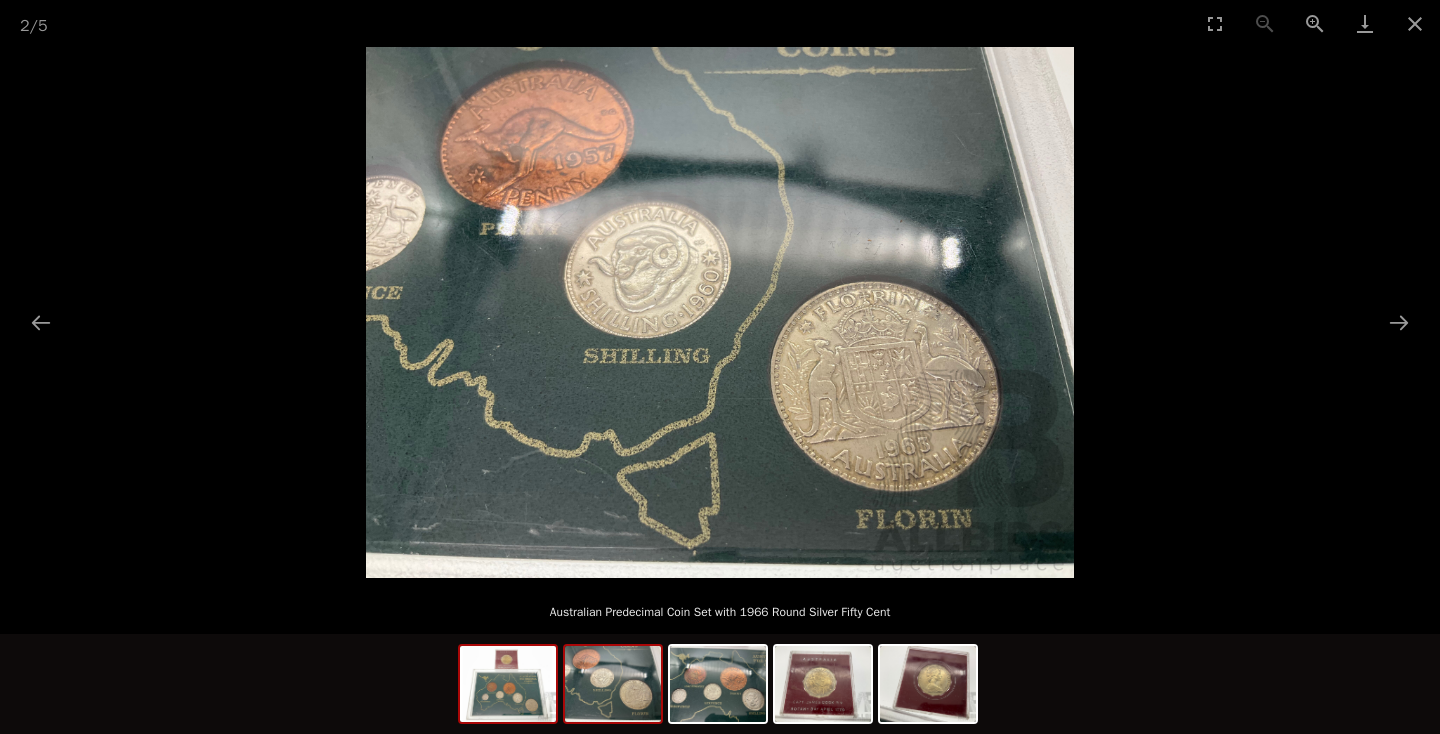 click at bounding box center (508, 684) 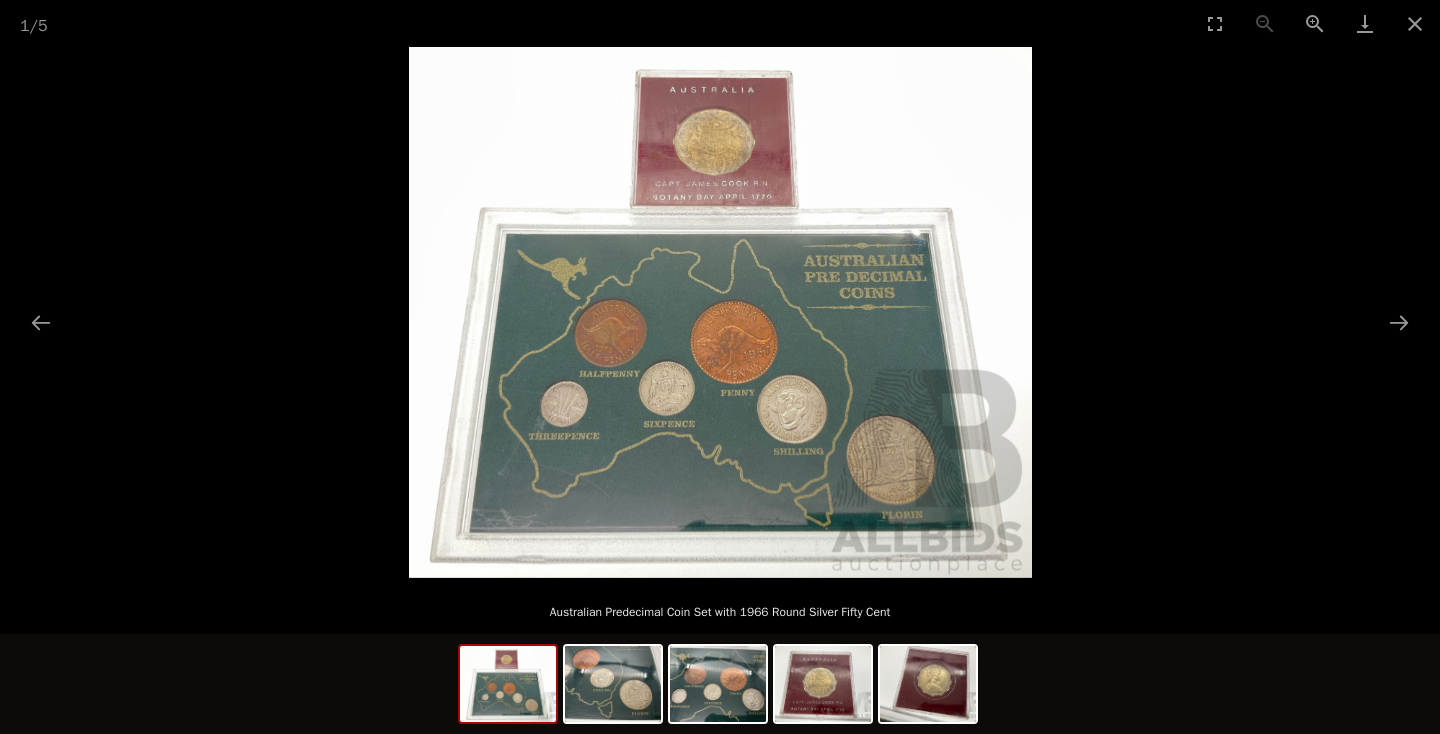 click at bounding box center [720, 312] 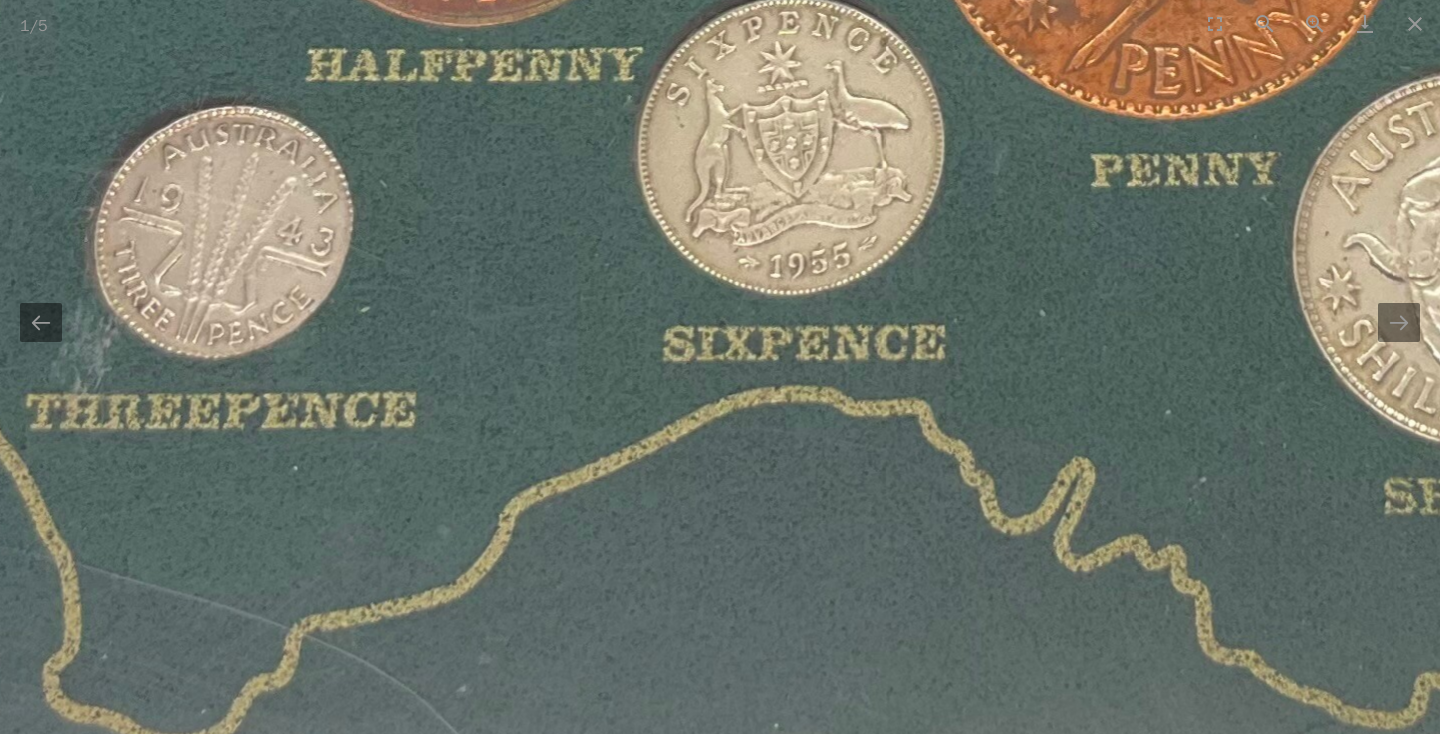 click at bounding box center (1088, -275) 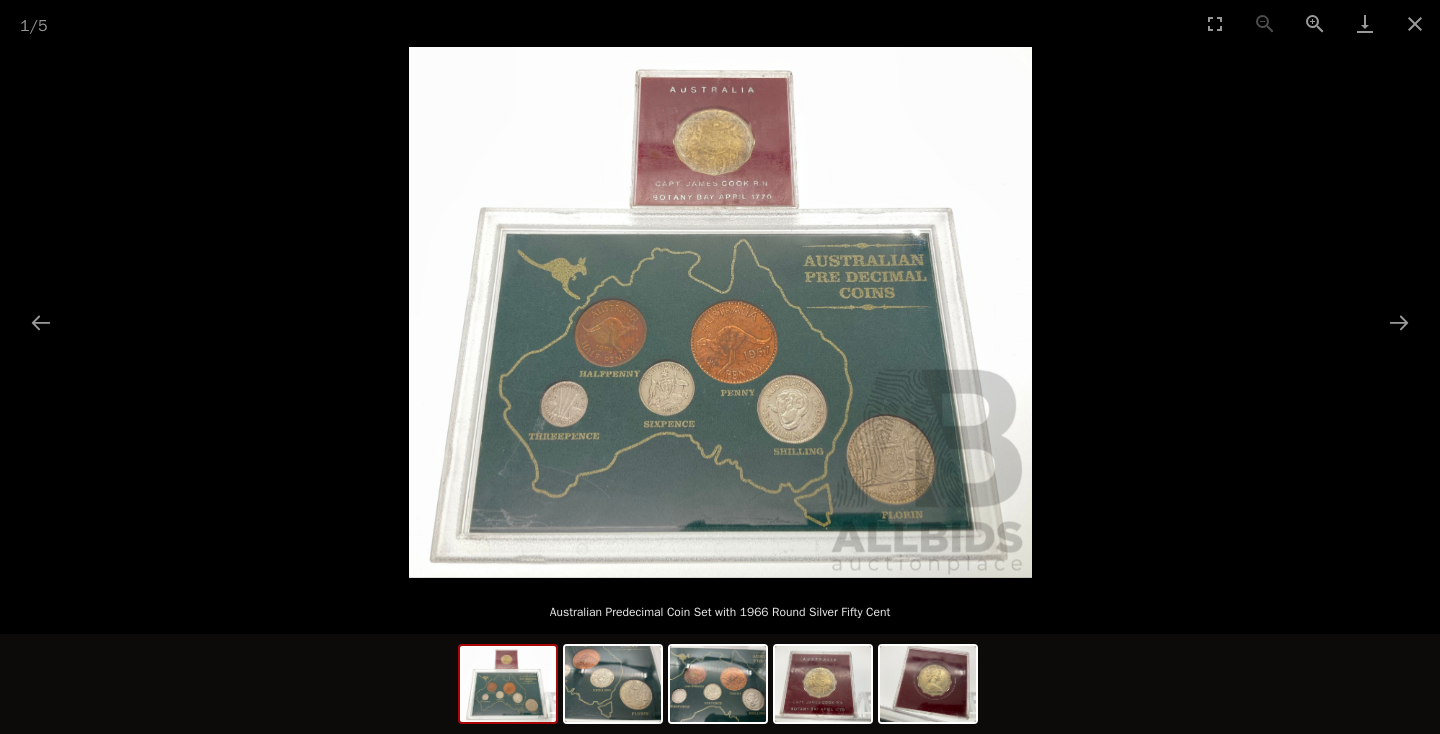 click at bounding box center [720, 312] 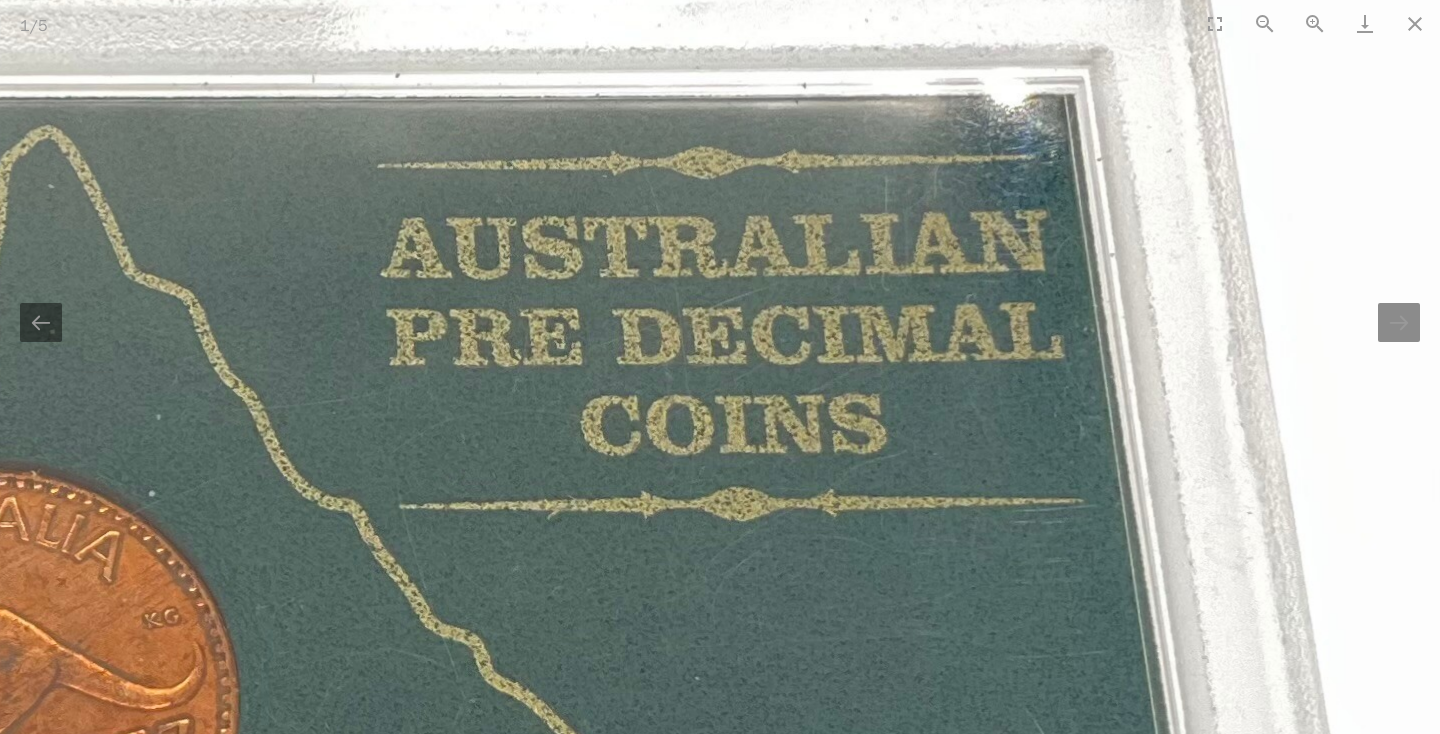 scroll, scrollTop: 0, scrollLeft: 0, axis: both 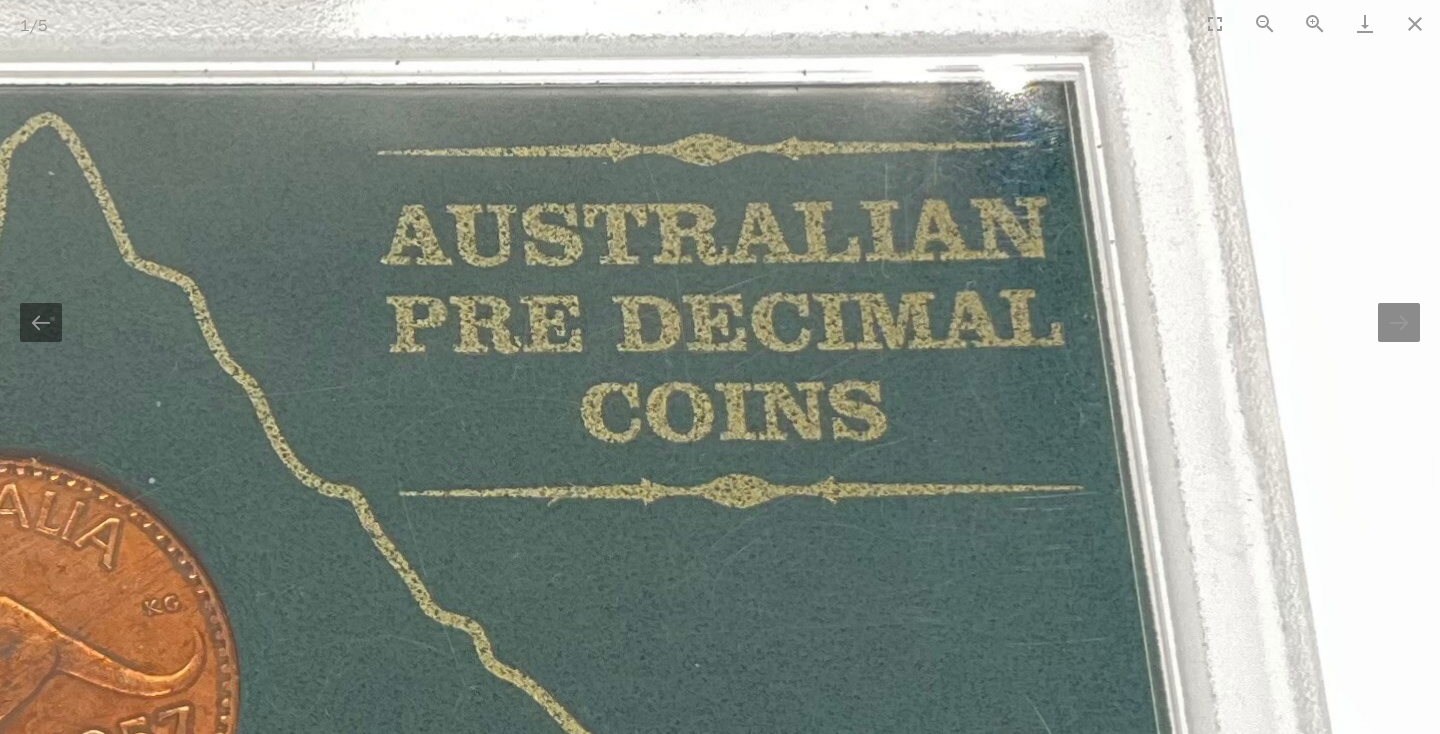 drag, startPoint x: 868, startPoint y: 494, endPoint x: 861, endPoint y: 101, distance: 393.06235 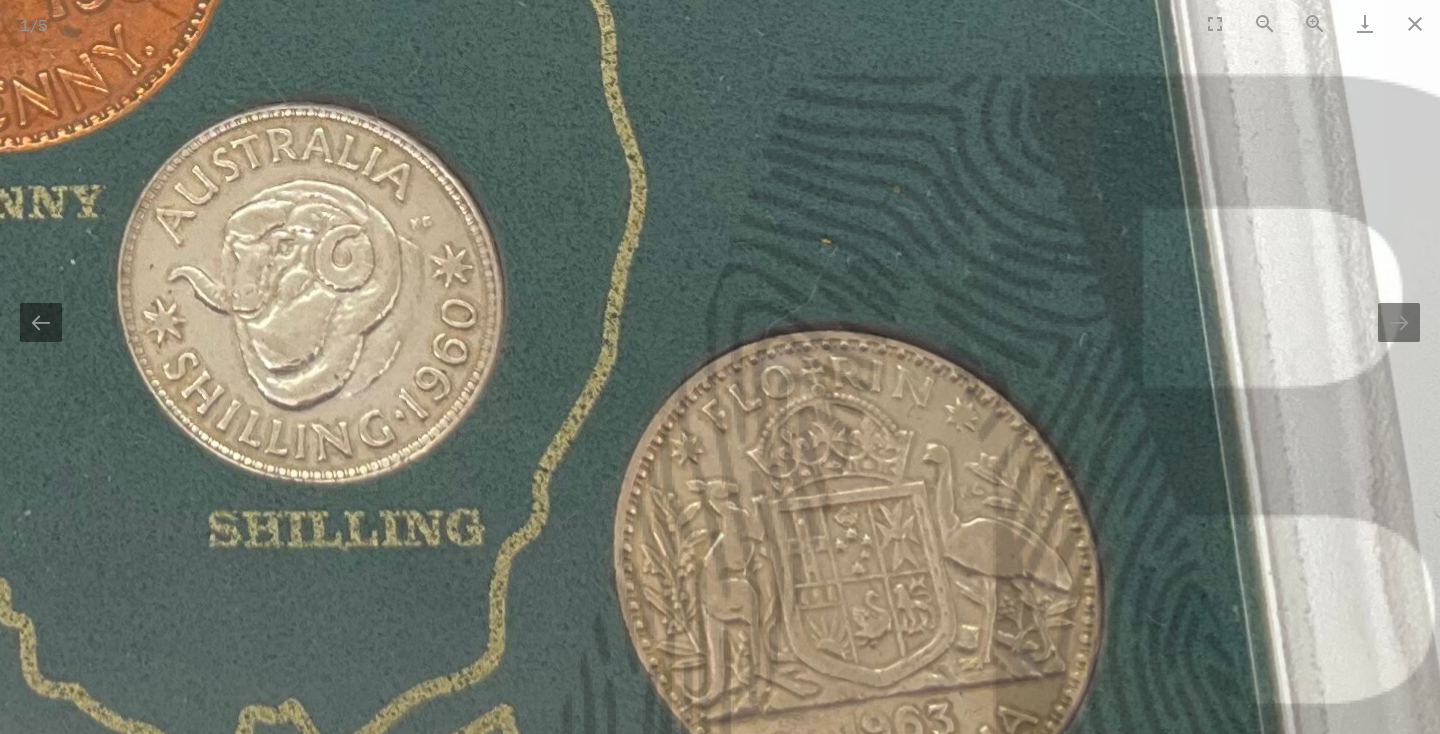 scroll, scrollTop: 0, scrollLeft: 0, axis: both 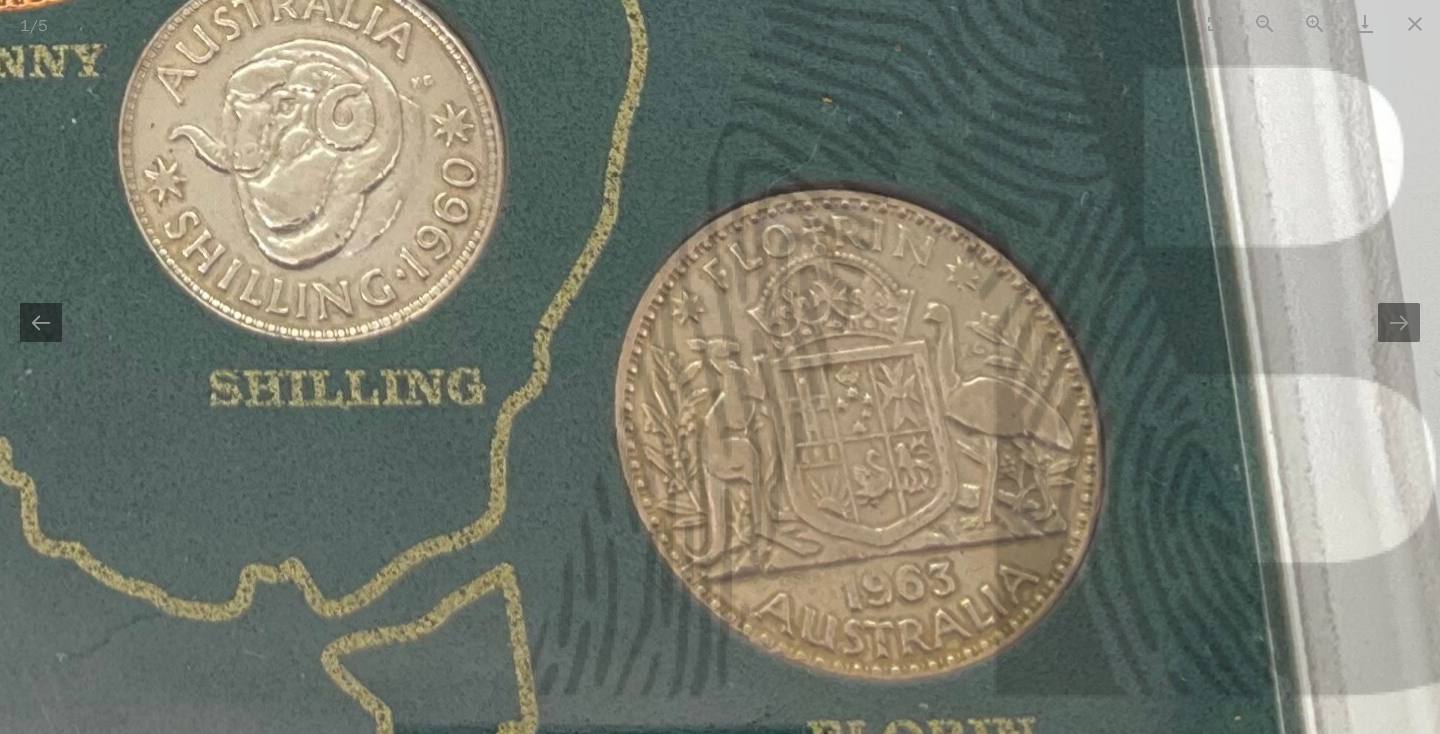 drag, startPoint x: 786, startPoint y: 317, endPoint x: 780, endPoint y: -20, distance: 337.0534 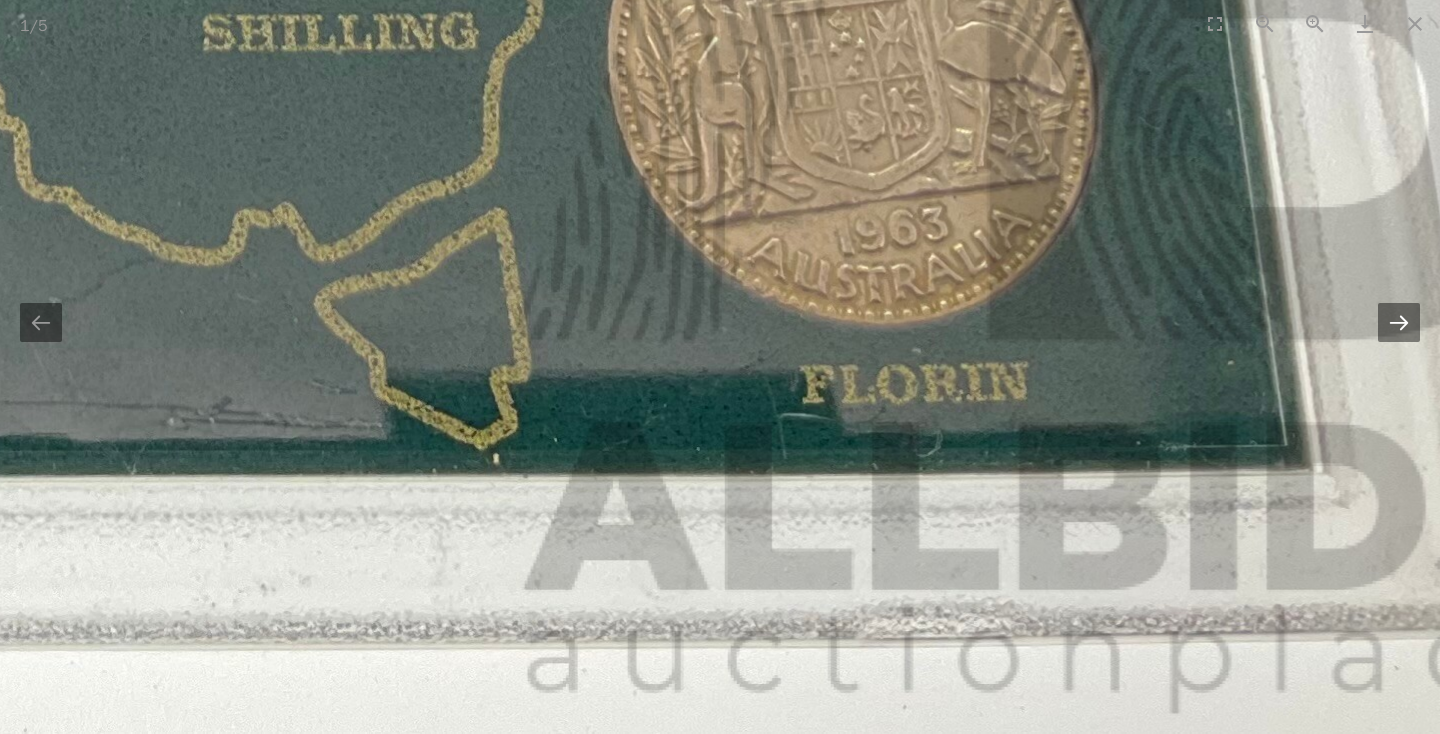 click at bounding box center (1399, 322) 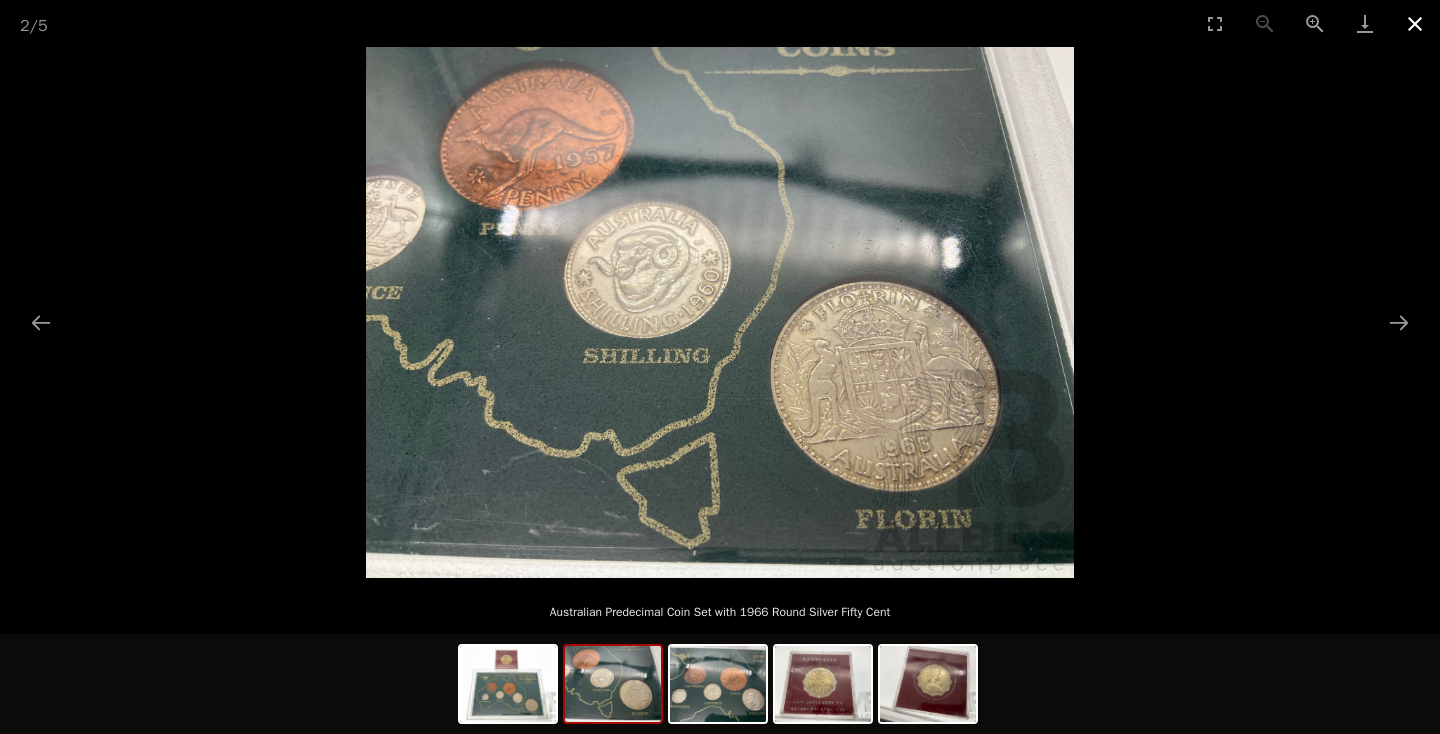 click at bounding box center [1415, 23] 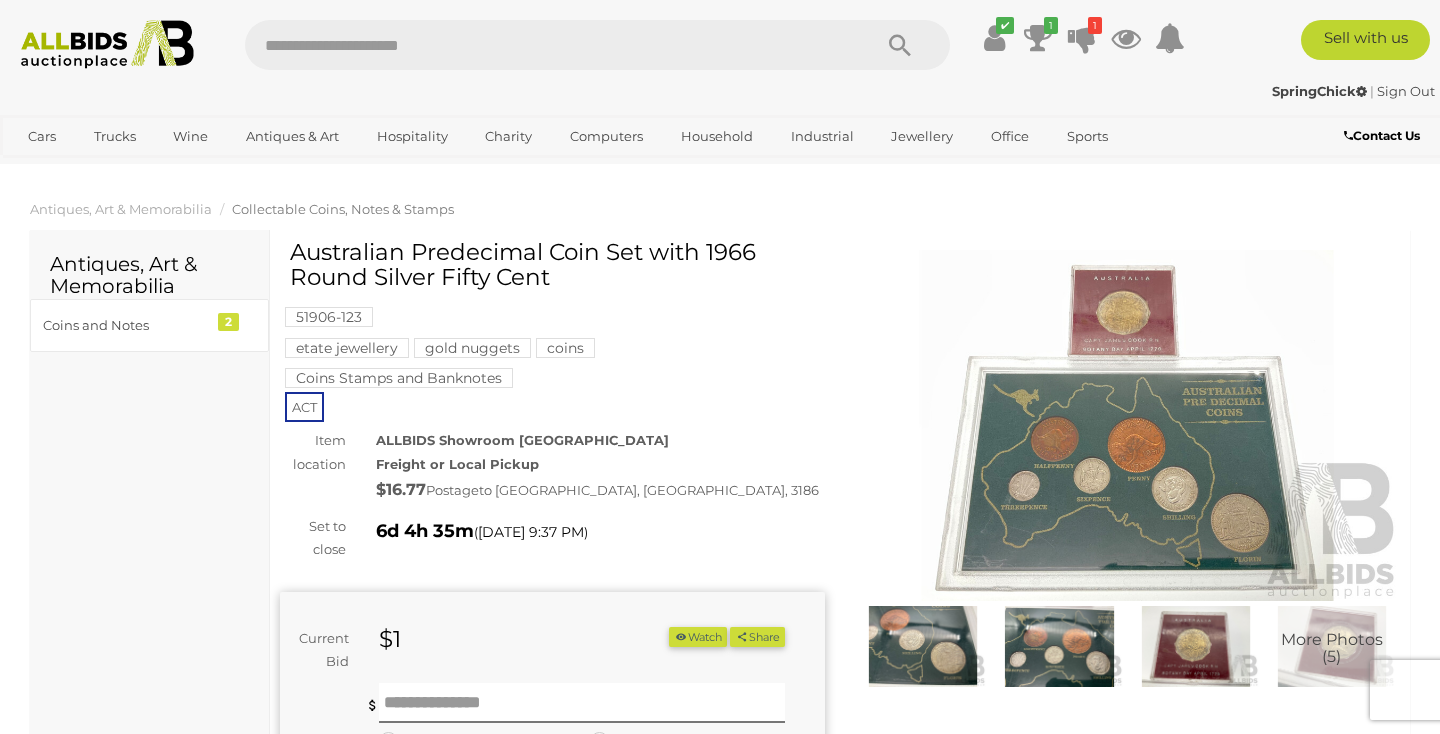 click at bounding box center (1415, 23) 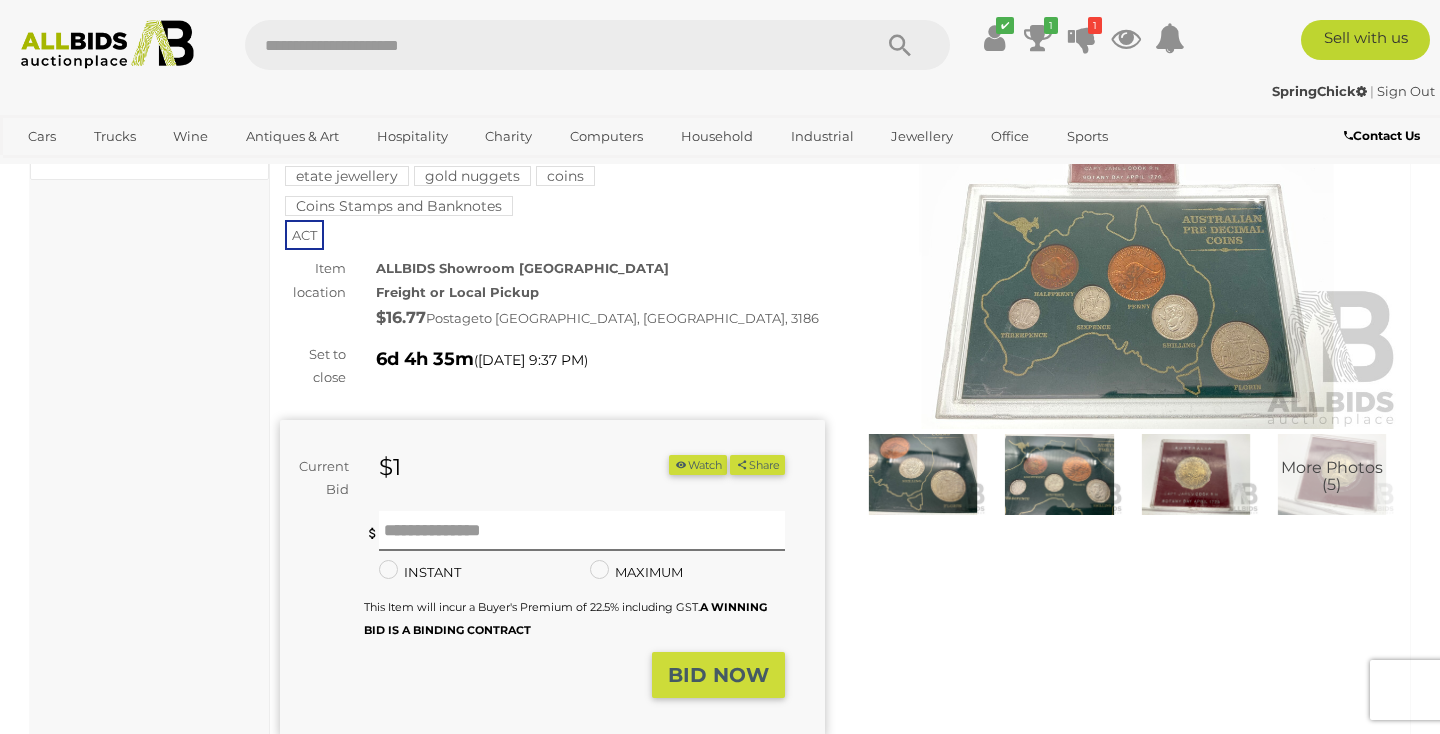scroll, scrollTop: 189, scrollLeft: 0, axis: vertical 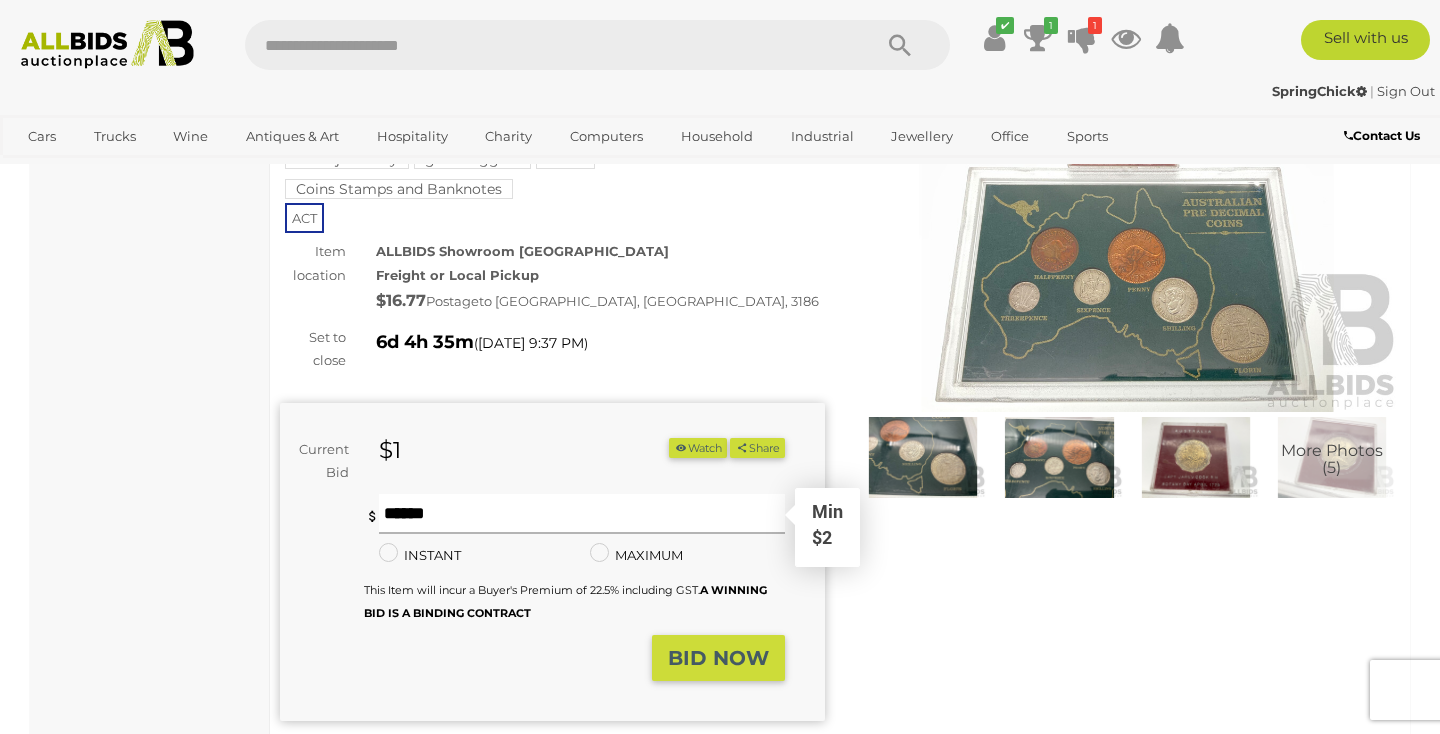 click at bounding box center (582, 514) 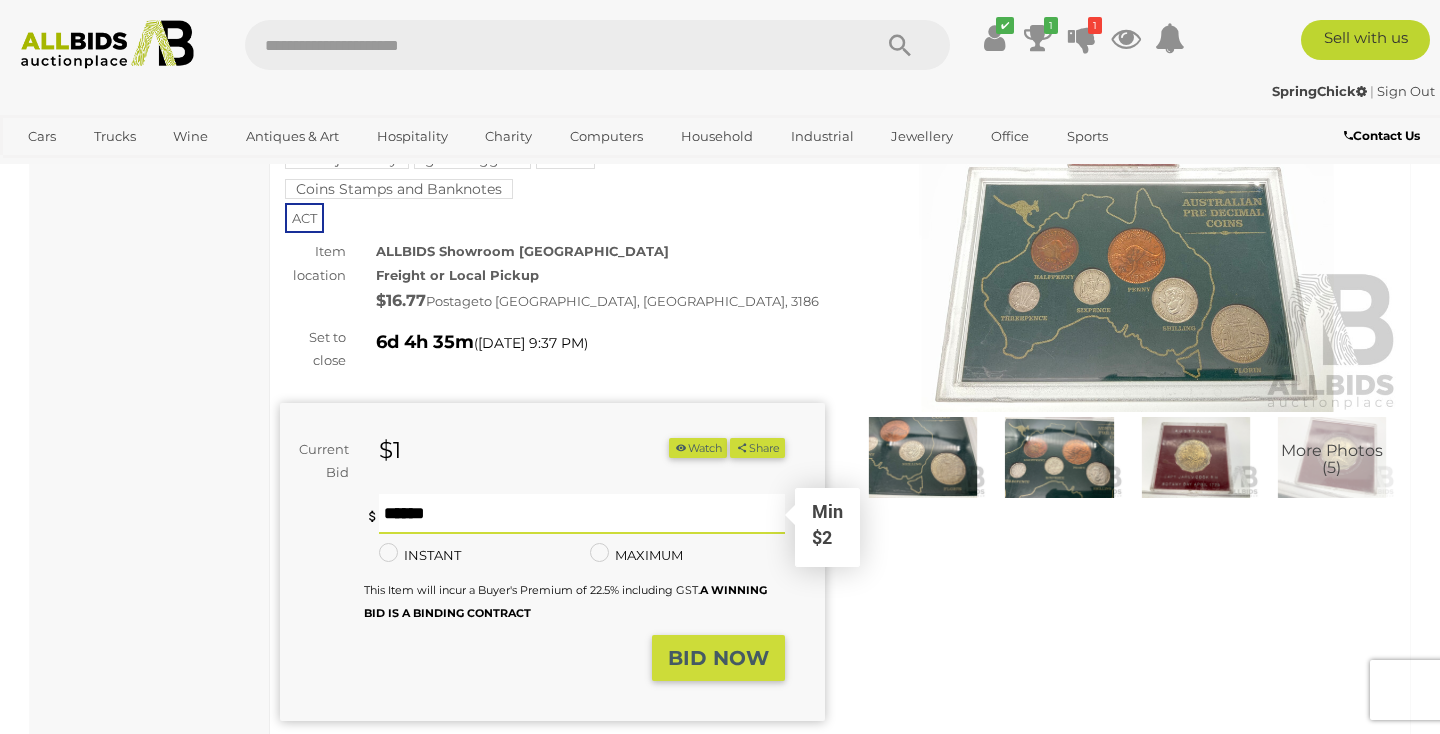 type on "**" 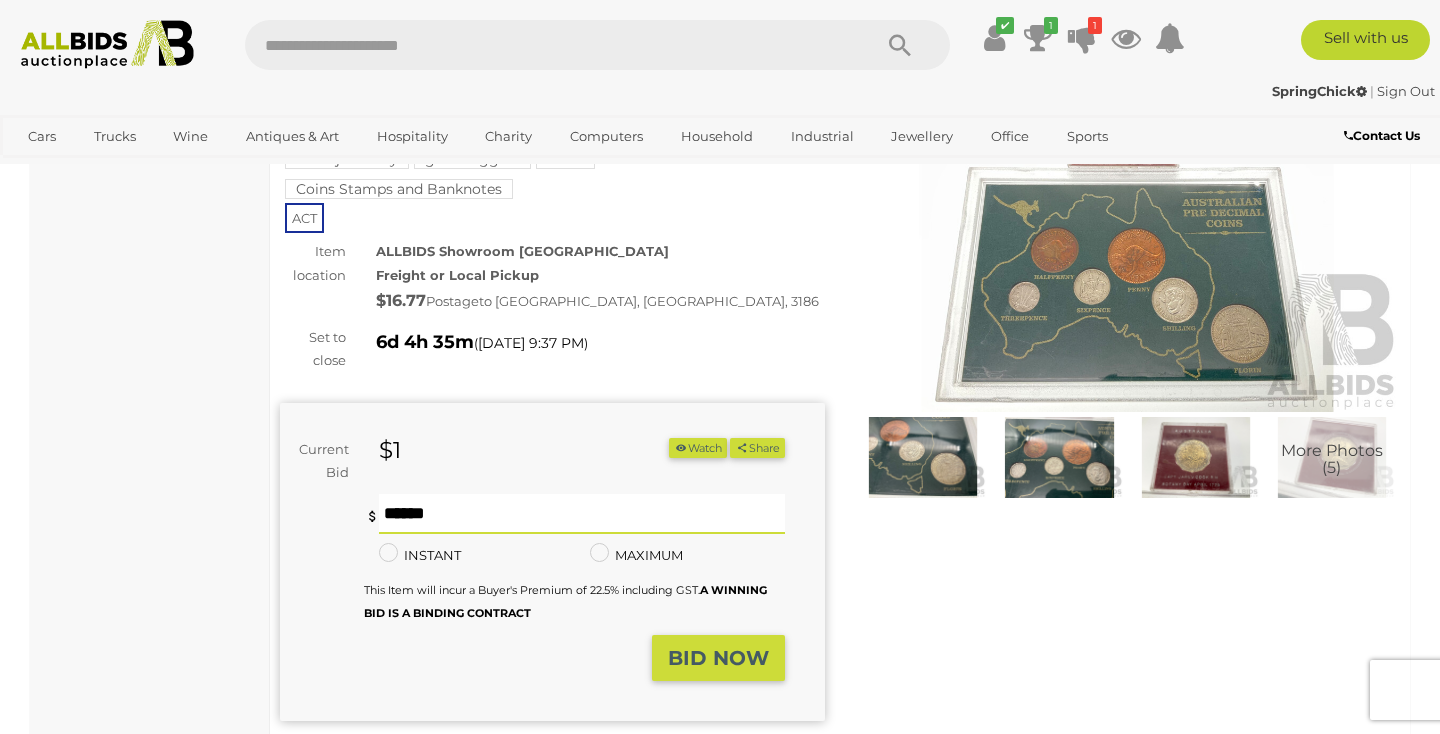 click on "BID NOW" at bounding box center (718, 658) 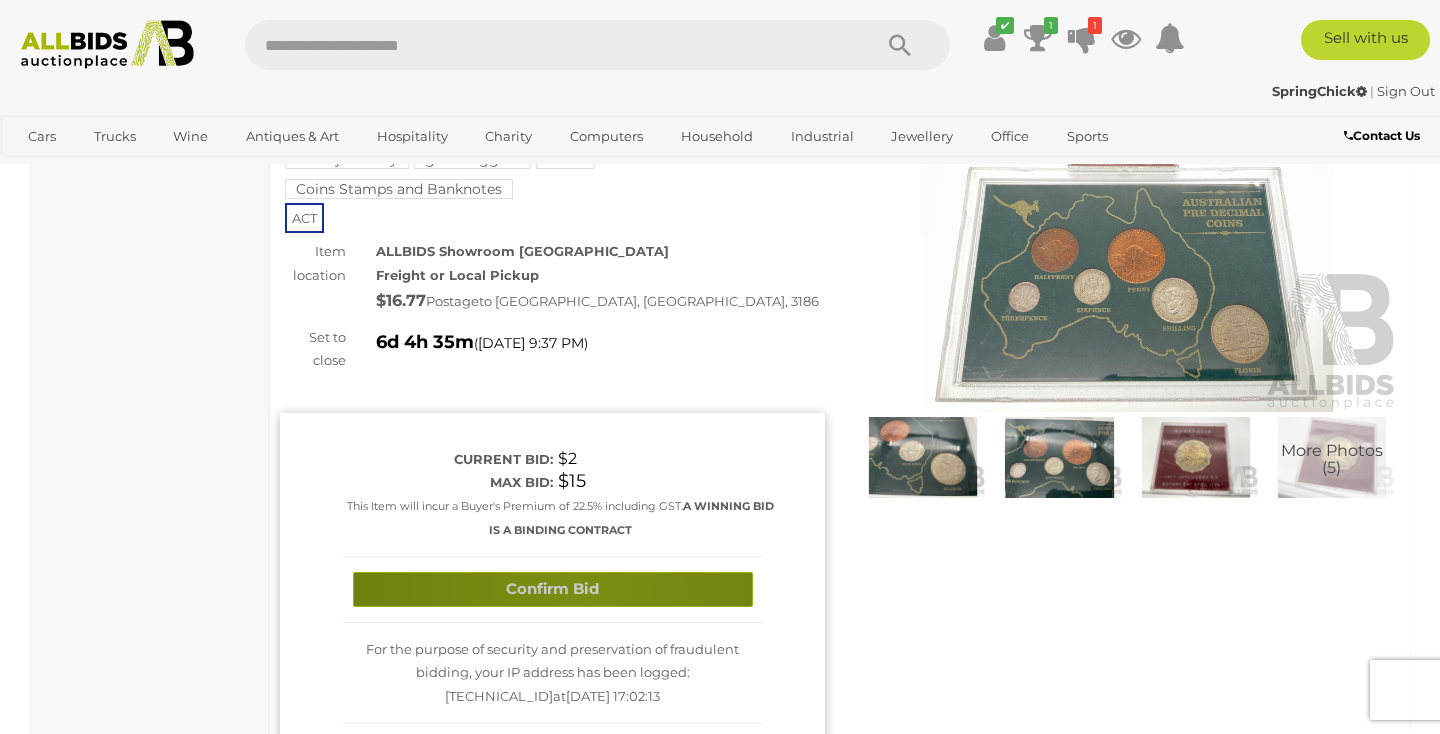 click on "Confirm Bid" at bounding box center (553, 589) 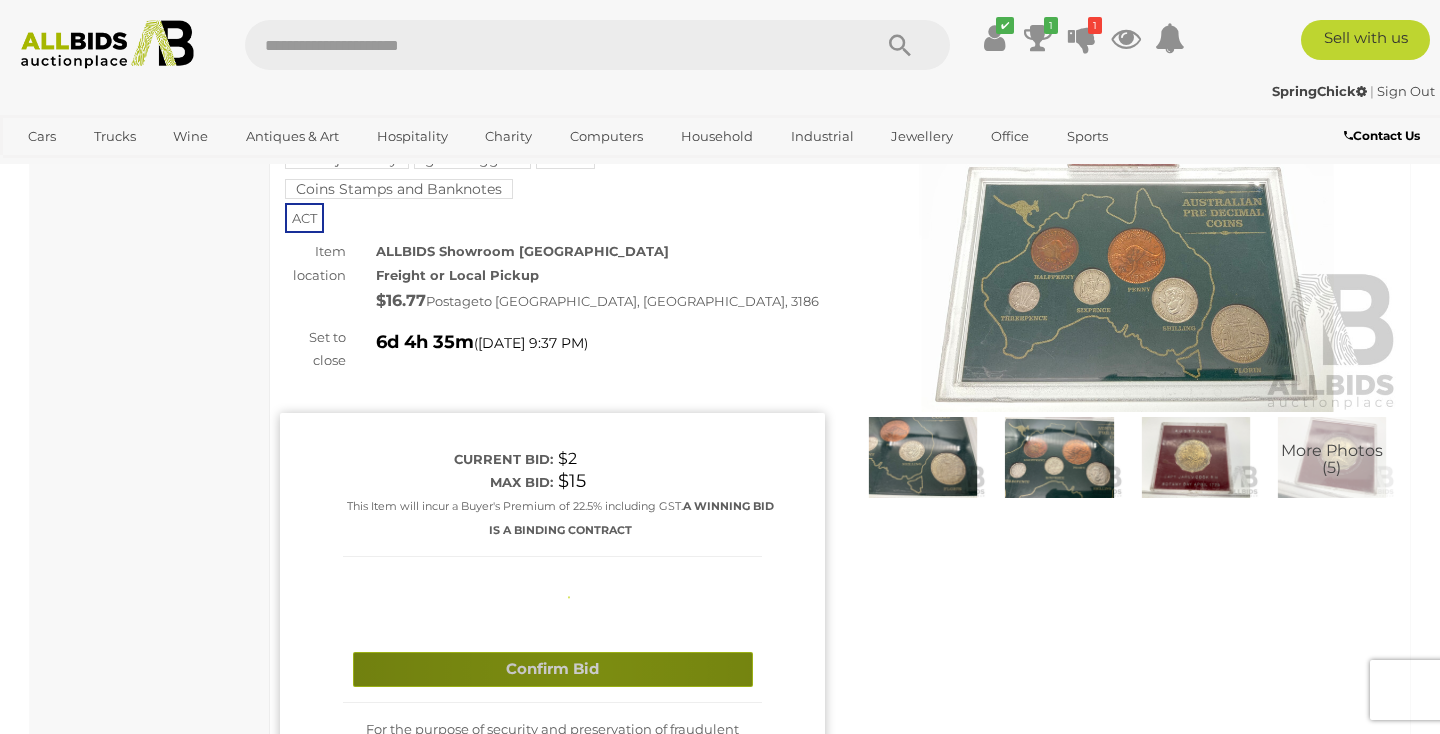 type 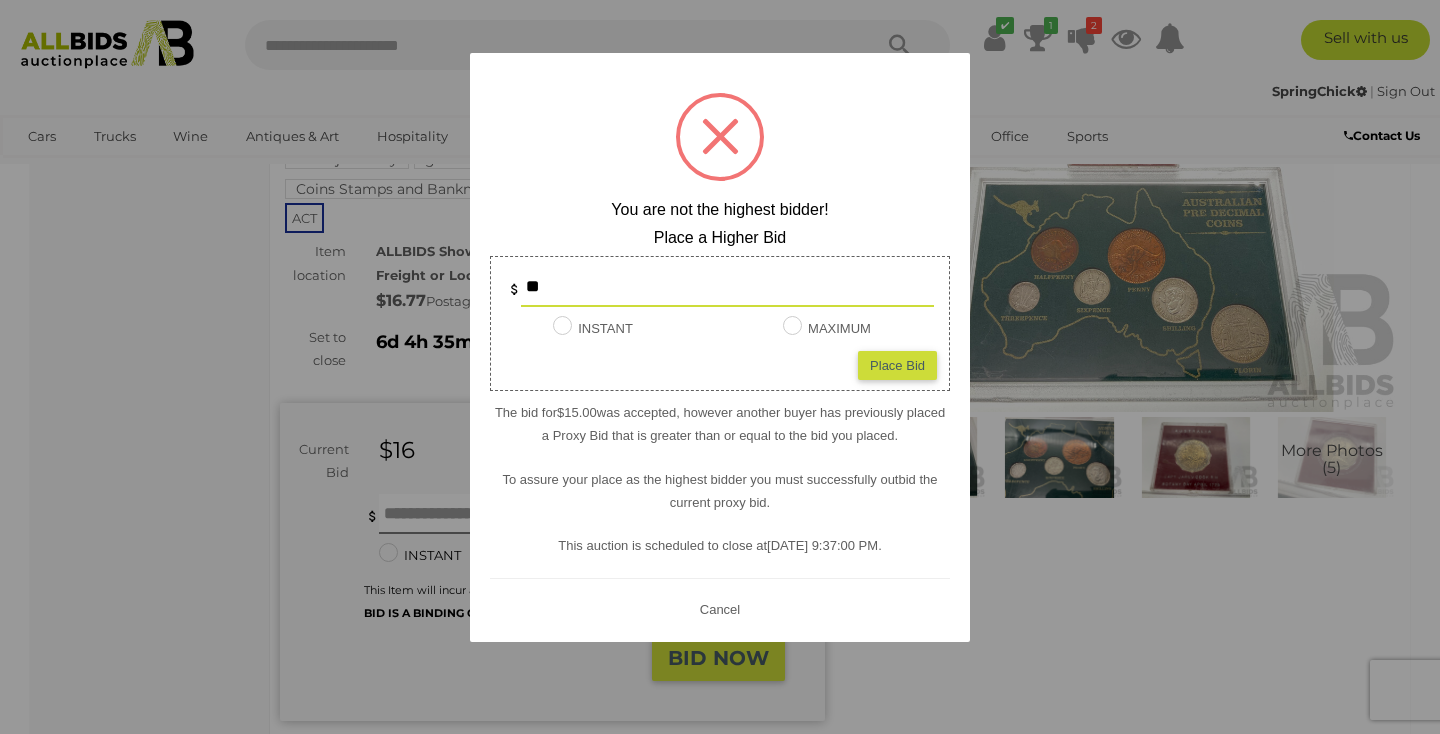 click on "Cancel" at bounding box center (720, 609) 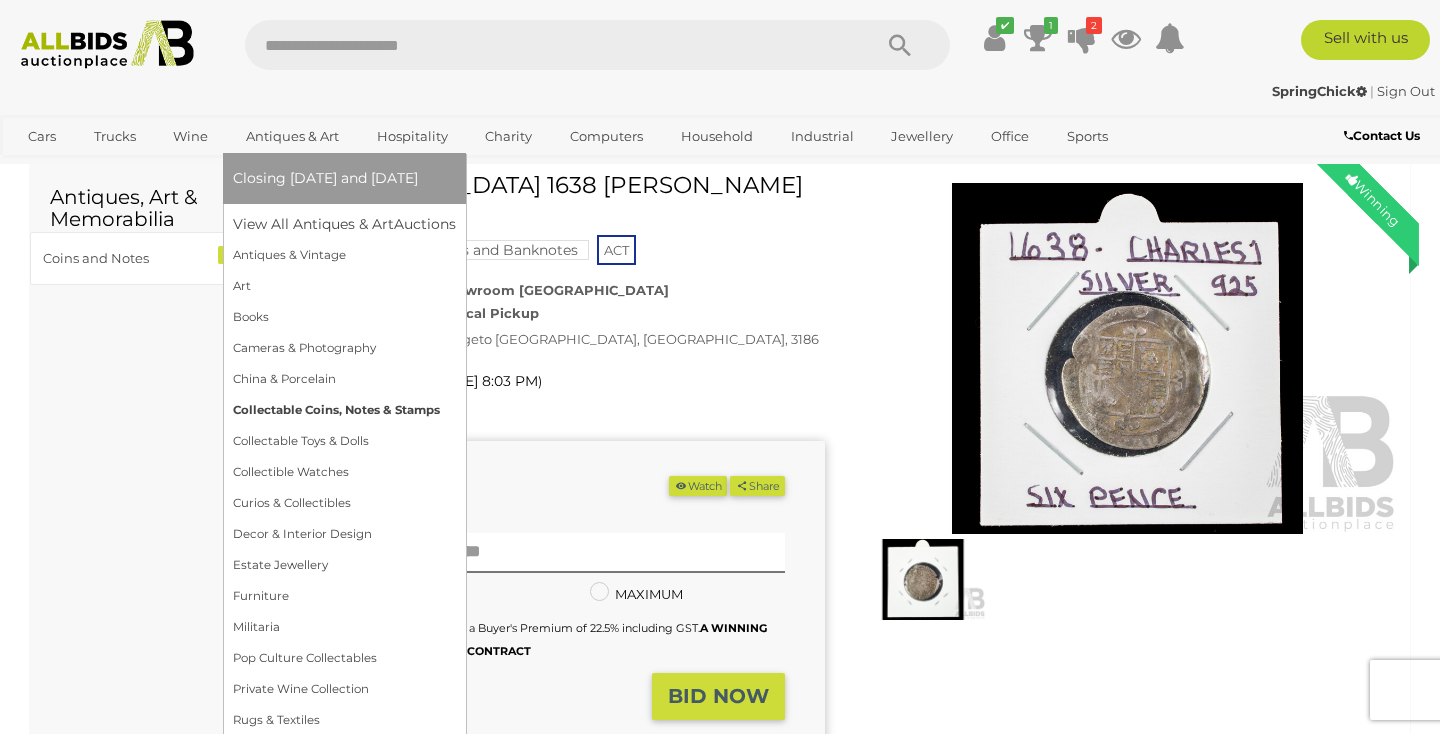 scroll, scrollTop: 68, scrollLeft: 0, axis: vertical 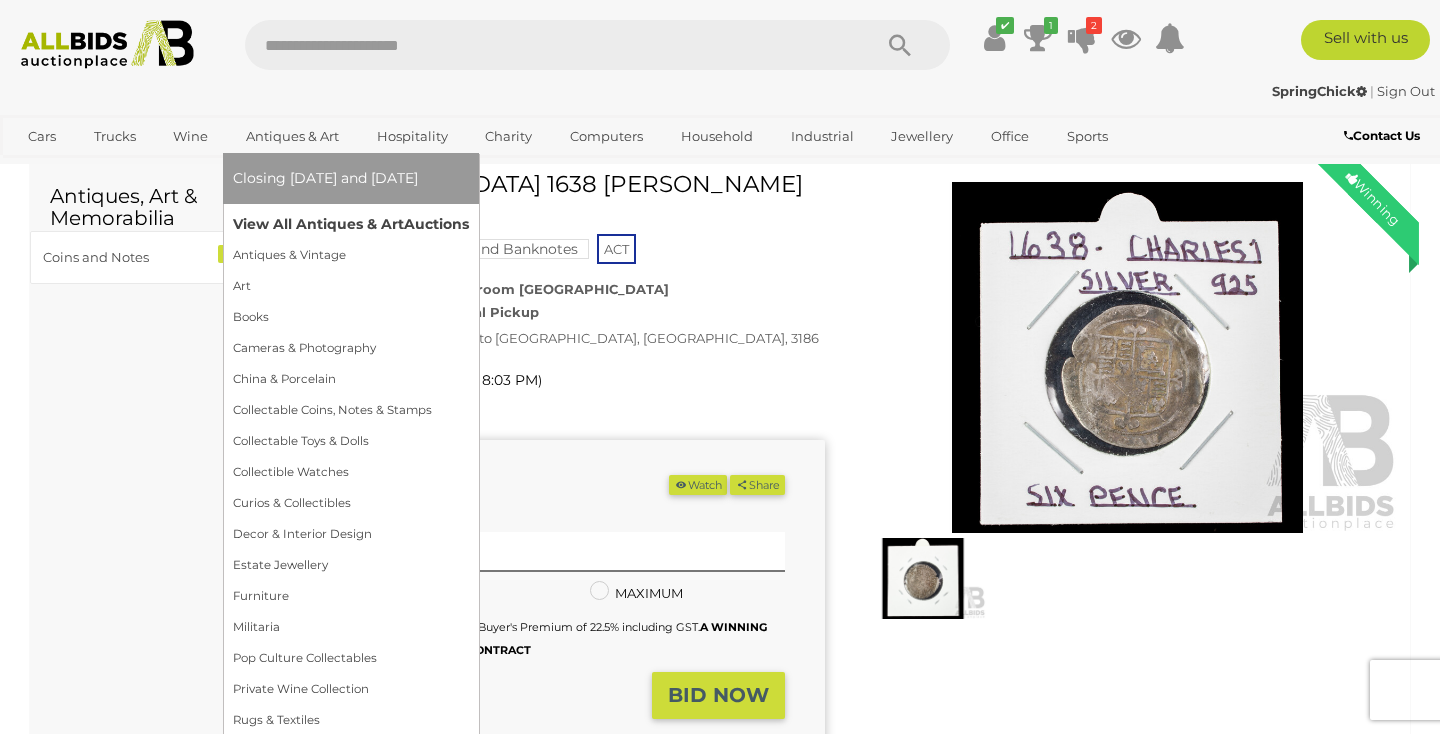 click on "View All Antiques & Art  Auctions" at bounding box center [351, 224] 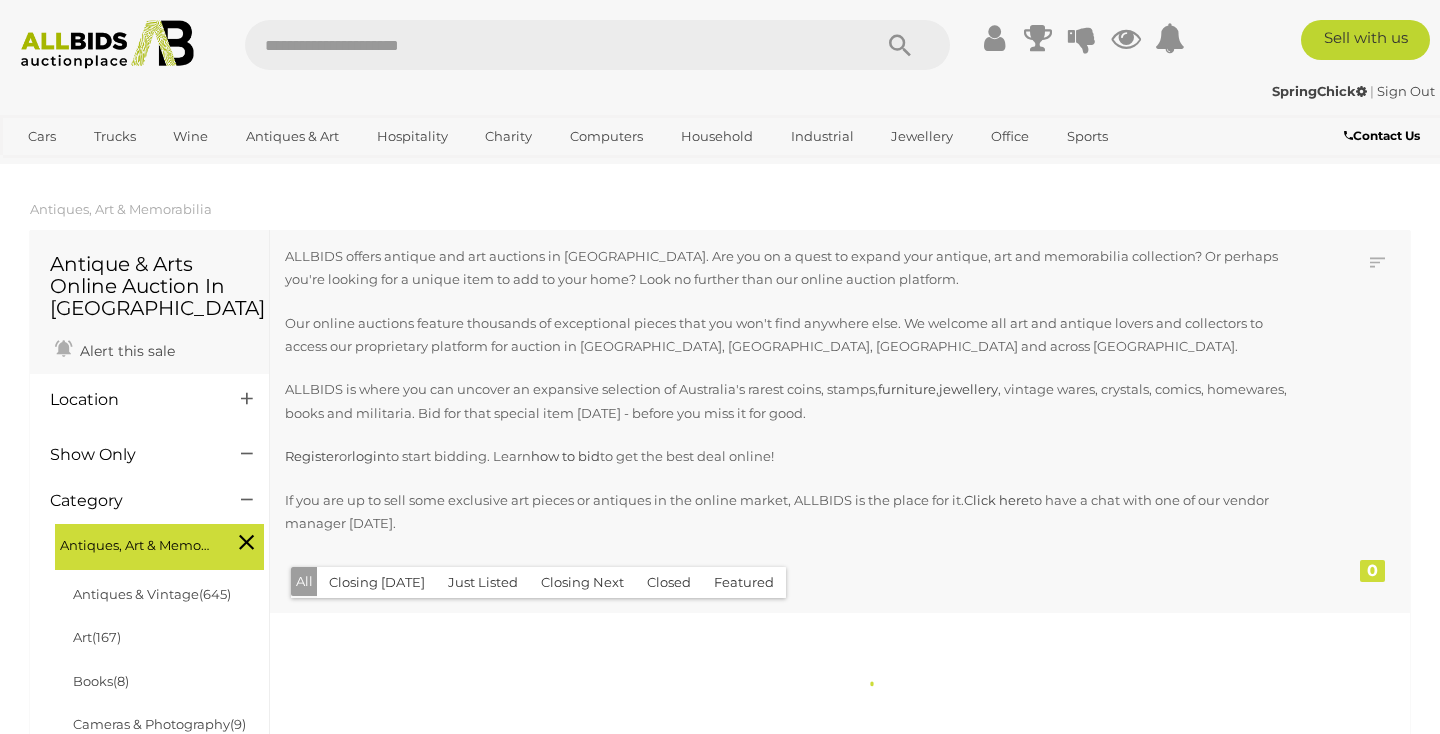 scroll, scrollTop: 0, scrollLeft: 0, axis: both 